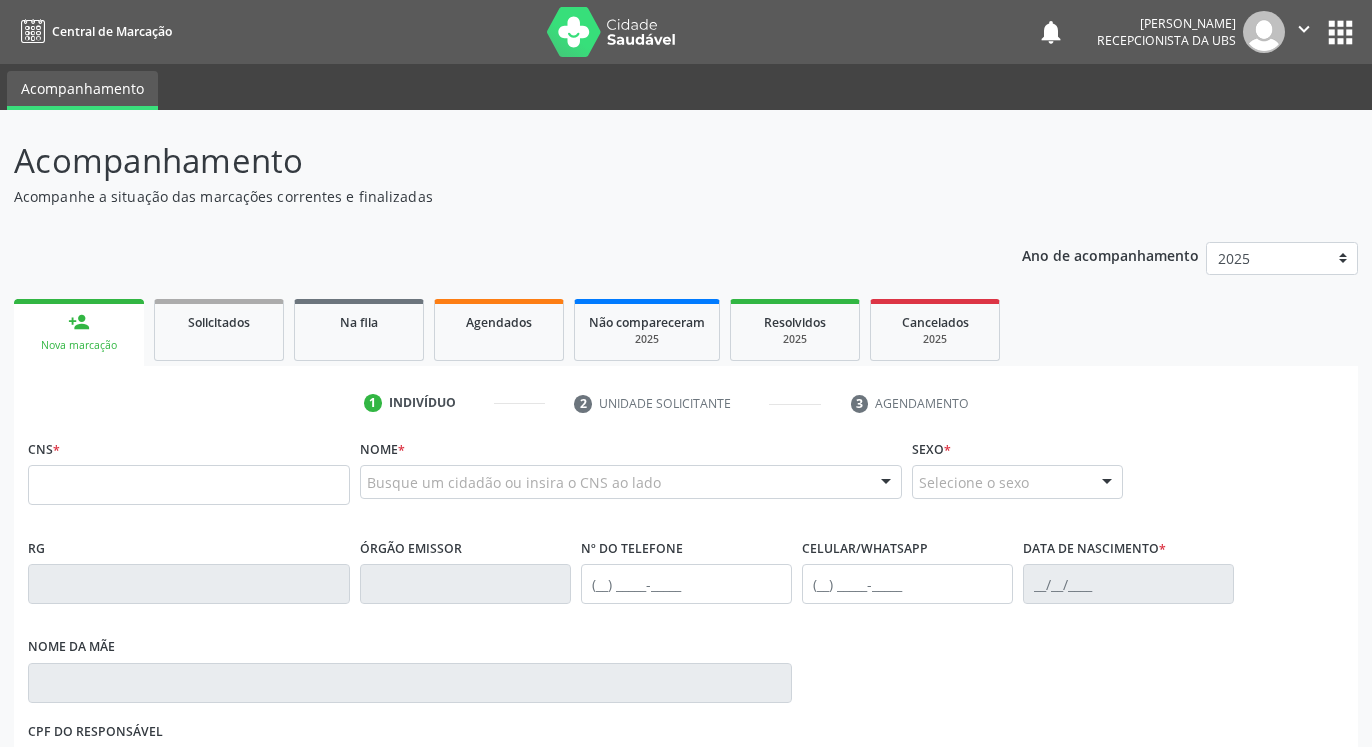 scroll, scrollTop: 0, scrollLeft: 0, axis: both 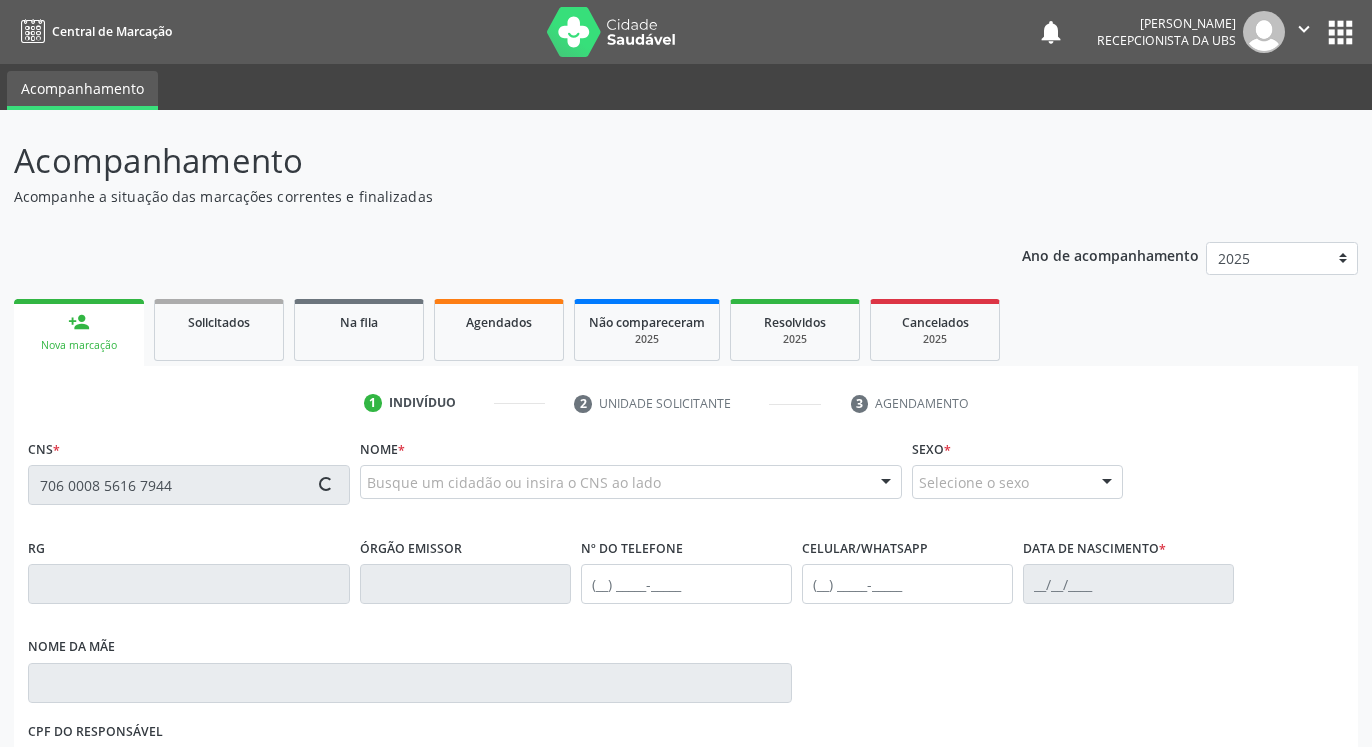 type on "706 0008 5616 7944" 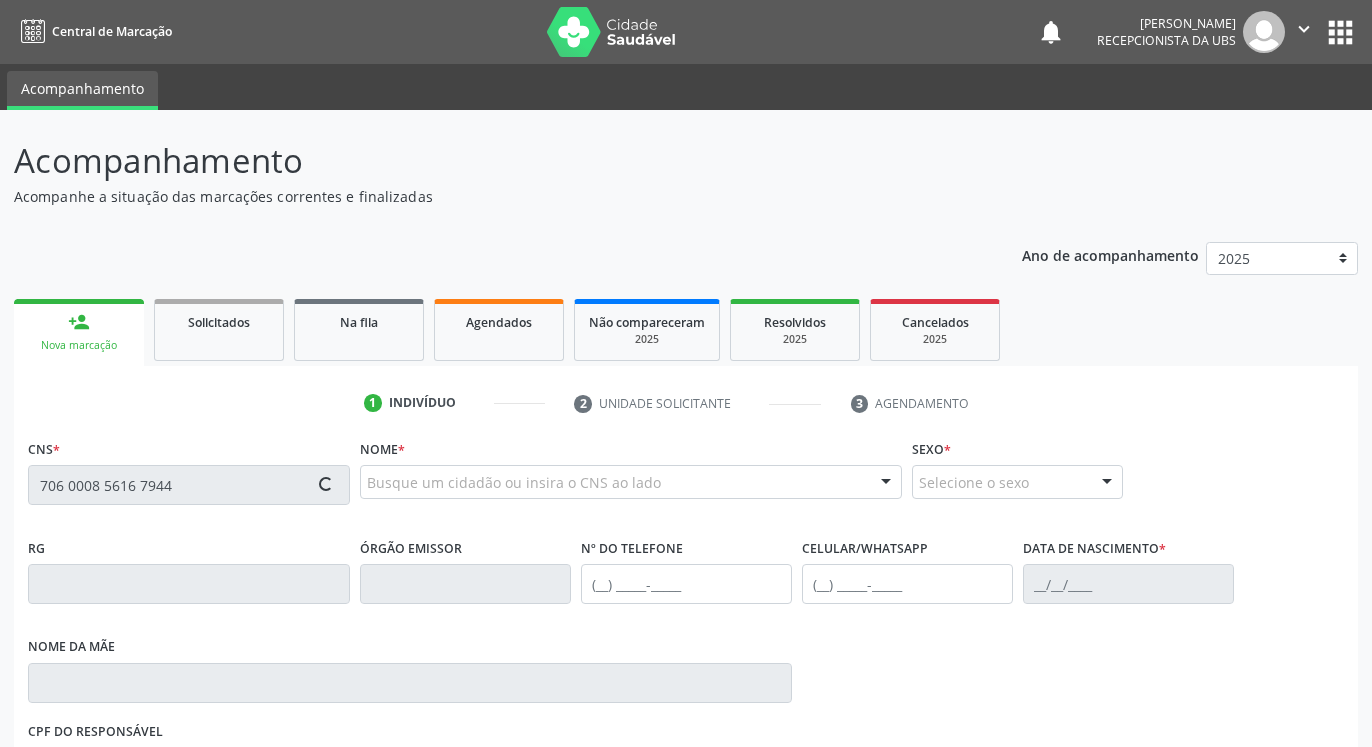 type 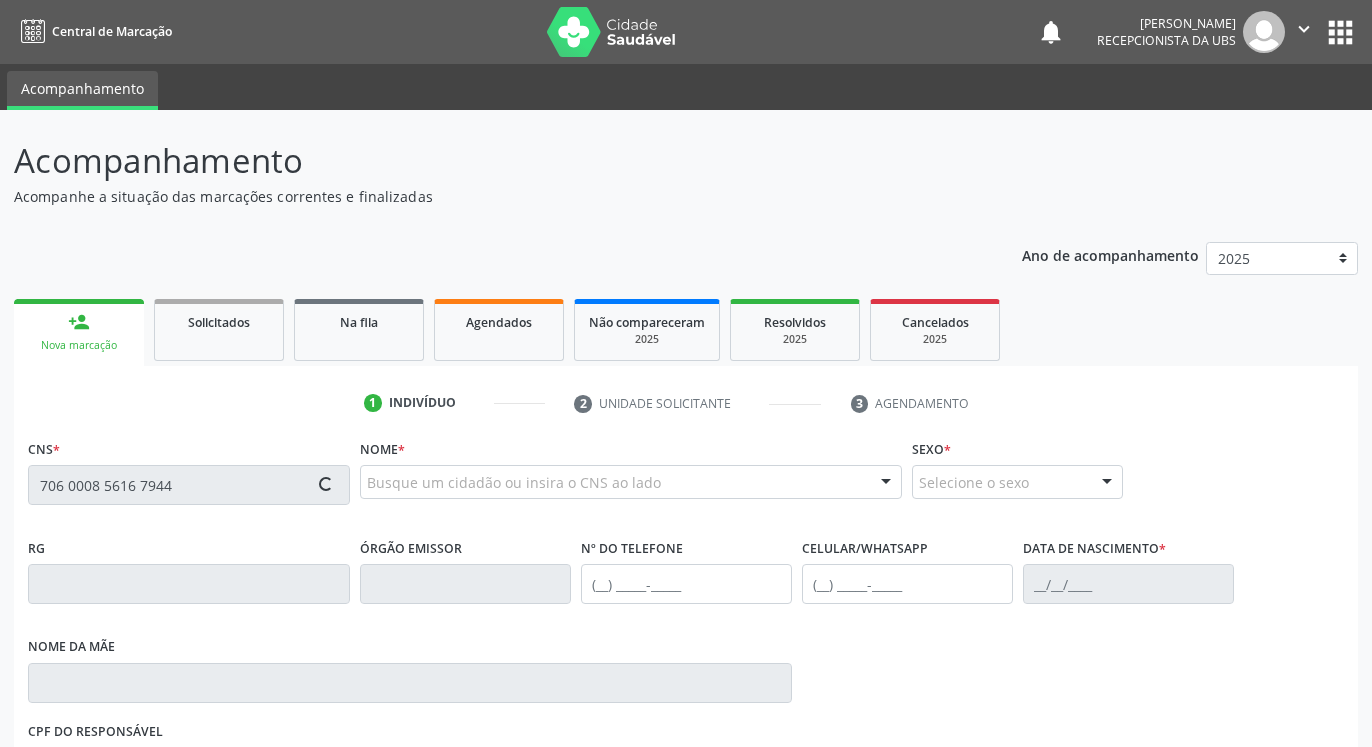 type 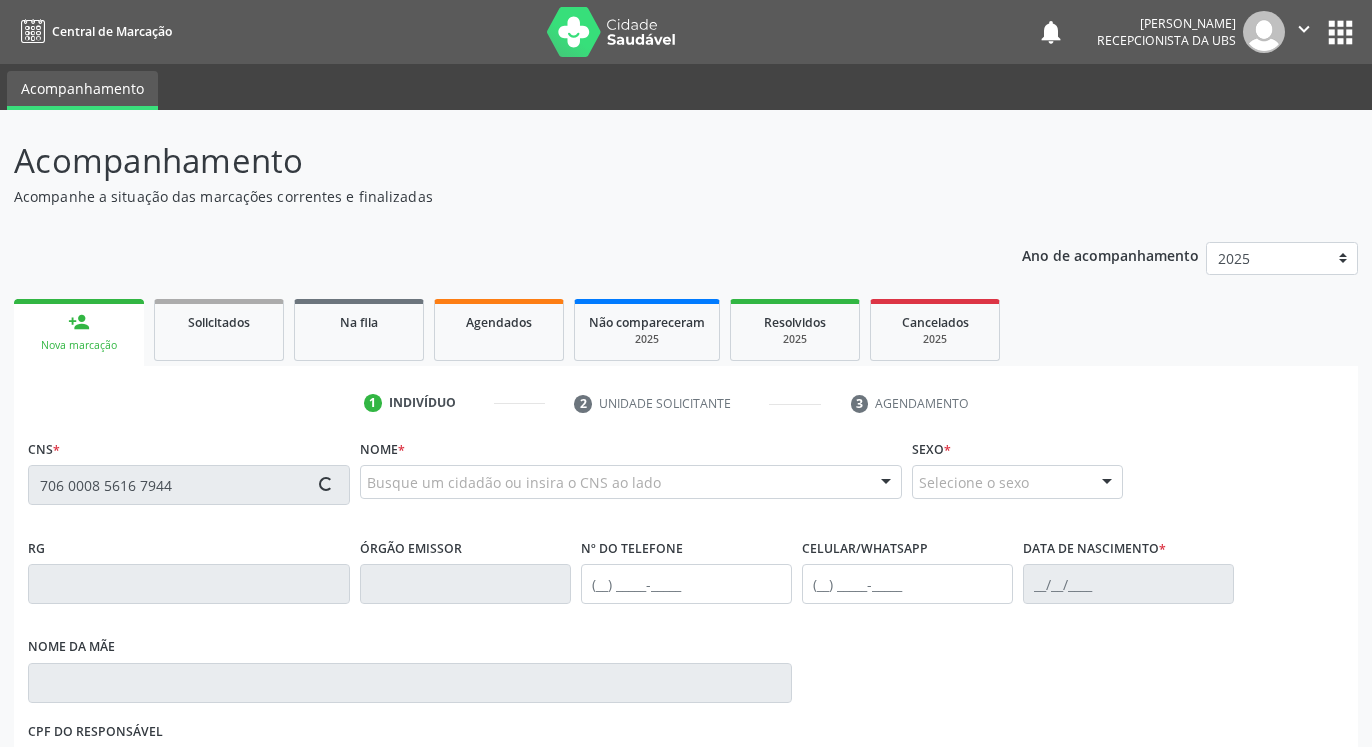 type 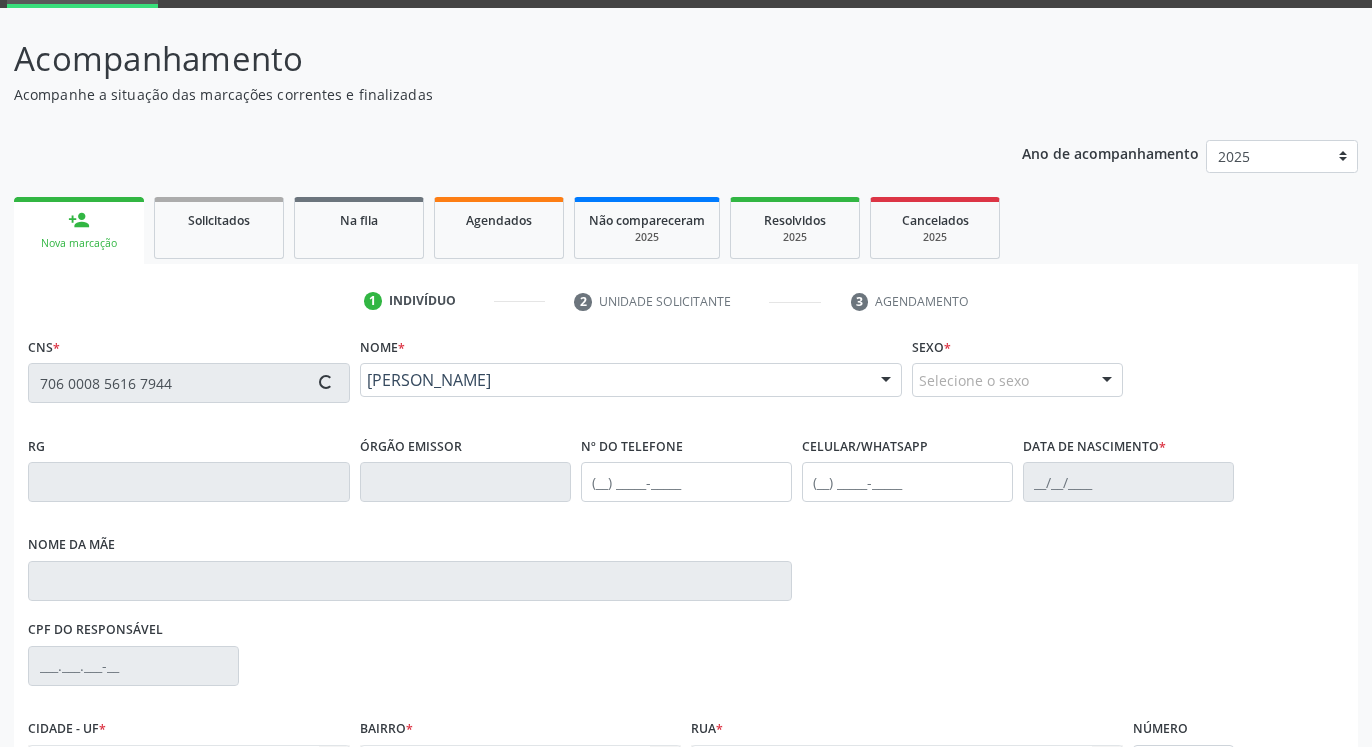 type on "[PHONE_NUMBER]" 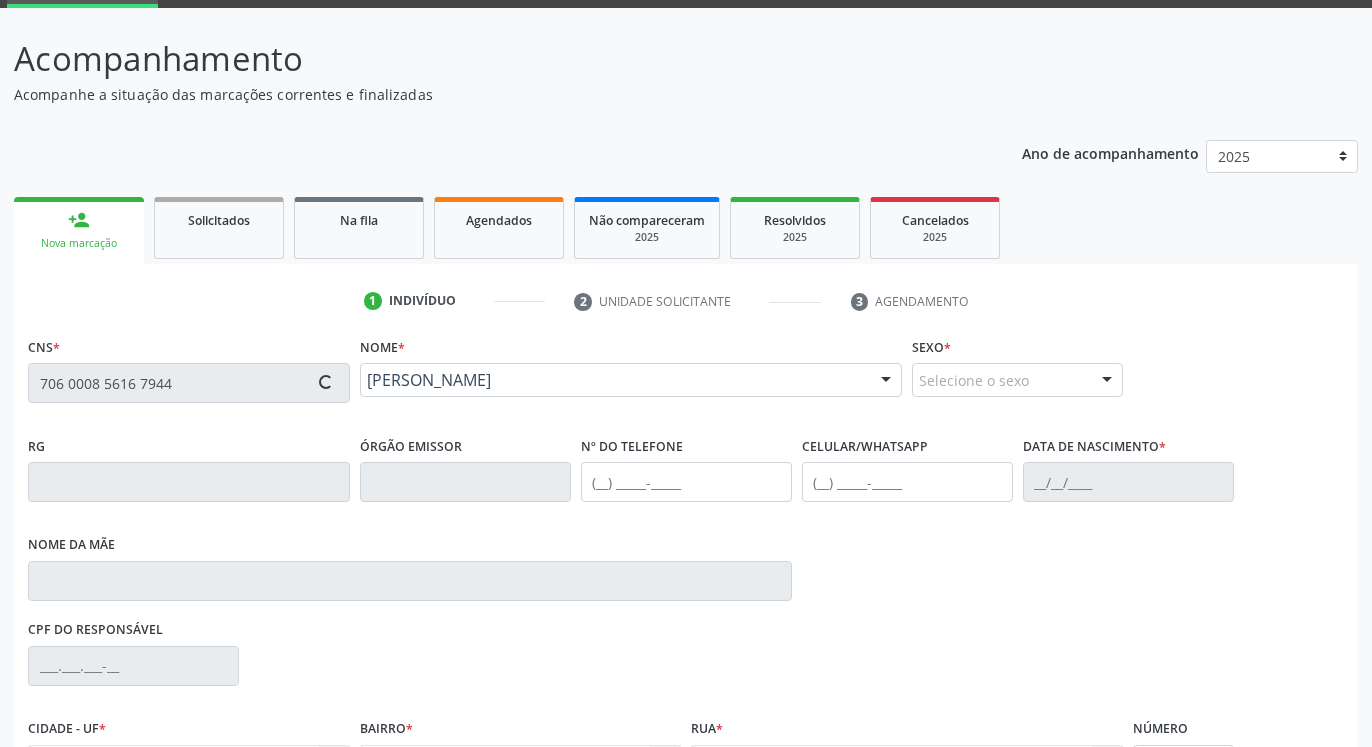 type on "[DATE]" 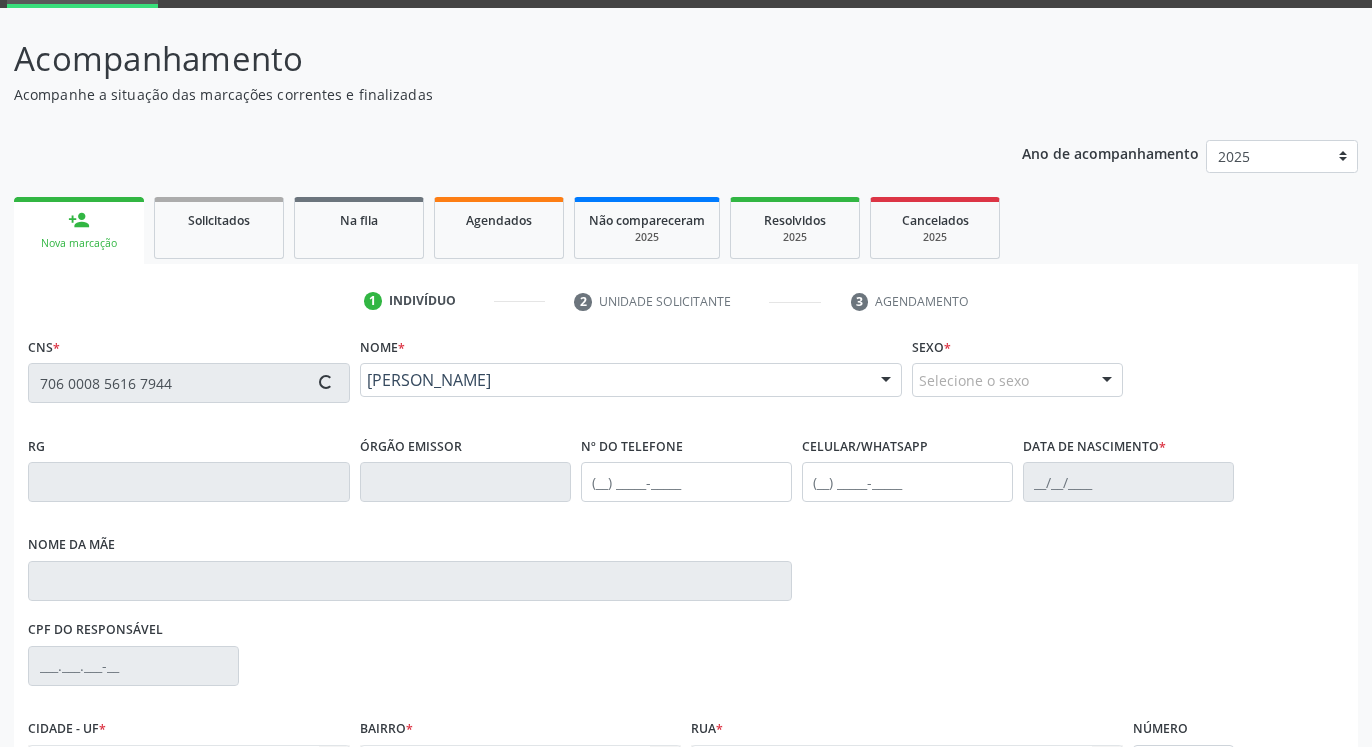 type on "[PERSON_NAME]" 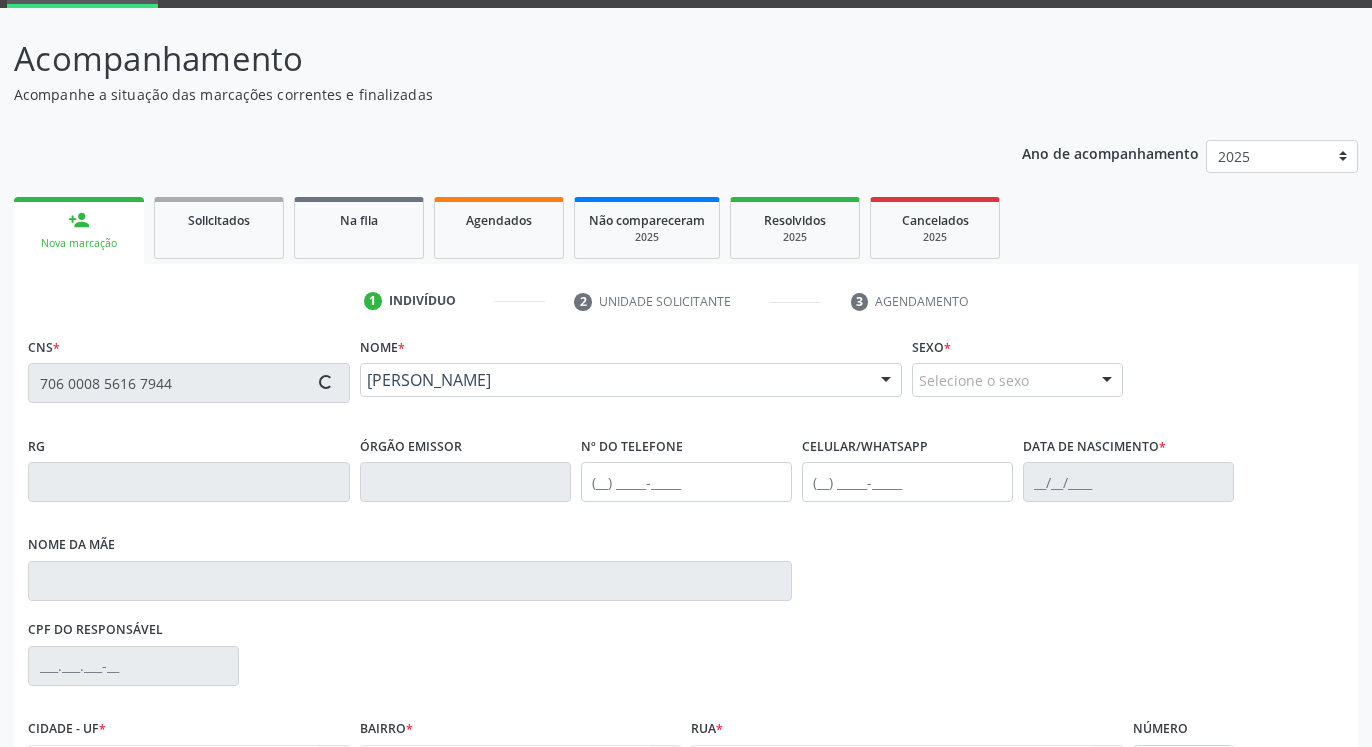 type on "417" 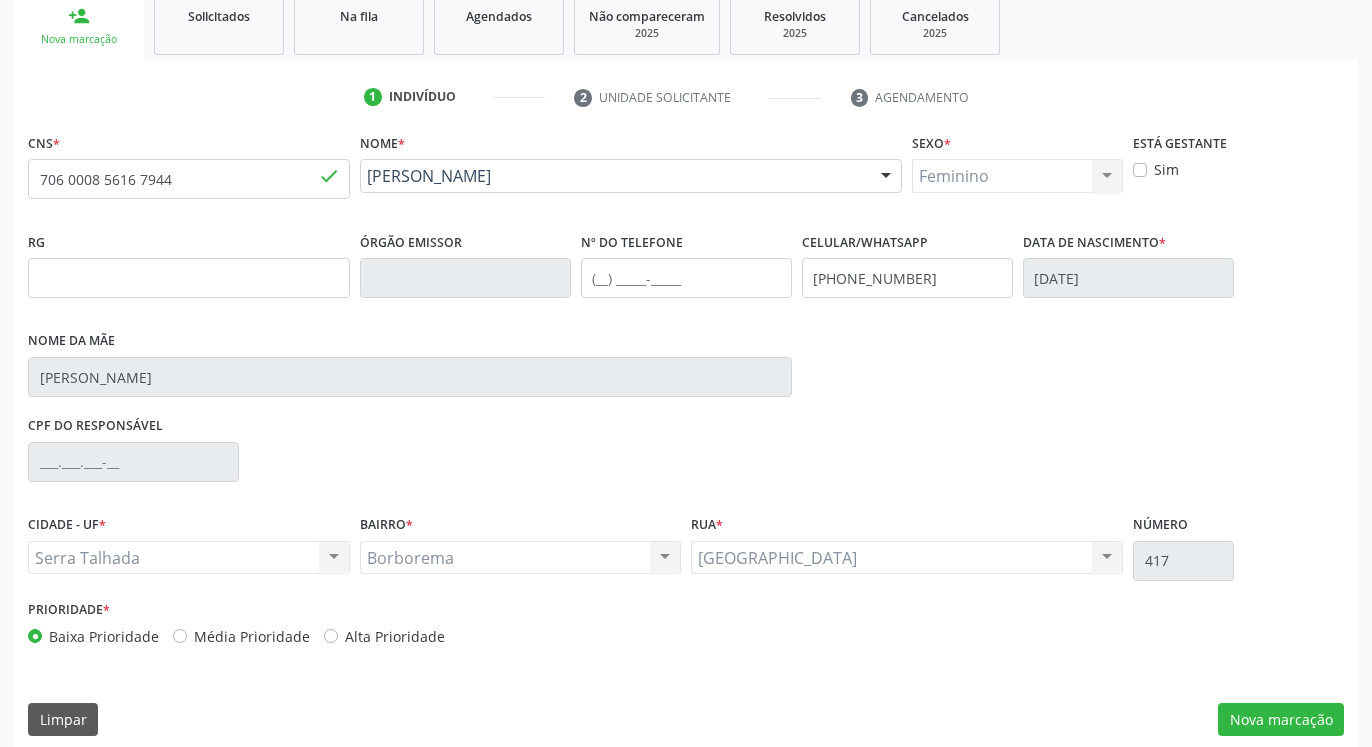 scroll, scrollTop: 323, scrollLeft: 0, axis: vertical 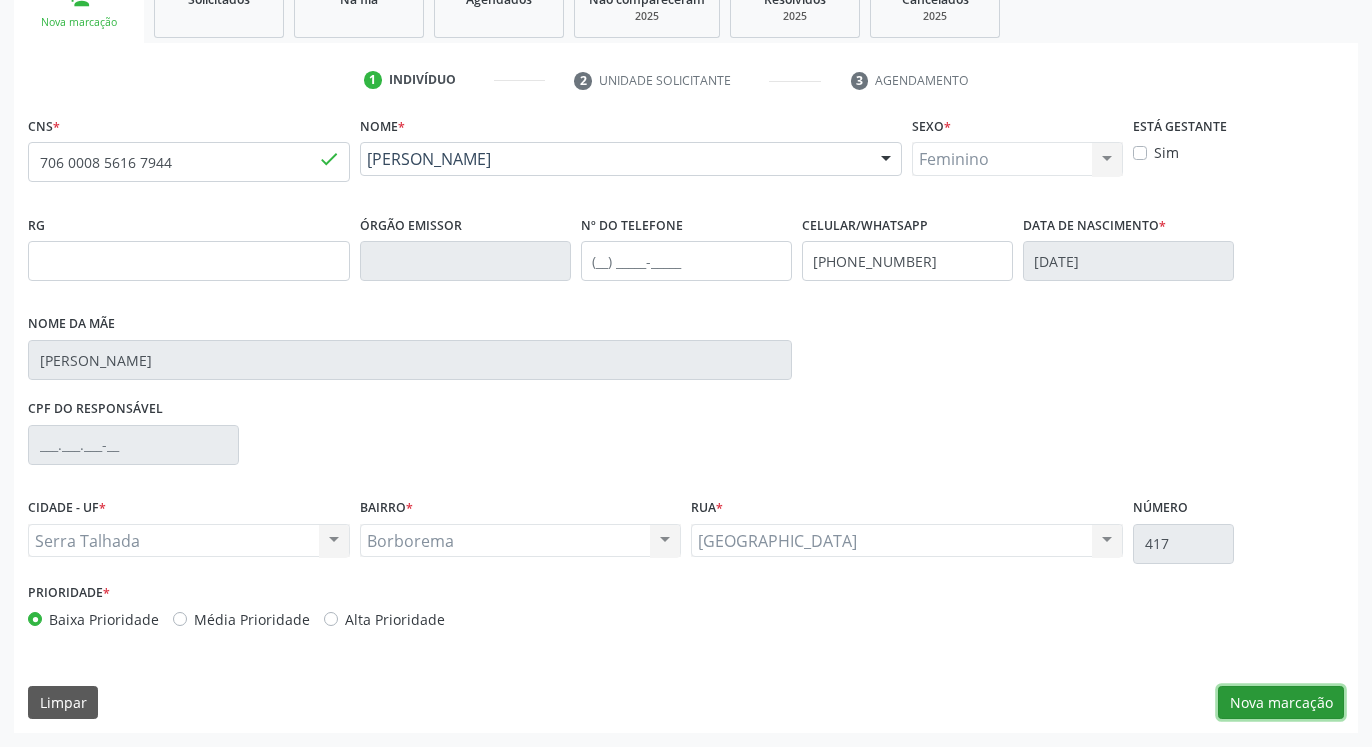 click on "Nova marcação" at bounding box center [1281, 703] 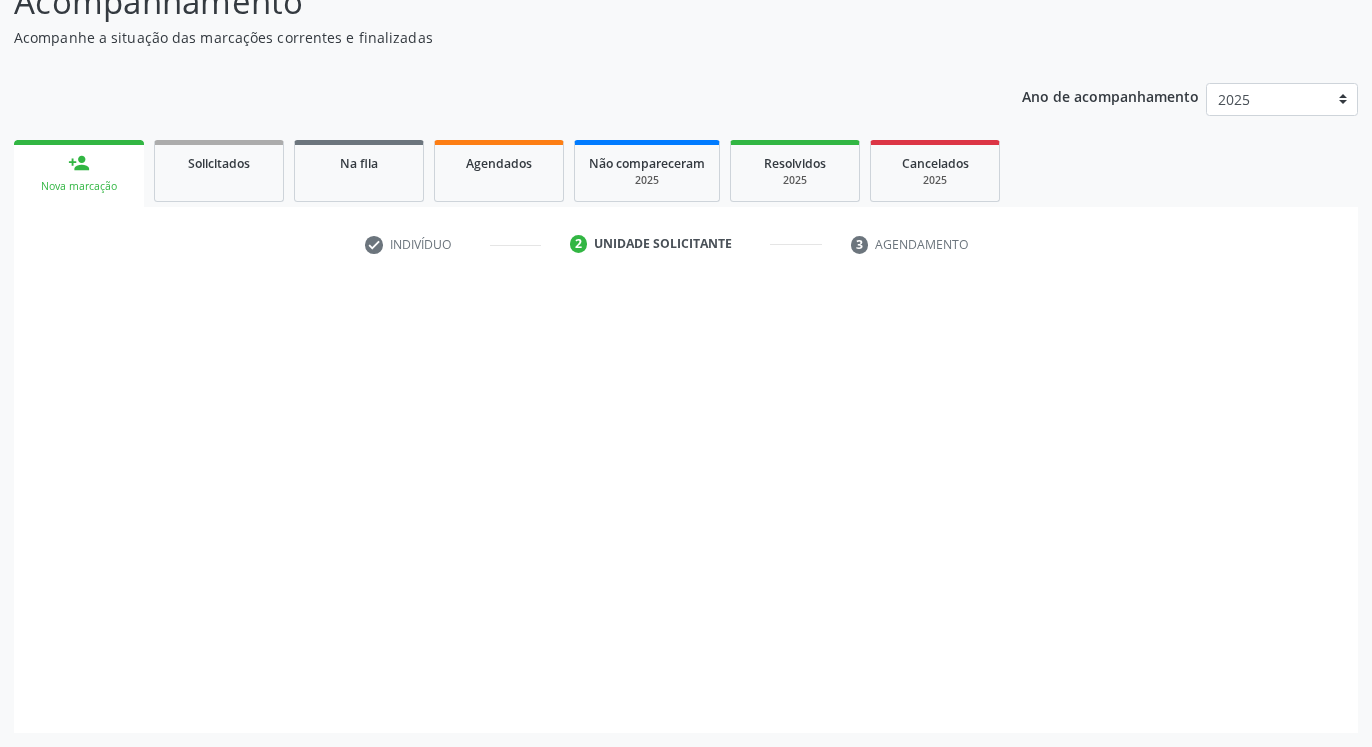 scroll, scrollTop: 159, scrollLeft: 0, axis: vertical 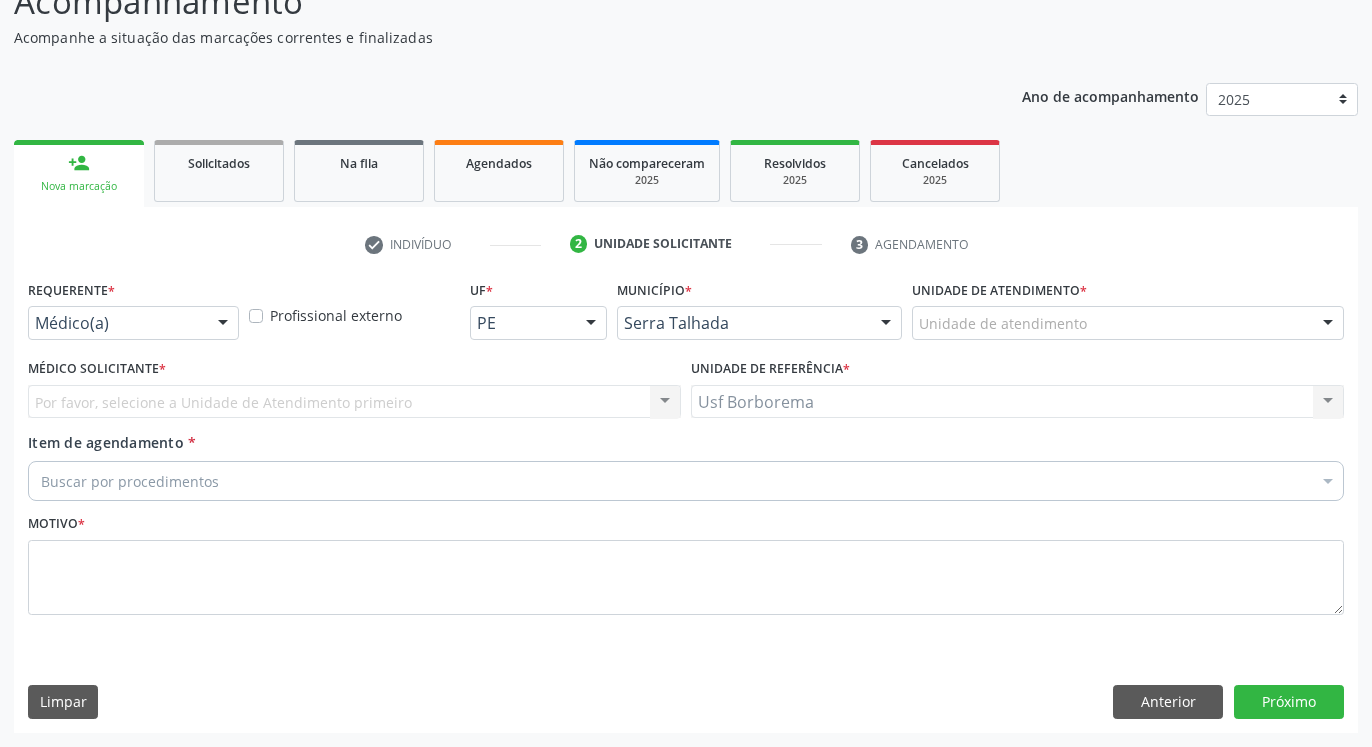 click on "Unidade de atendimento" at bounding box center (1128, 323) 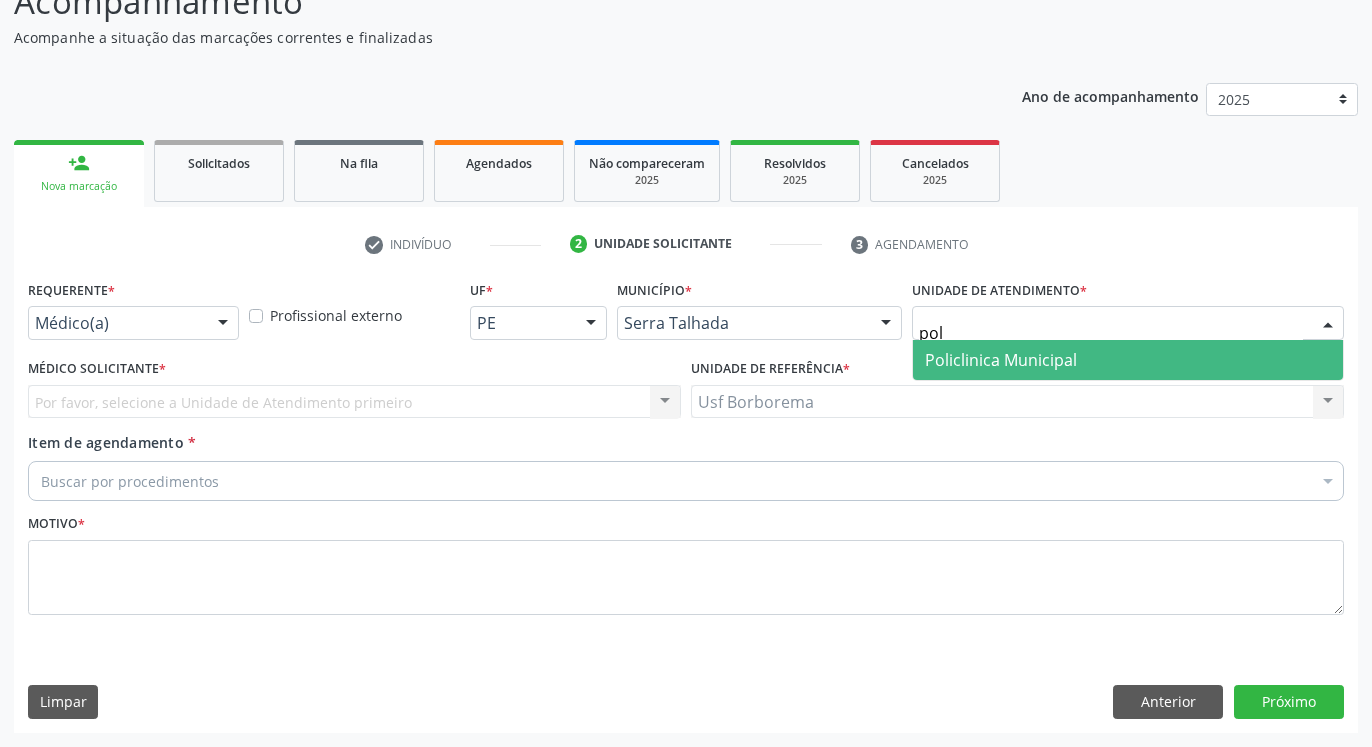 type on "poli" 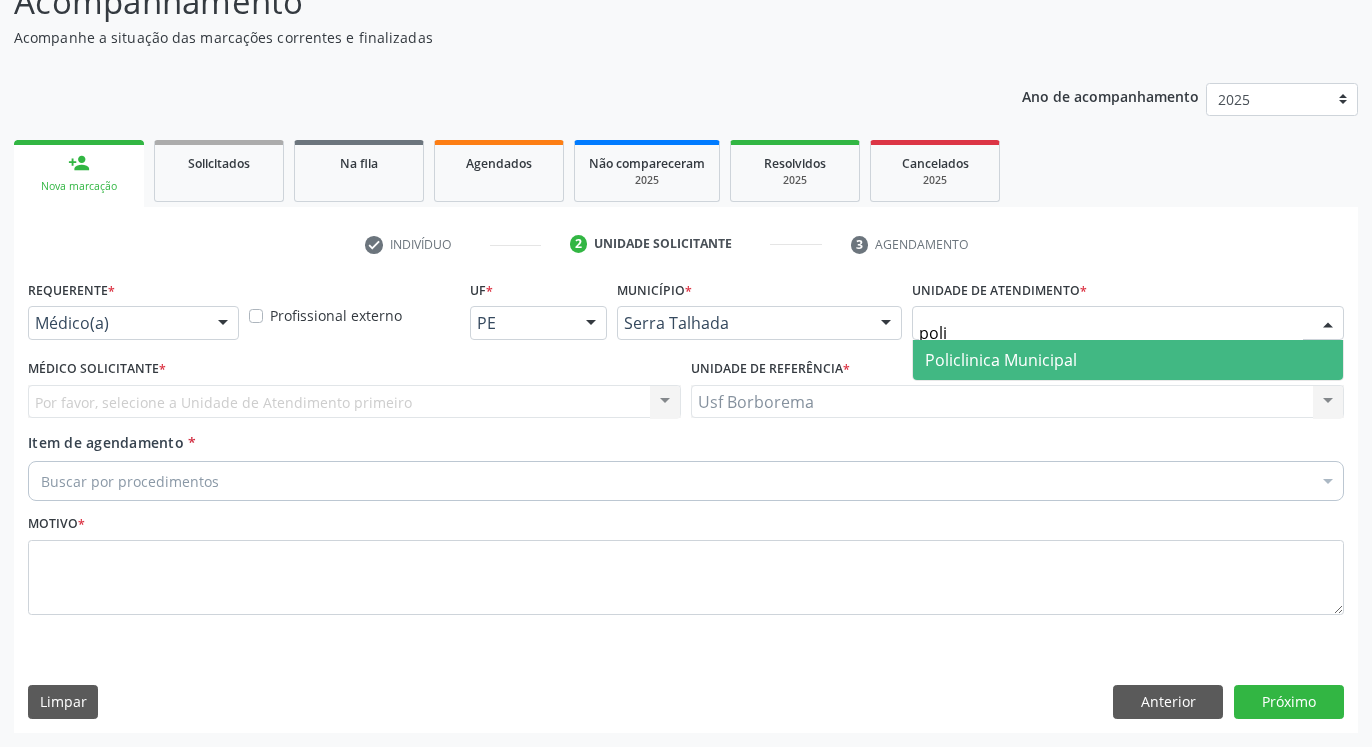 click on "Policlinica Municipal" at bounding box center [1128, 360] 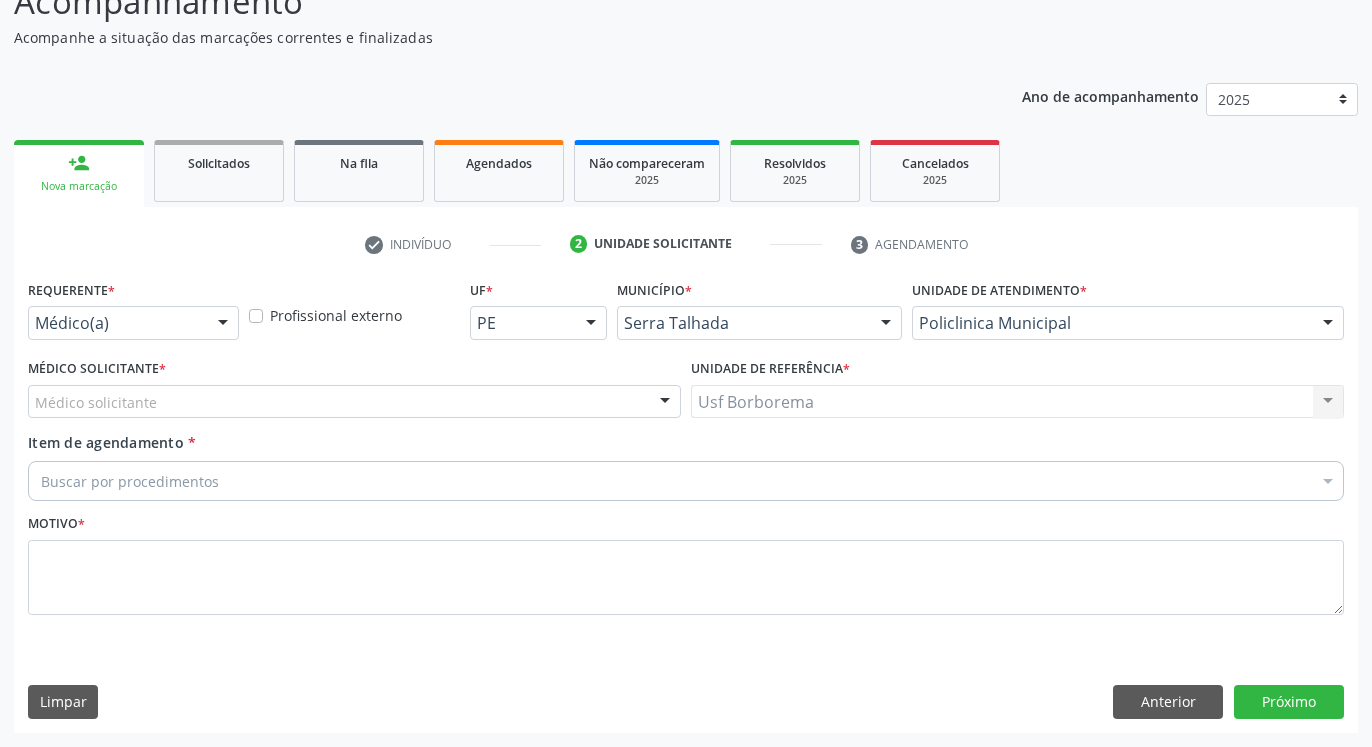 click on "Médico solicitante" at bounding box center [354, 402] 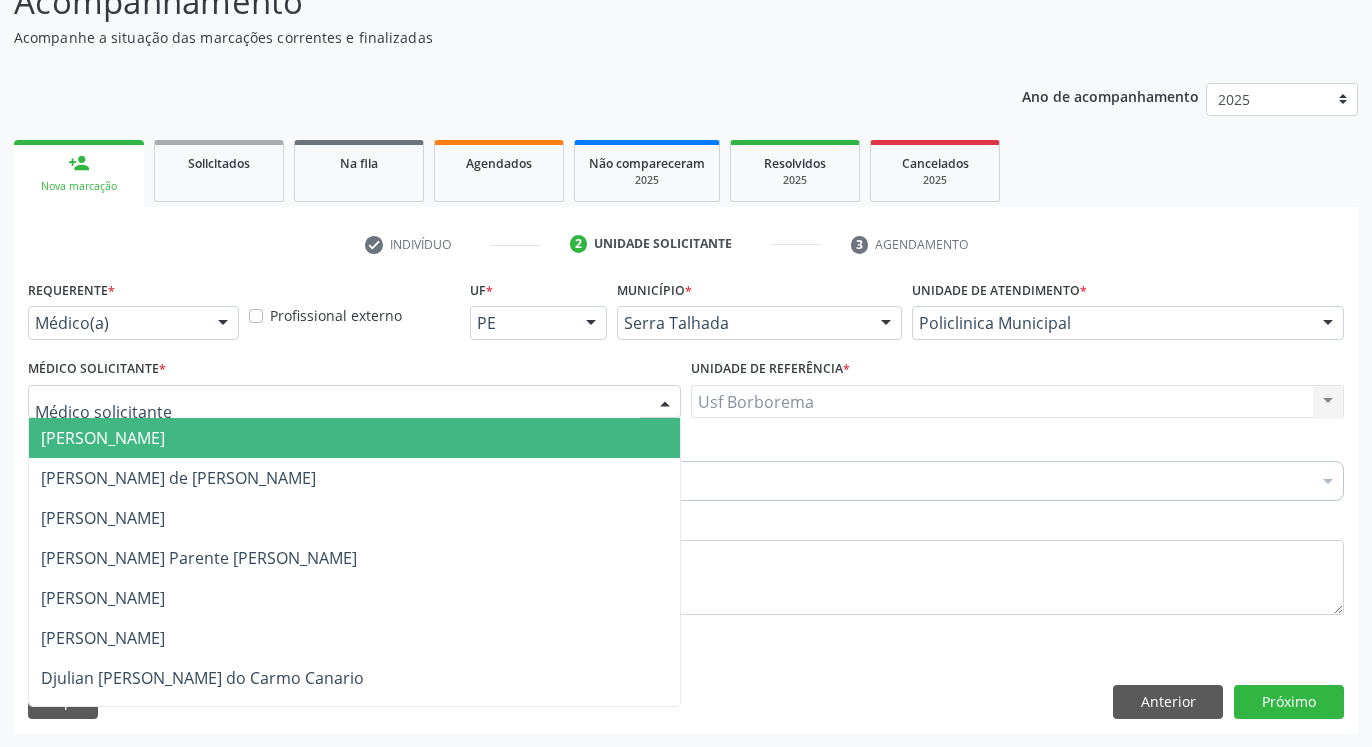 click at bounding box center (354, 402) 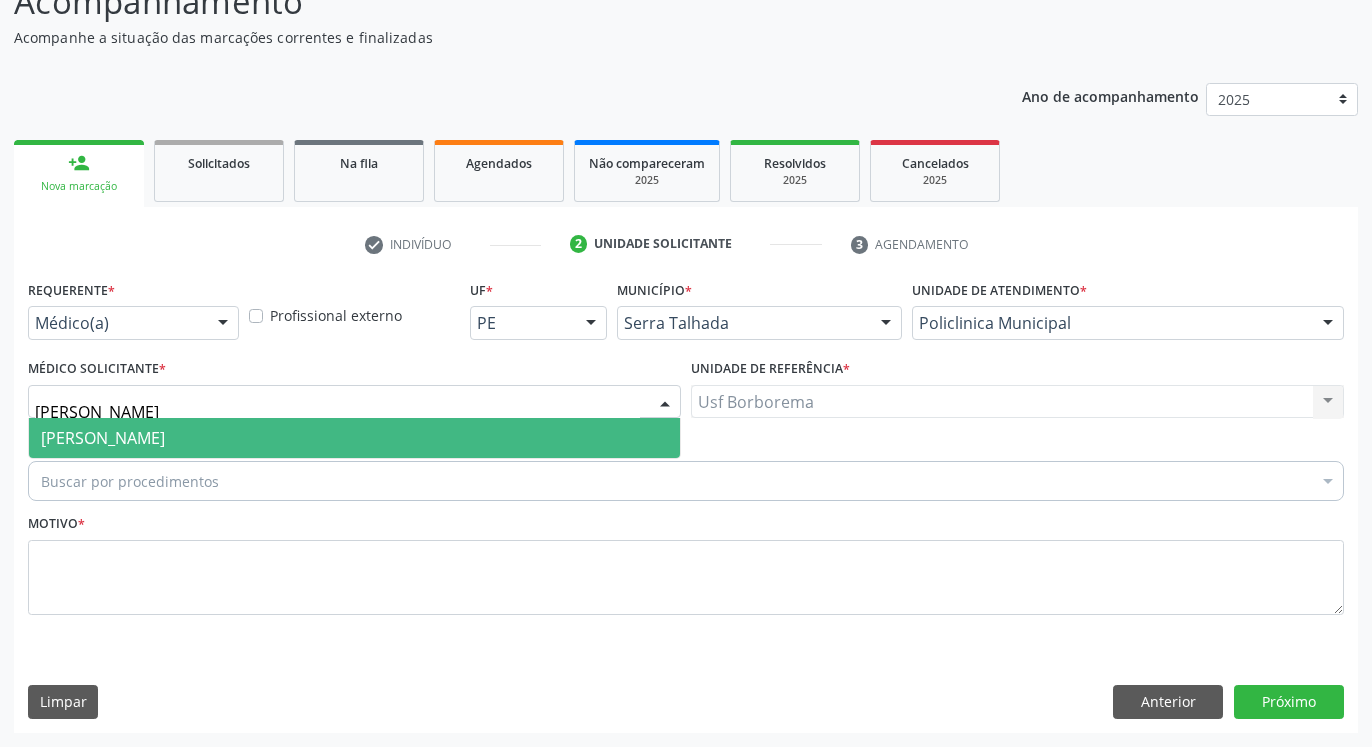 type on "[PERSON_NAME]" 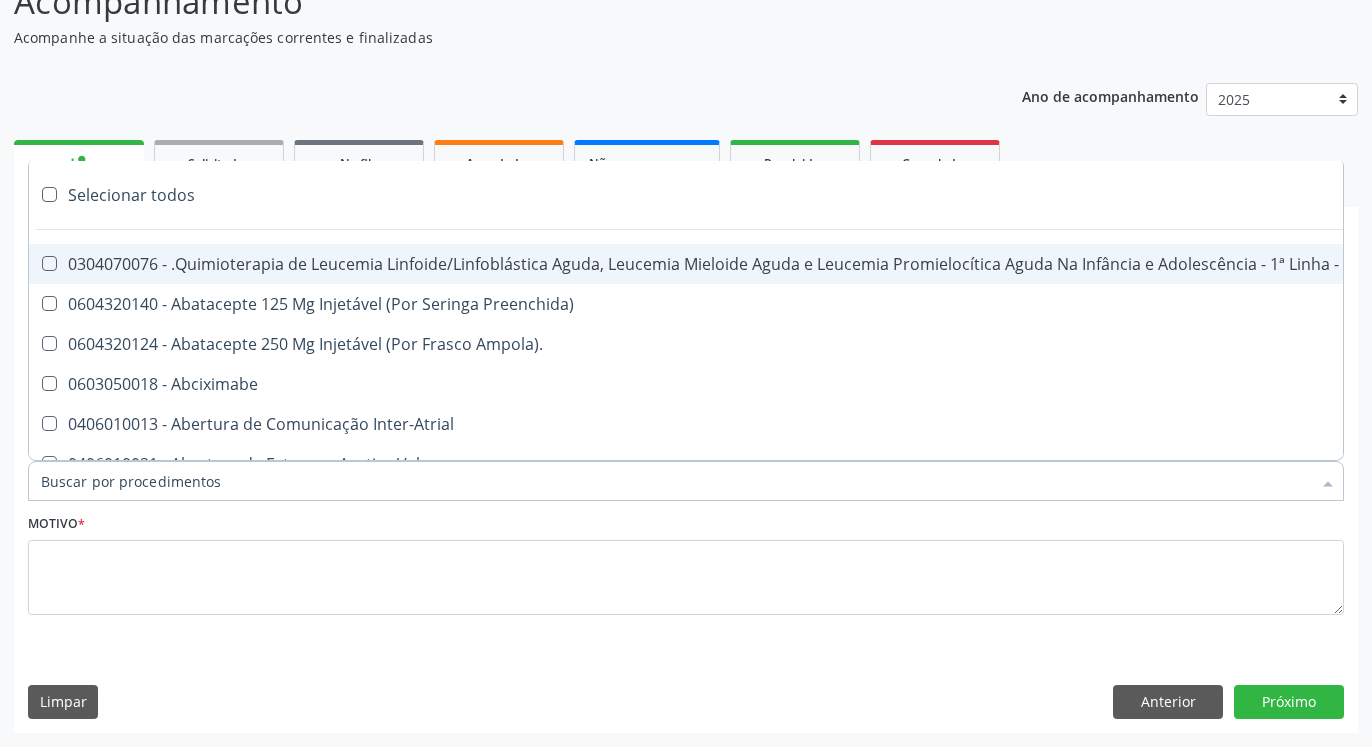 paste on "0205020127" 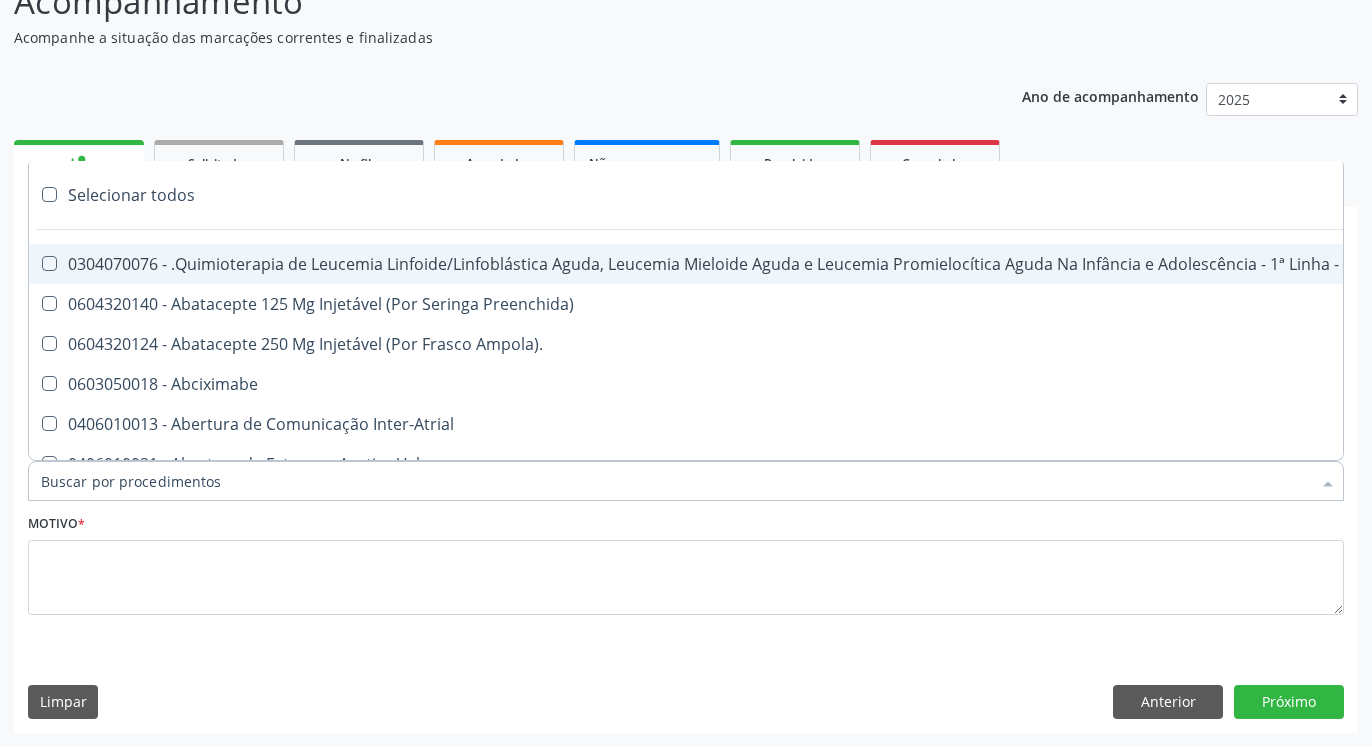 type on "0205020127" 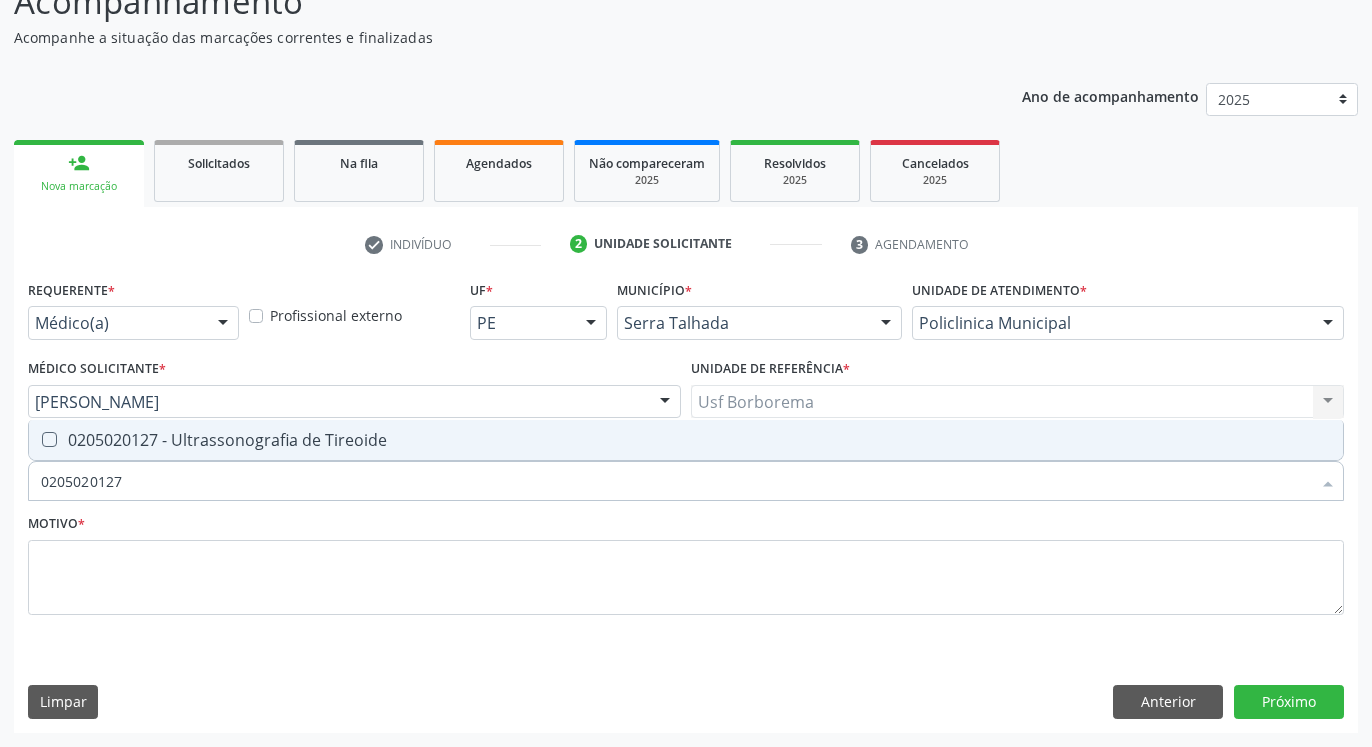 click at bounding box center [49, 439] 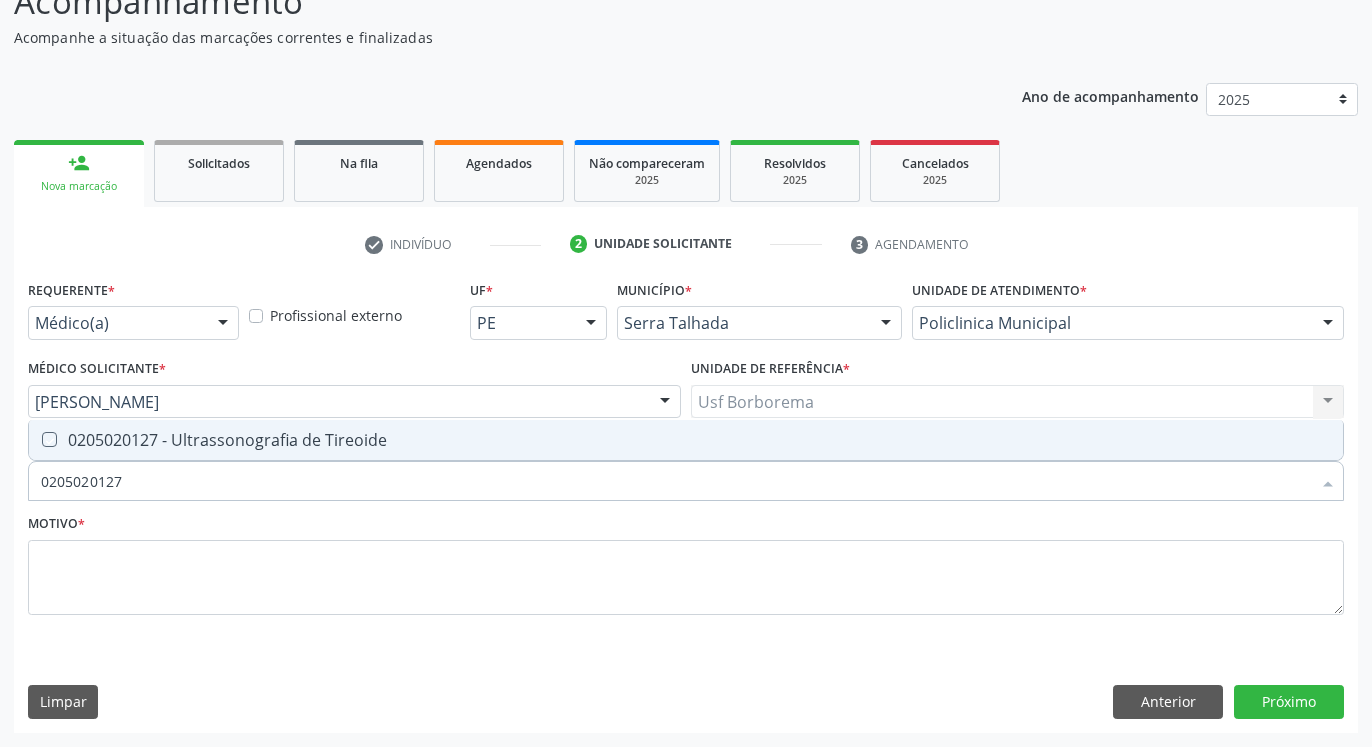 click at bounding box center [35, 439] 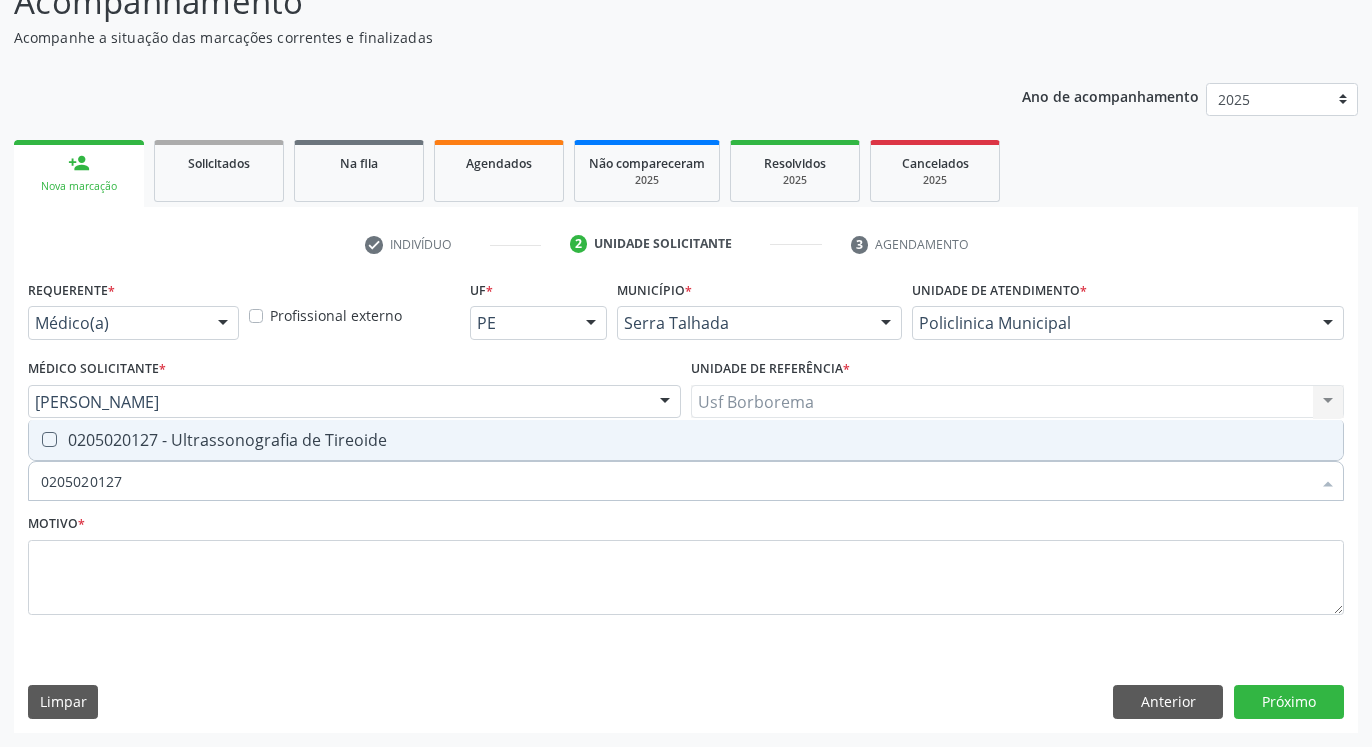 checkbox on "true" 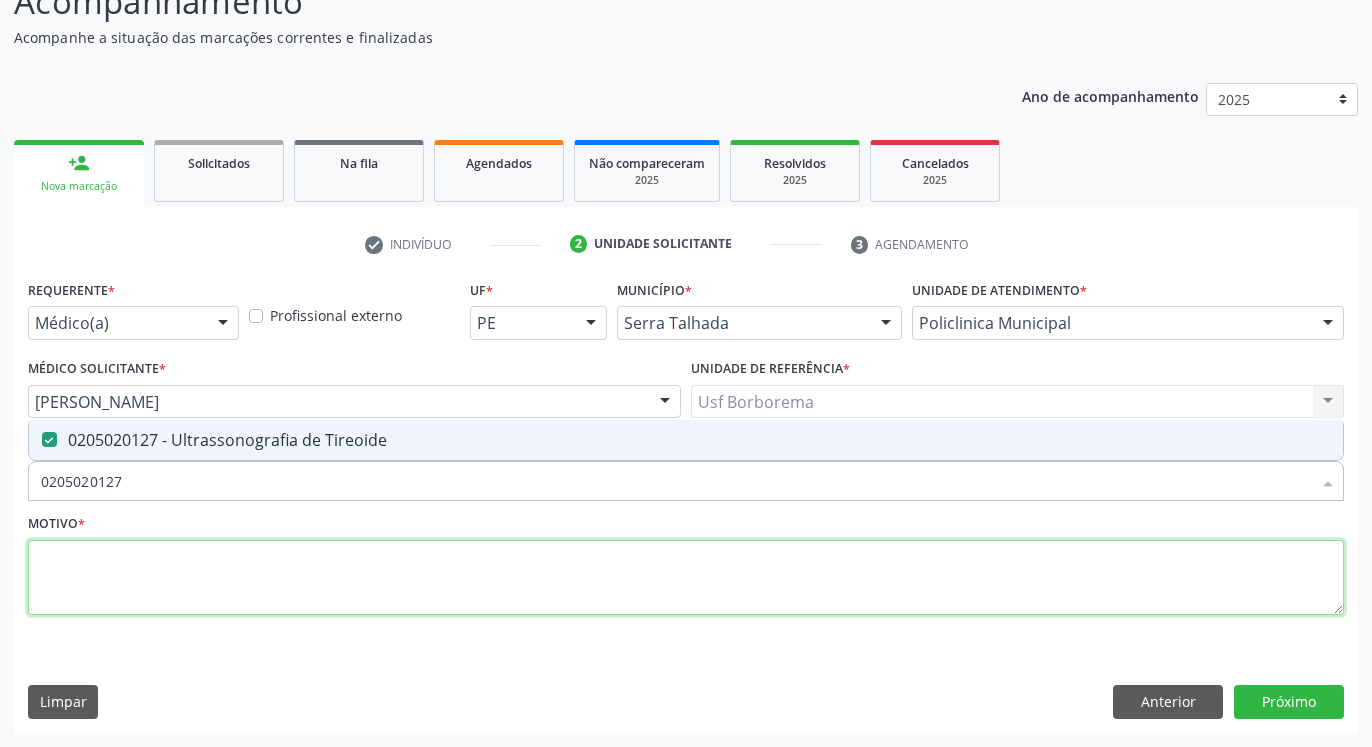click at bounding box center [686, 578] 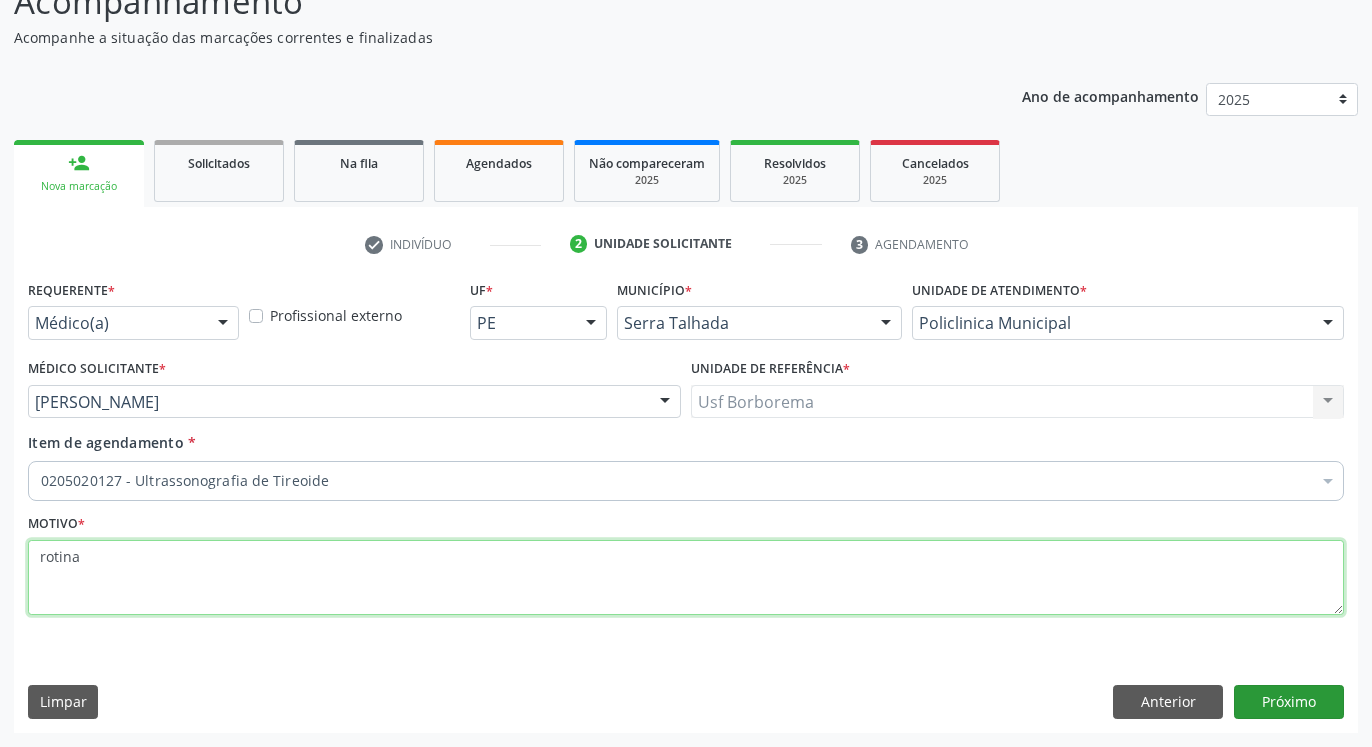 type on "rotina" 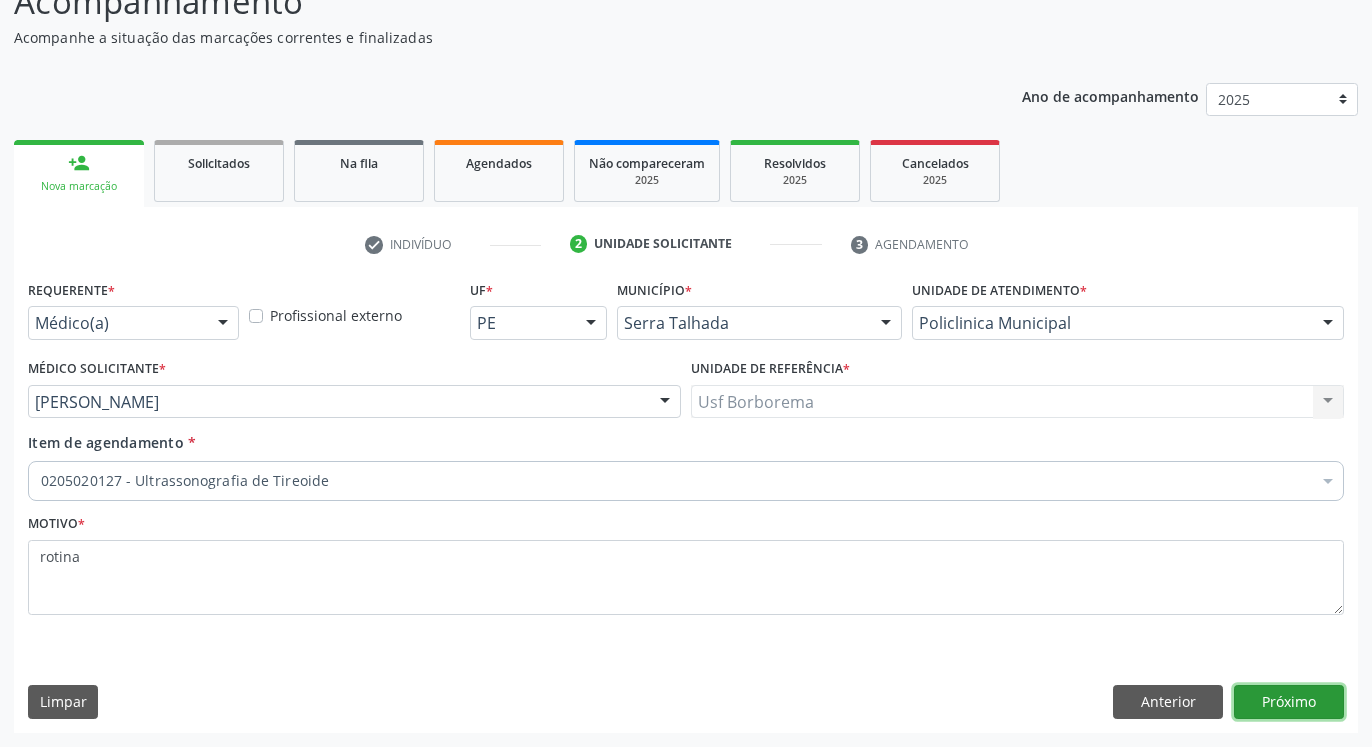 click on "Próximo" at bounding box center (1289, 702) 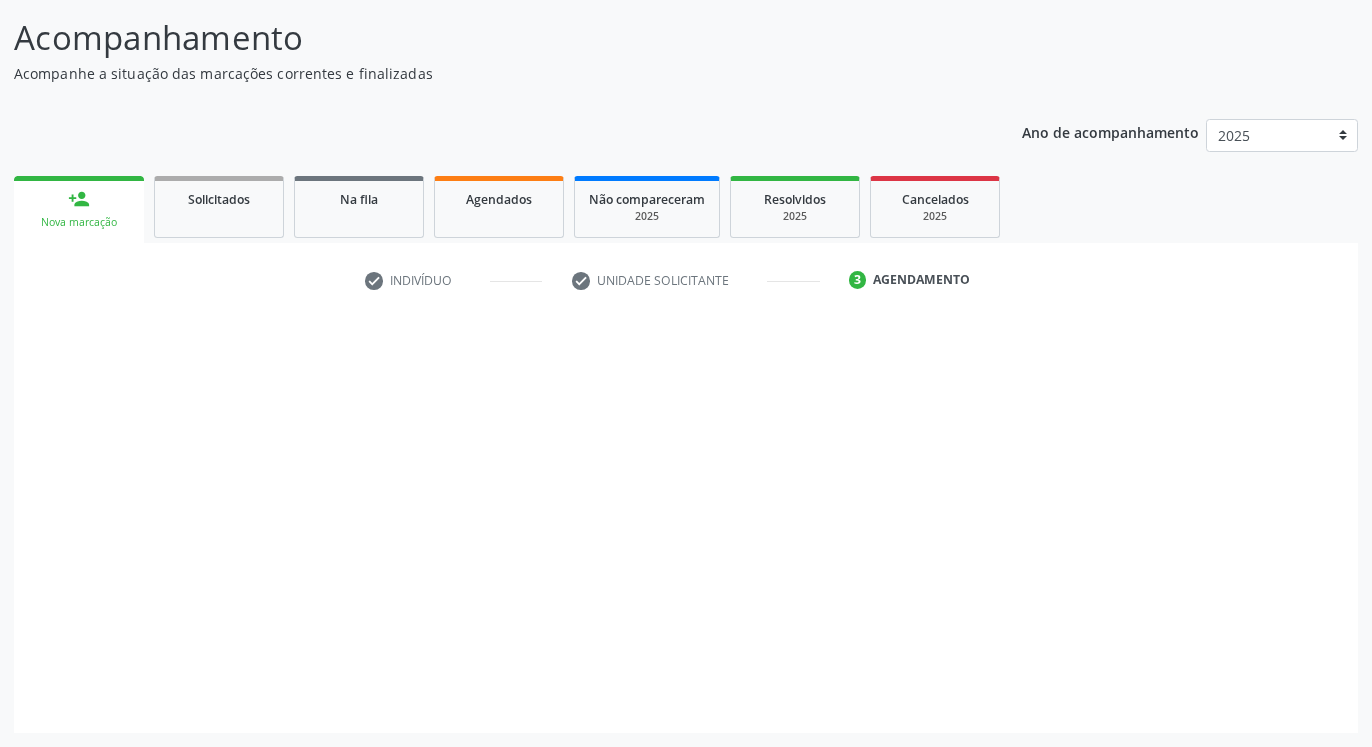 scroll, scrollTop: 123, scrollLeft: 0, axis: vertical 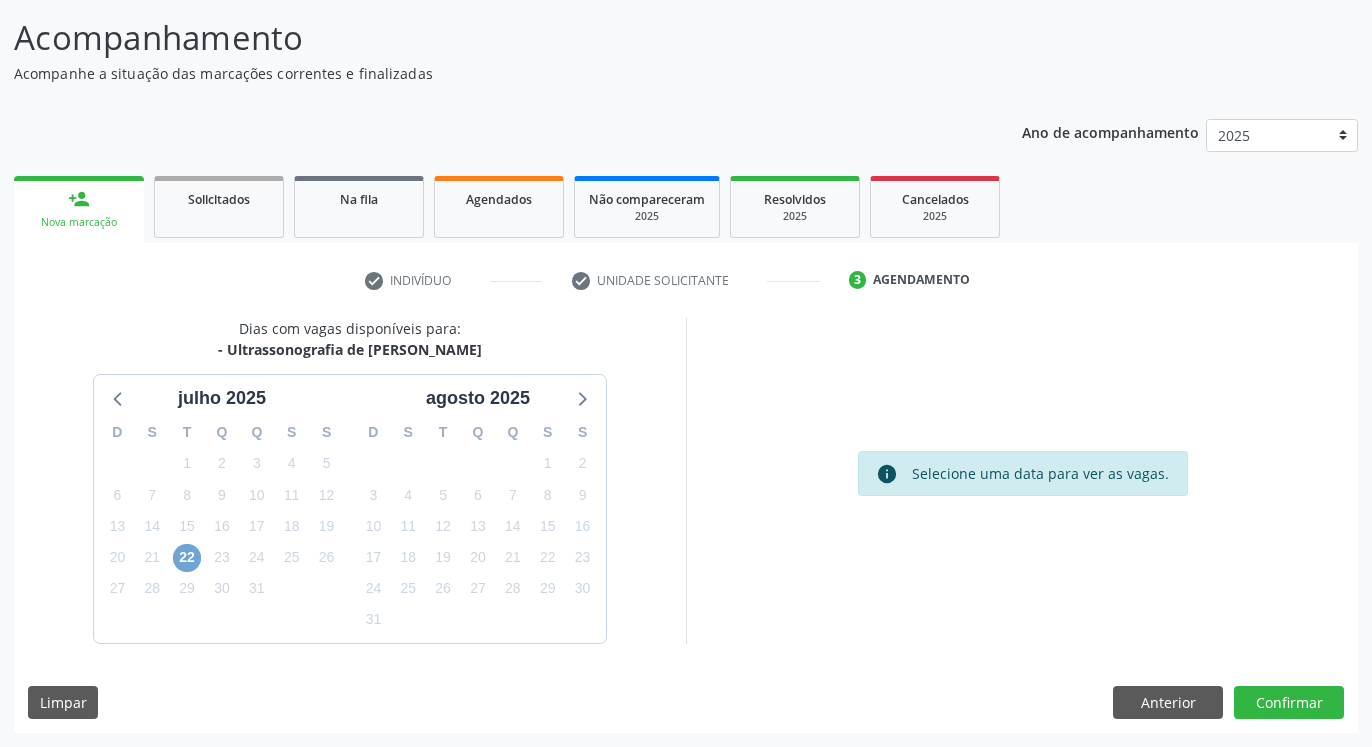 click on "22" at bounding box center (187, 558) 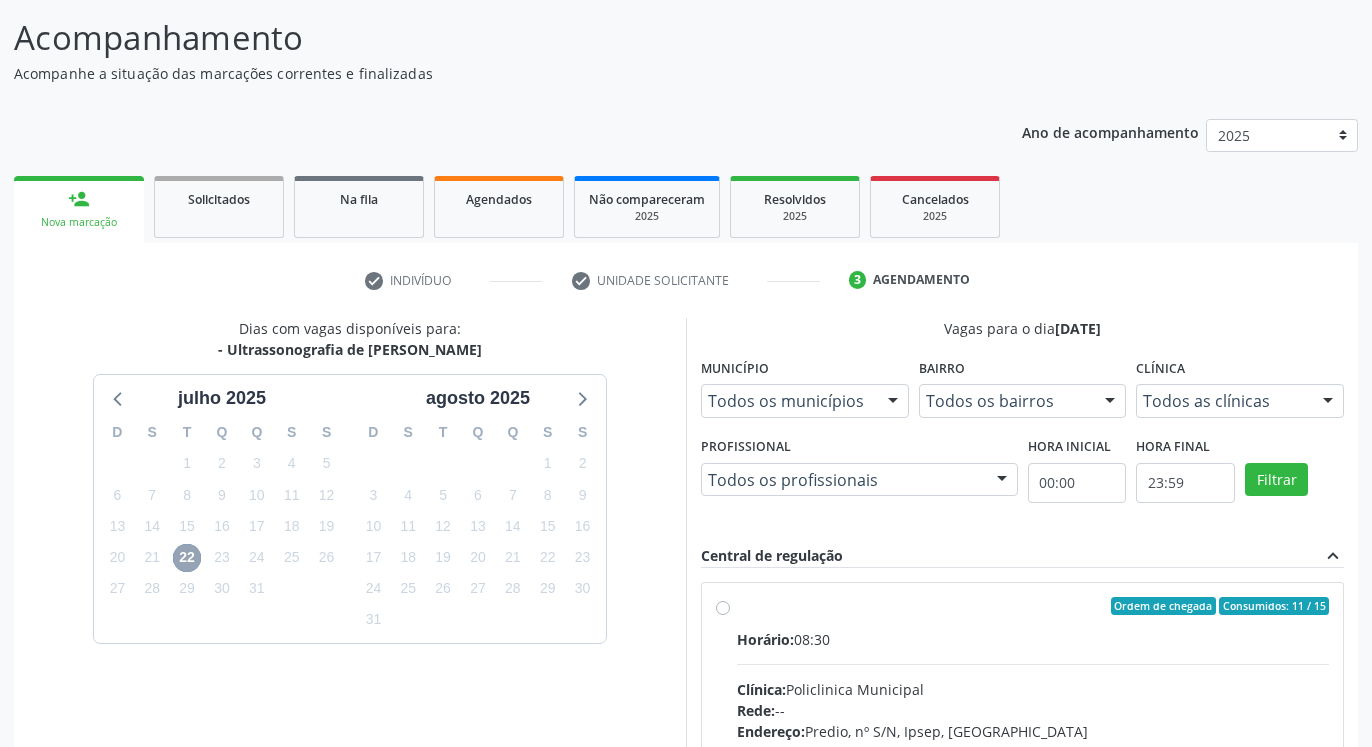 scroll, scrollTop: 327, scrollLeft: 0, axis: vertical 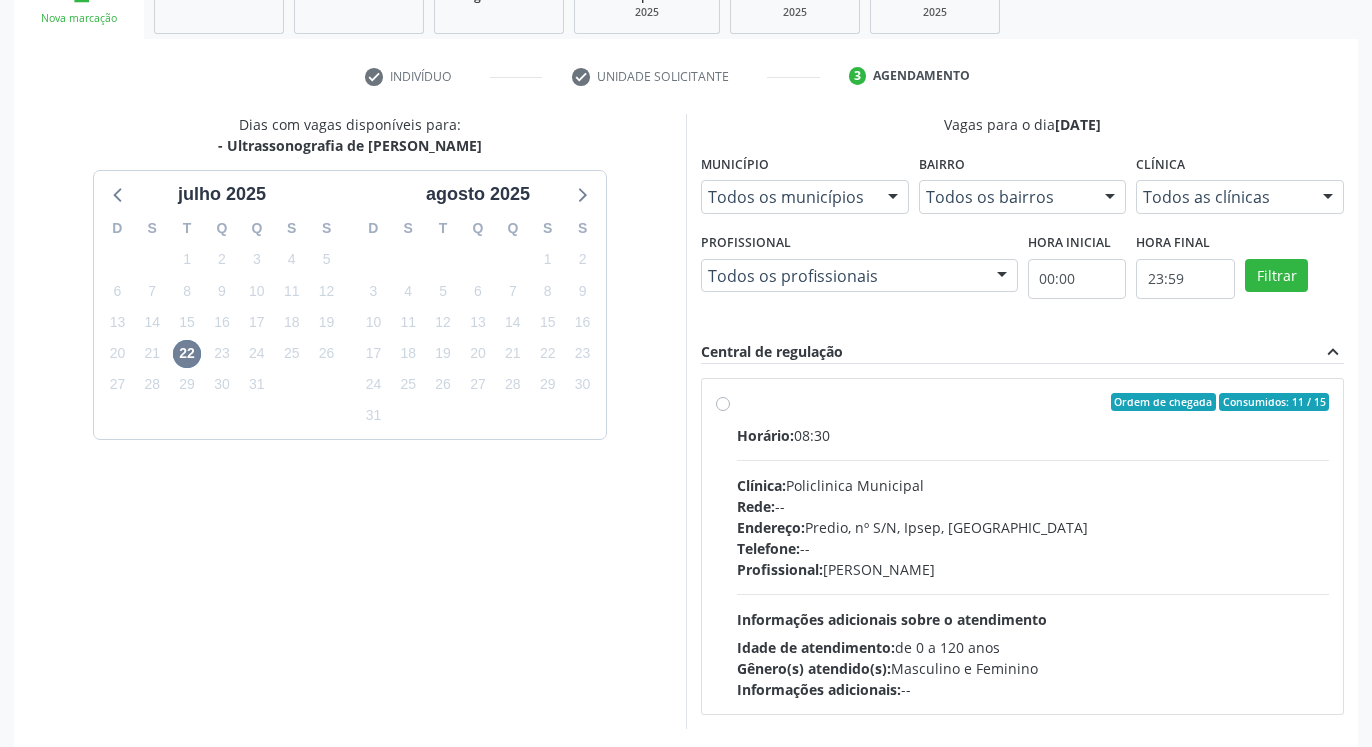 click on "Ordem de chegada
Consumidos: 11 / 15
Horário:   08:30
Clínica:  Policlinica Municipal
Rede:
--
Endereço:   Predio, nº S/N, Ipsep, [GEOGRAPHIC_DATA] - PE
Telefone:   --
Profissional:
[PERSON_NAME]
Informações adicionais sobre o atendimento
Idade de atendimento:
de 0 a 120 anos
Gênero(s) atendido(s):
Masculino e Feminino
Informações adicionais:
--" at bounding box center (1022, 546) 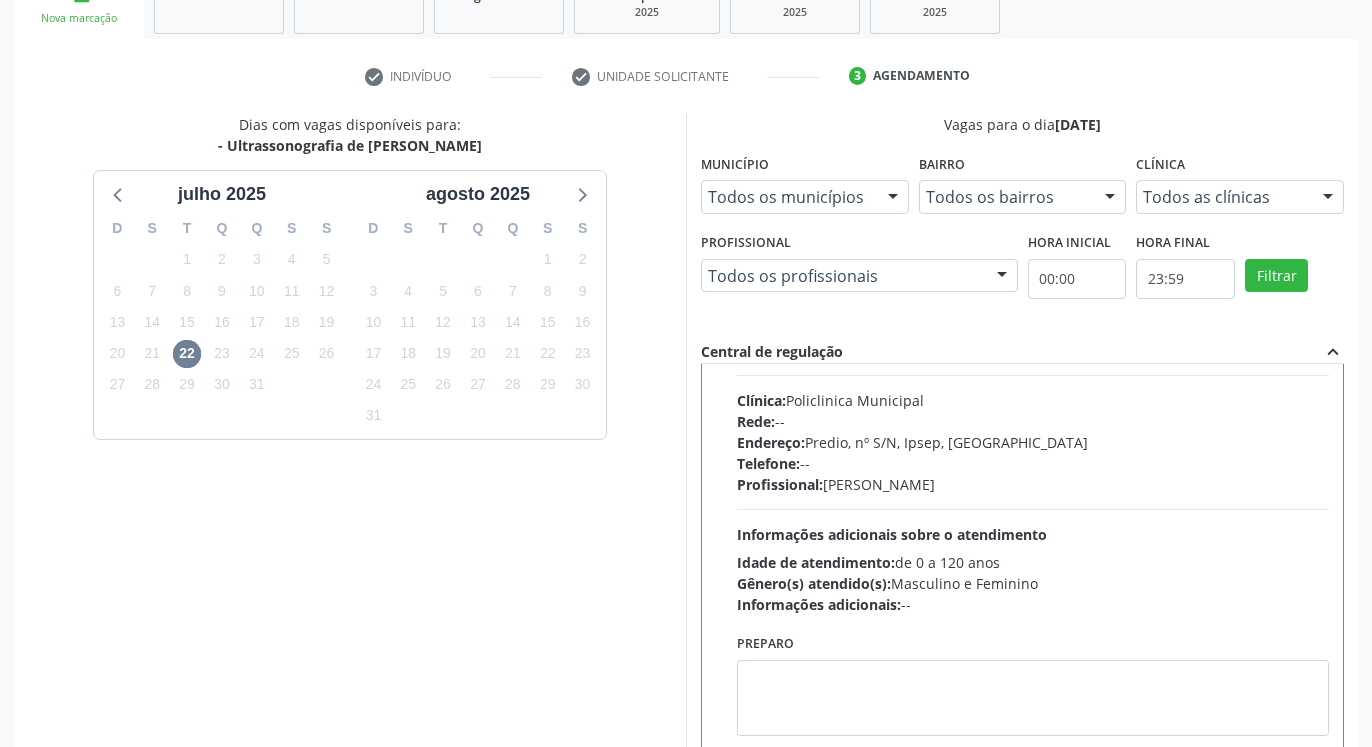 scroll, scrollTop: 100, scrollLeft: 0, axis: vertical 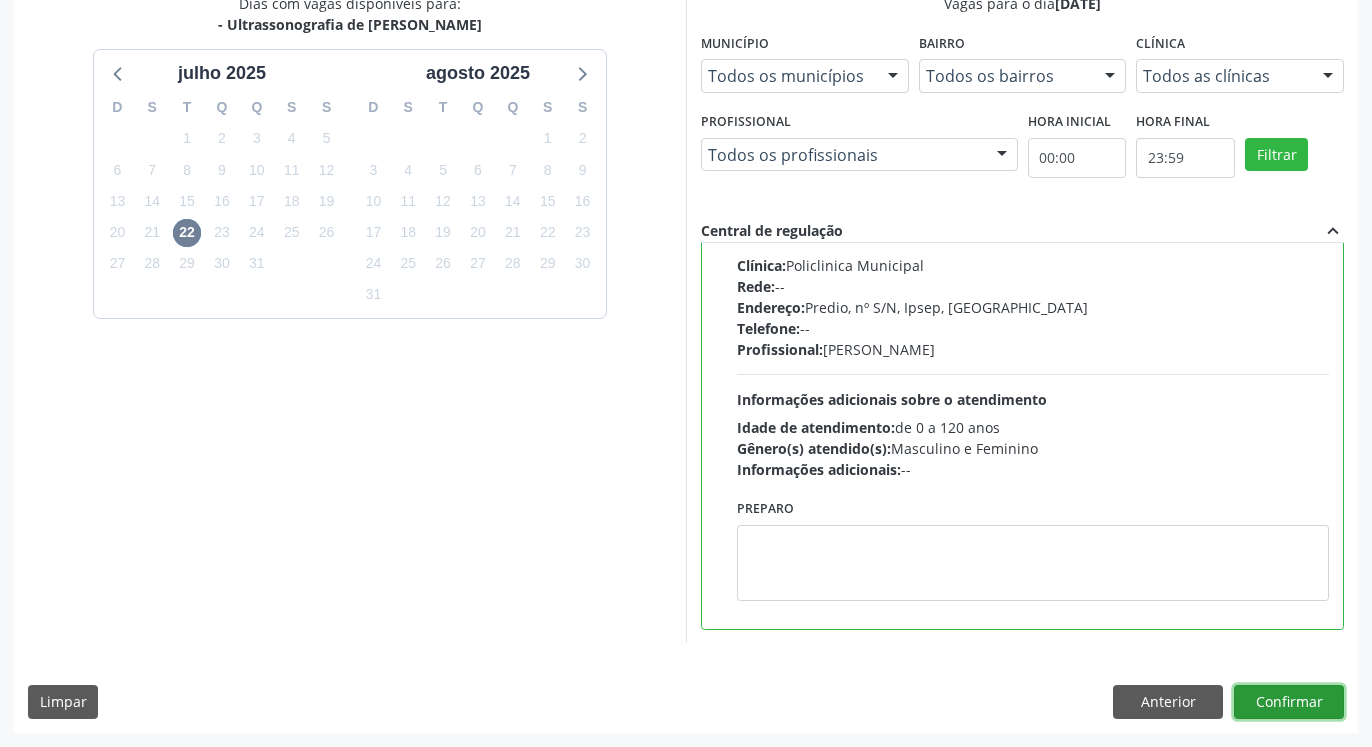 click on "Confirmar" at bounding box center (1289, 702) 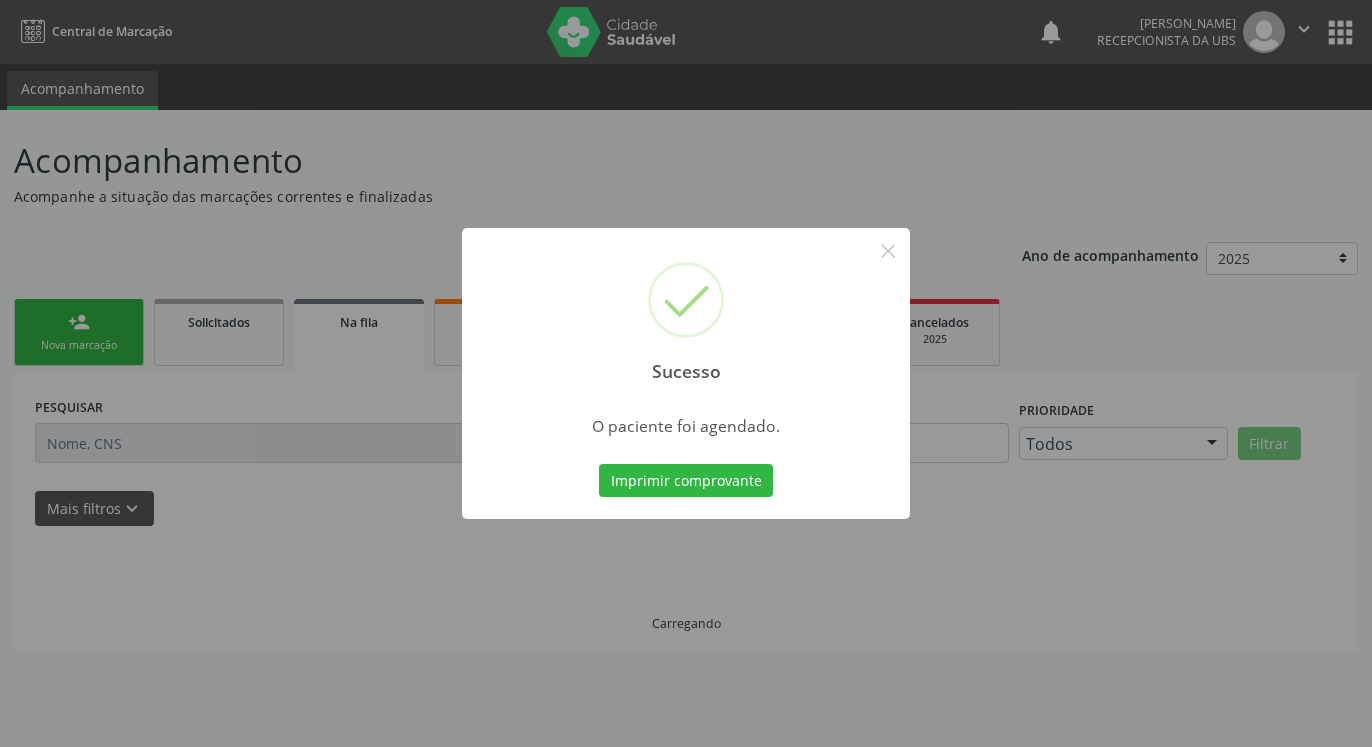 scroll, scrollTop: 0, scrollLeft: 0, axis: both 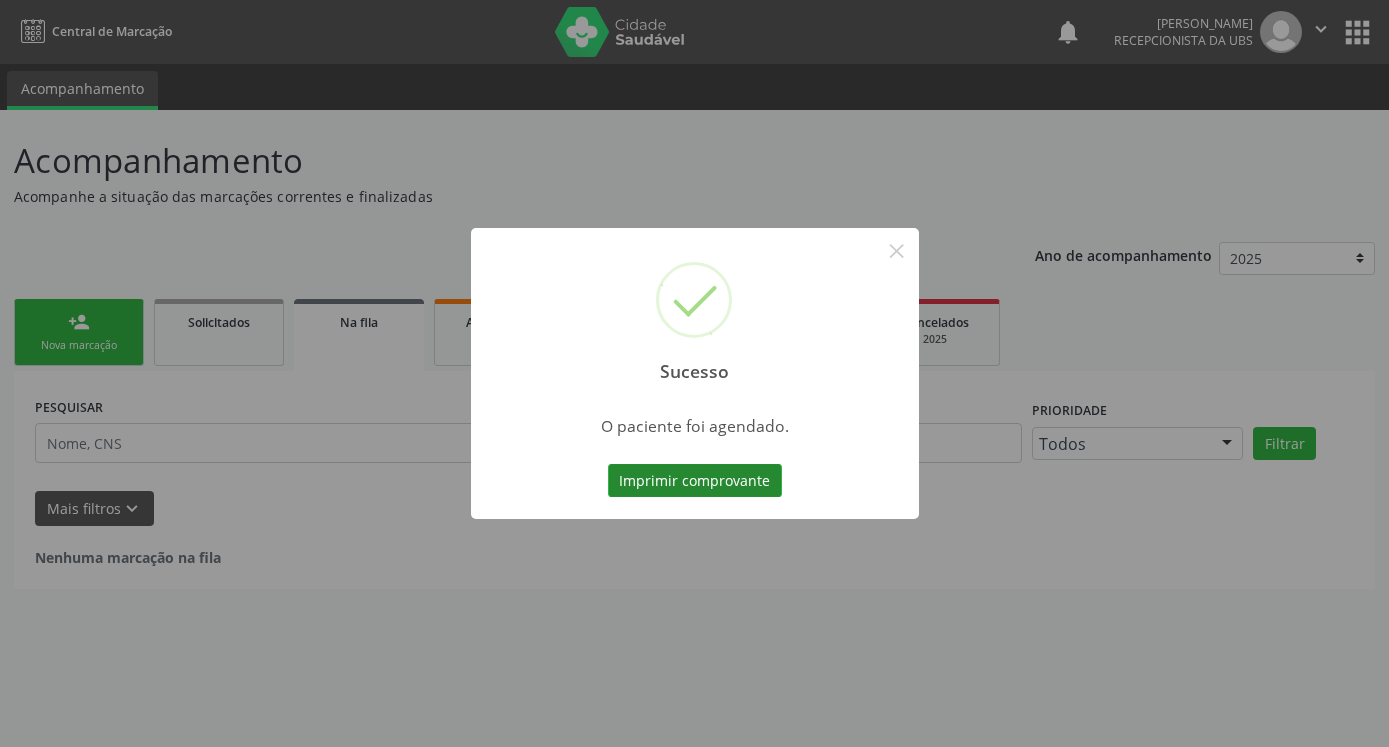 click on "Imprimir comprovante" at bounding box center [695, 481] 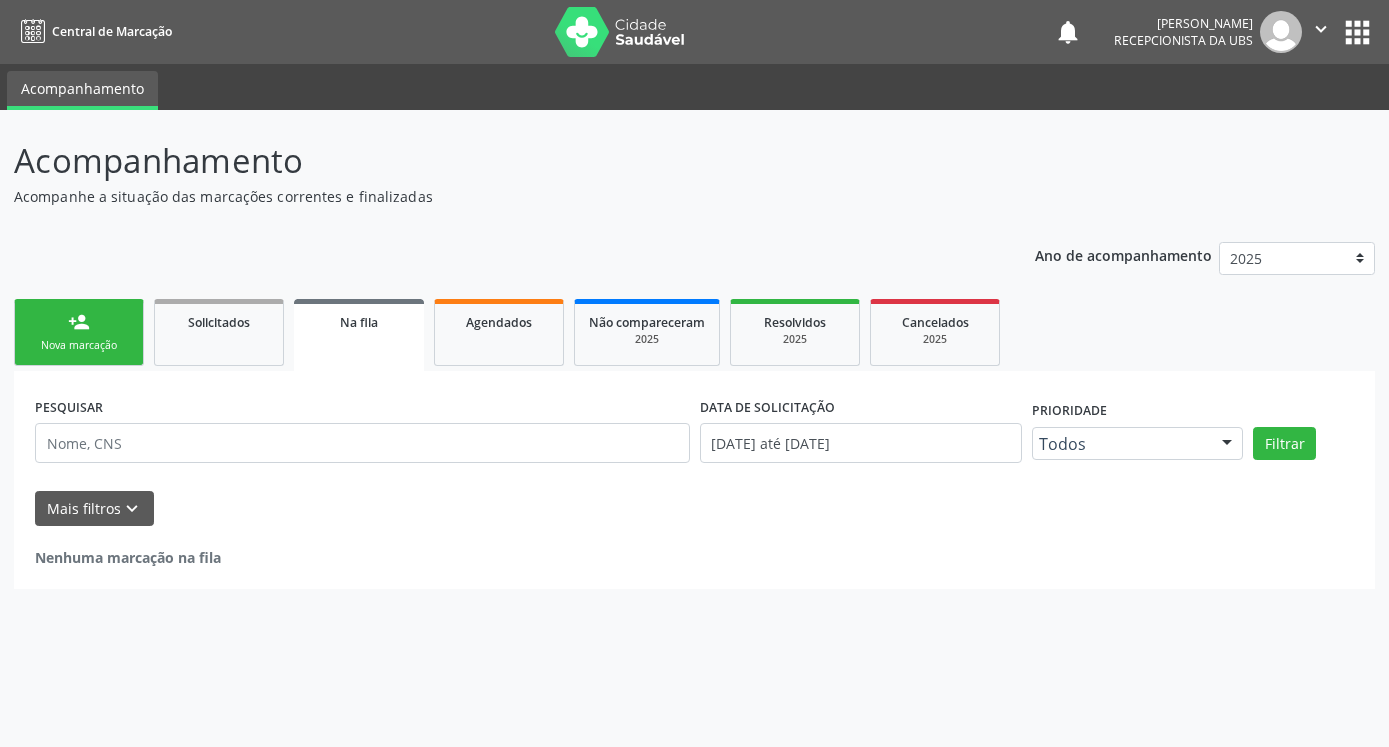 click on "person_add
Nova marcação" at bounding box center (79, 332) 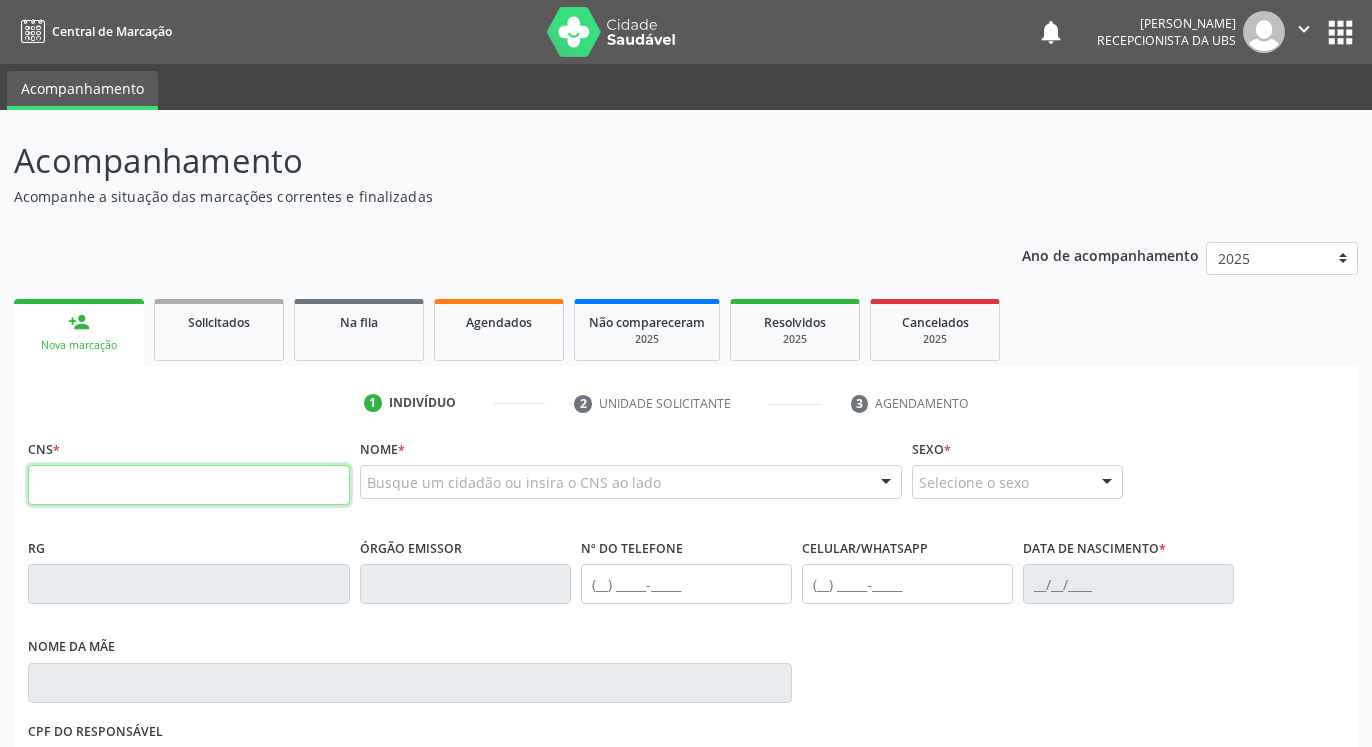 click at bounding box center [189, 485] 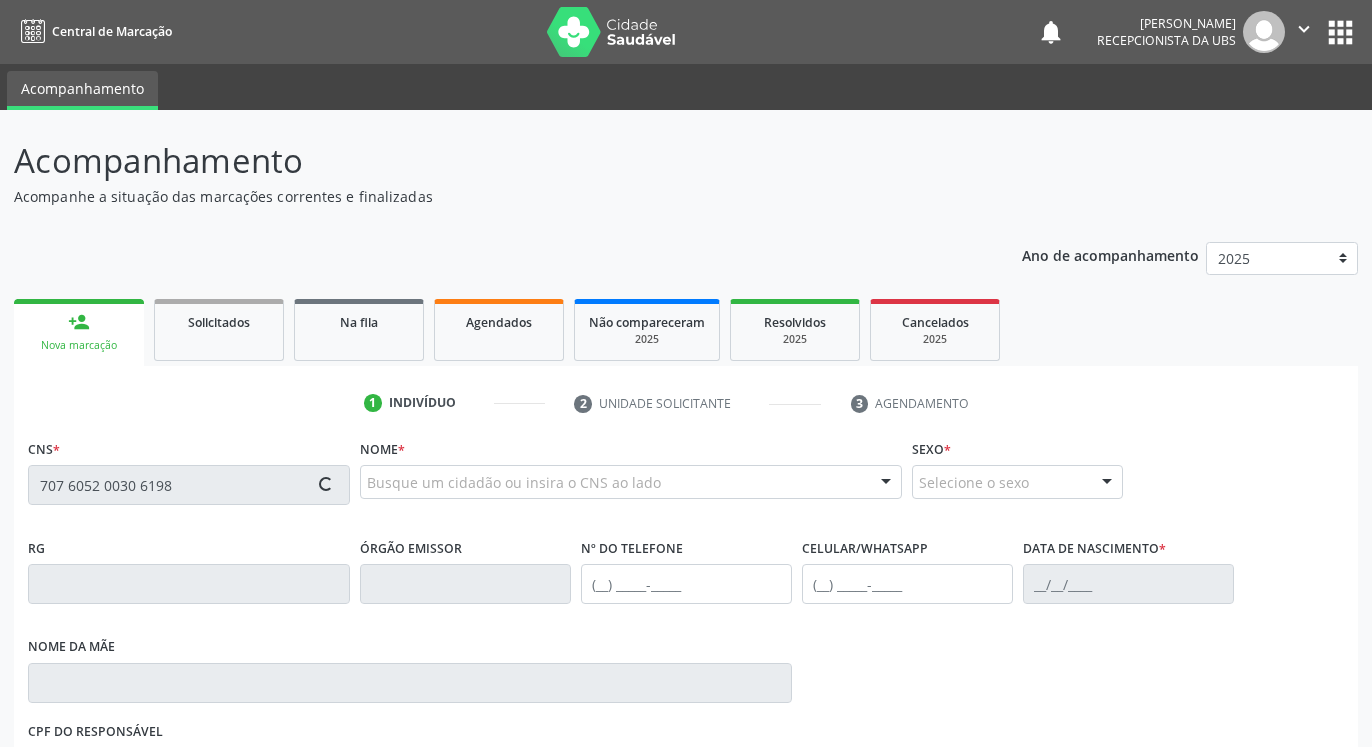 type on "707 6052 0030 6198" 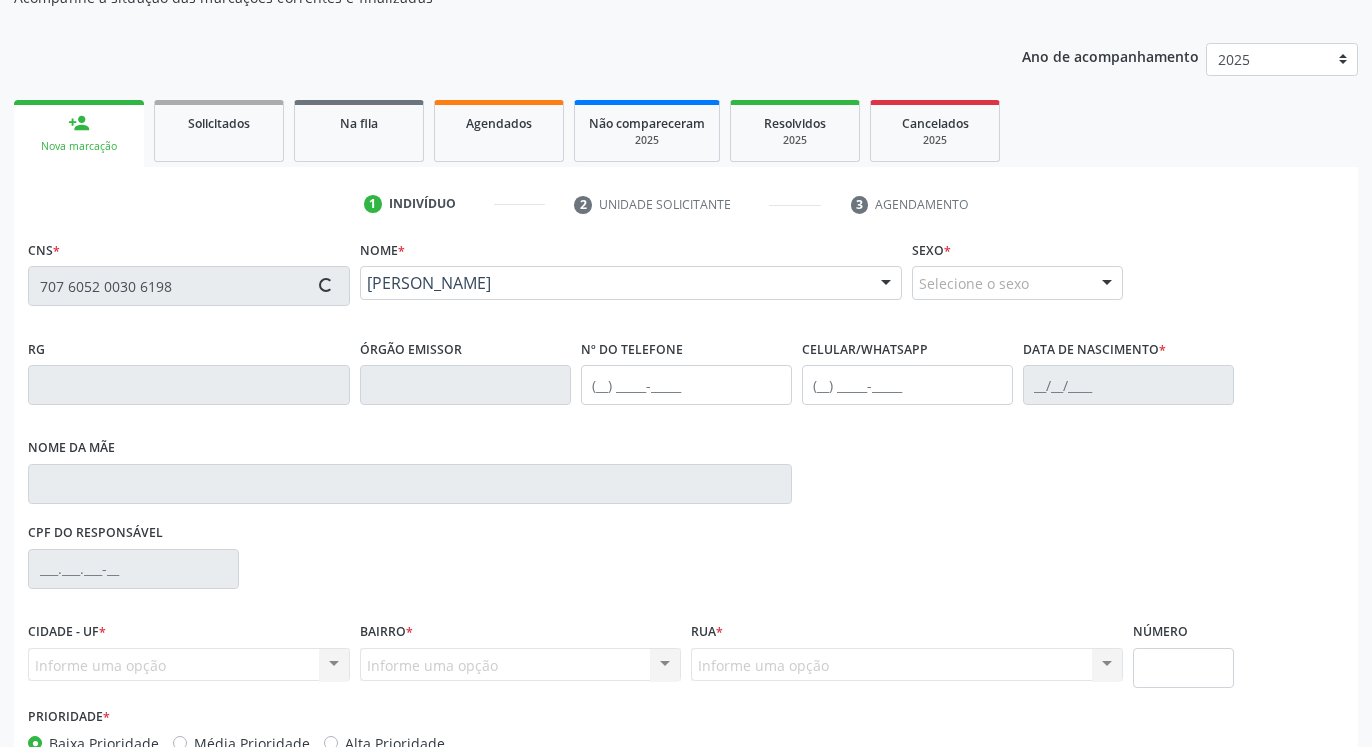 type on "[PHONE_NUMBER]" 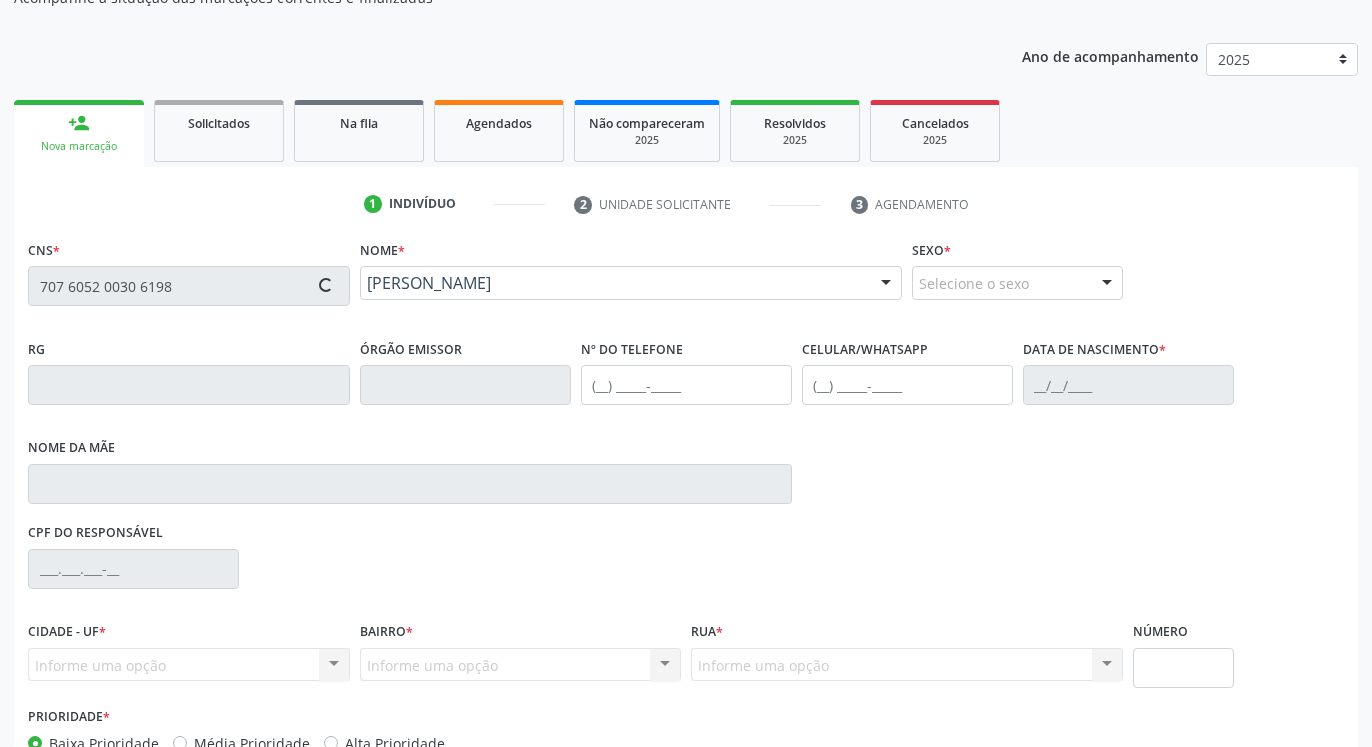 type on "[DATE]" 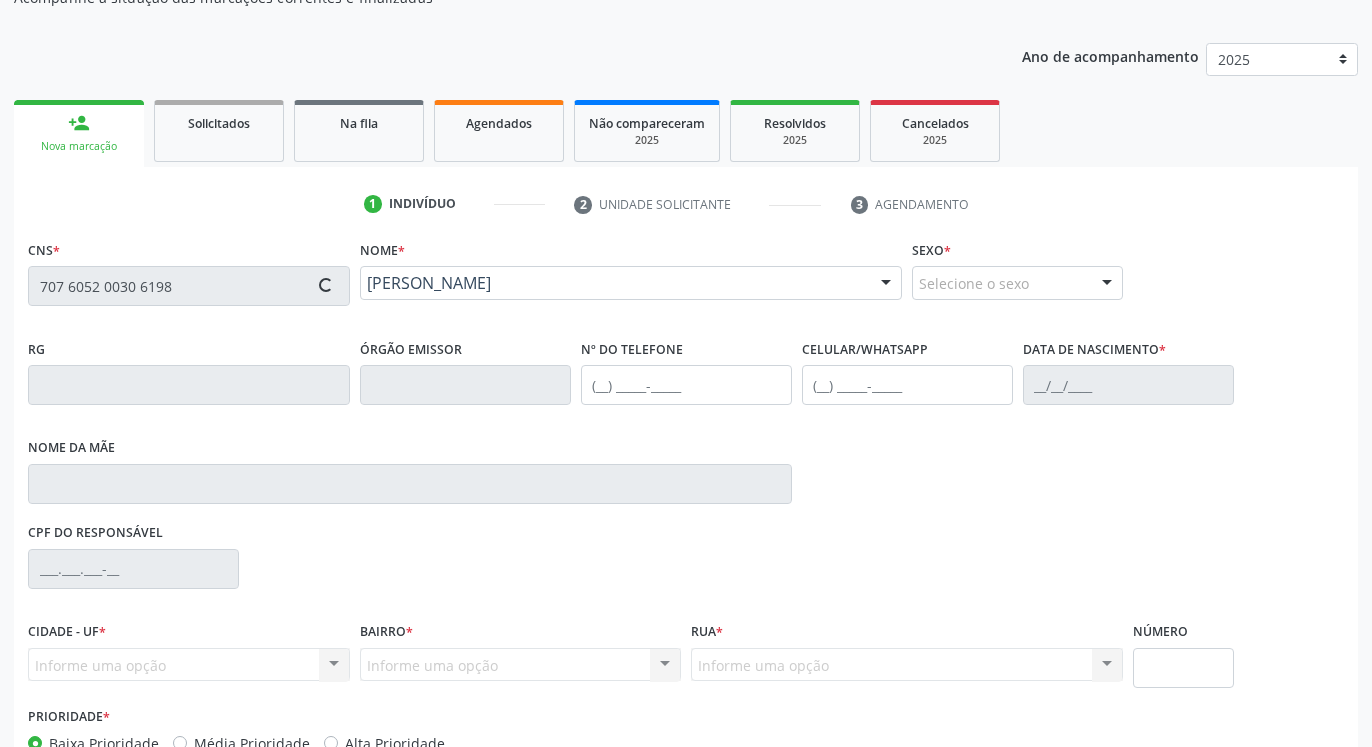 type on "098.513.064-44" 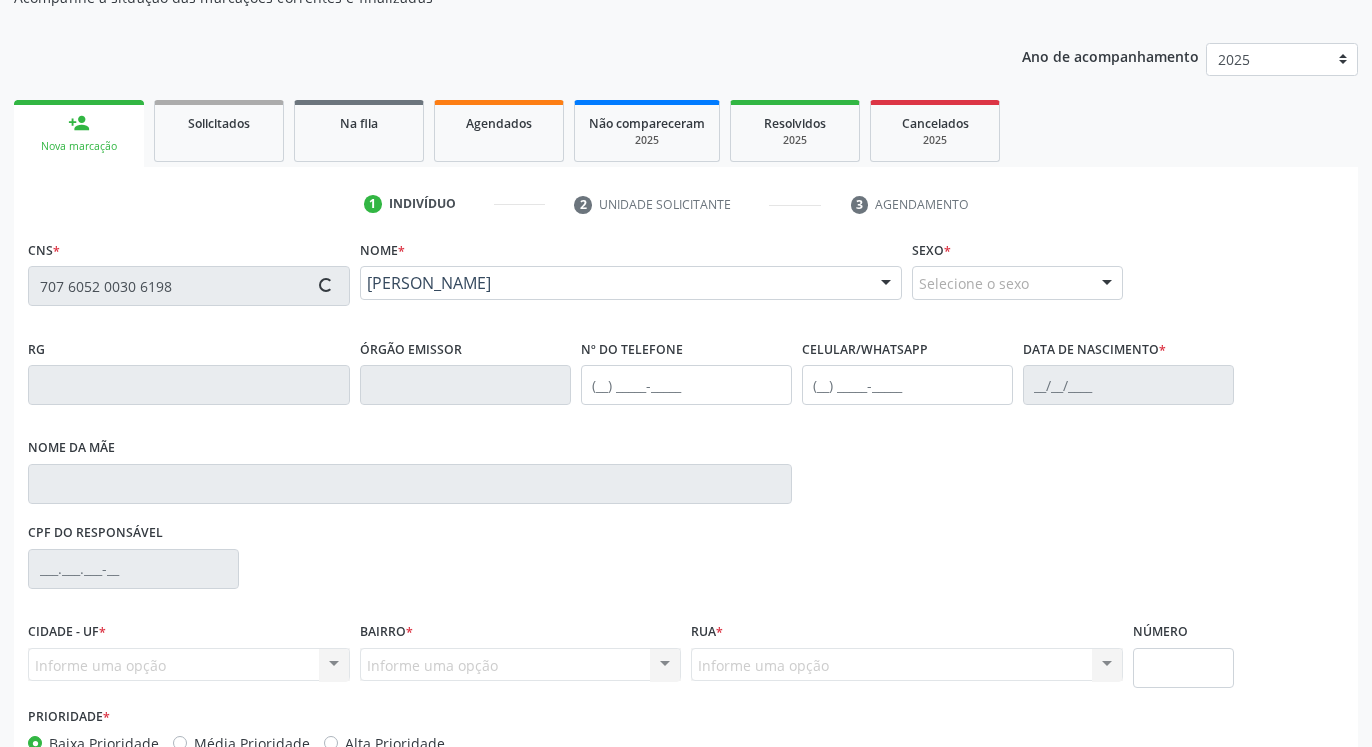 type on "55" 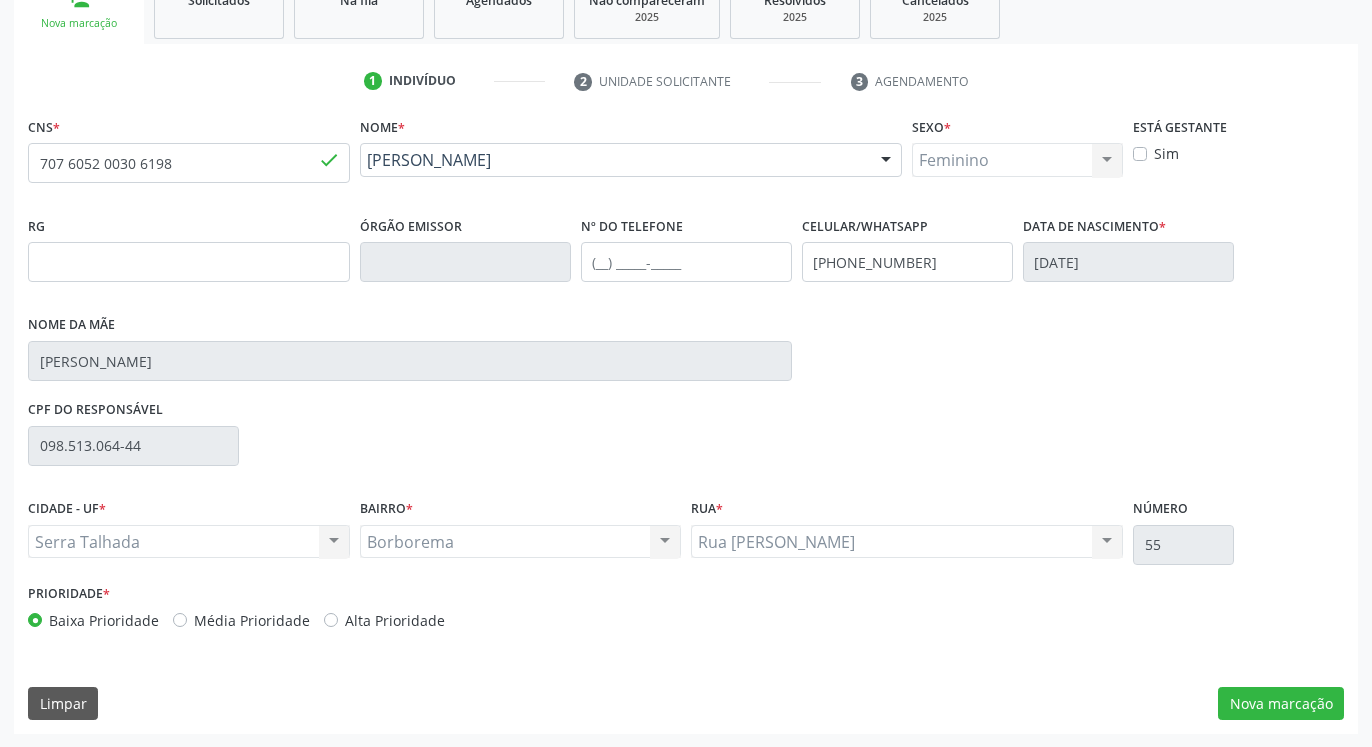 scroll, scrollTop: 323, scrollLeft: 0, axis: vertical 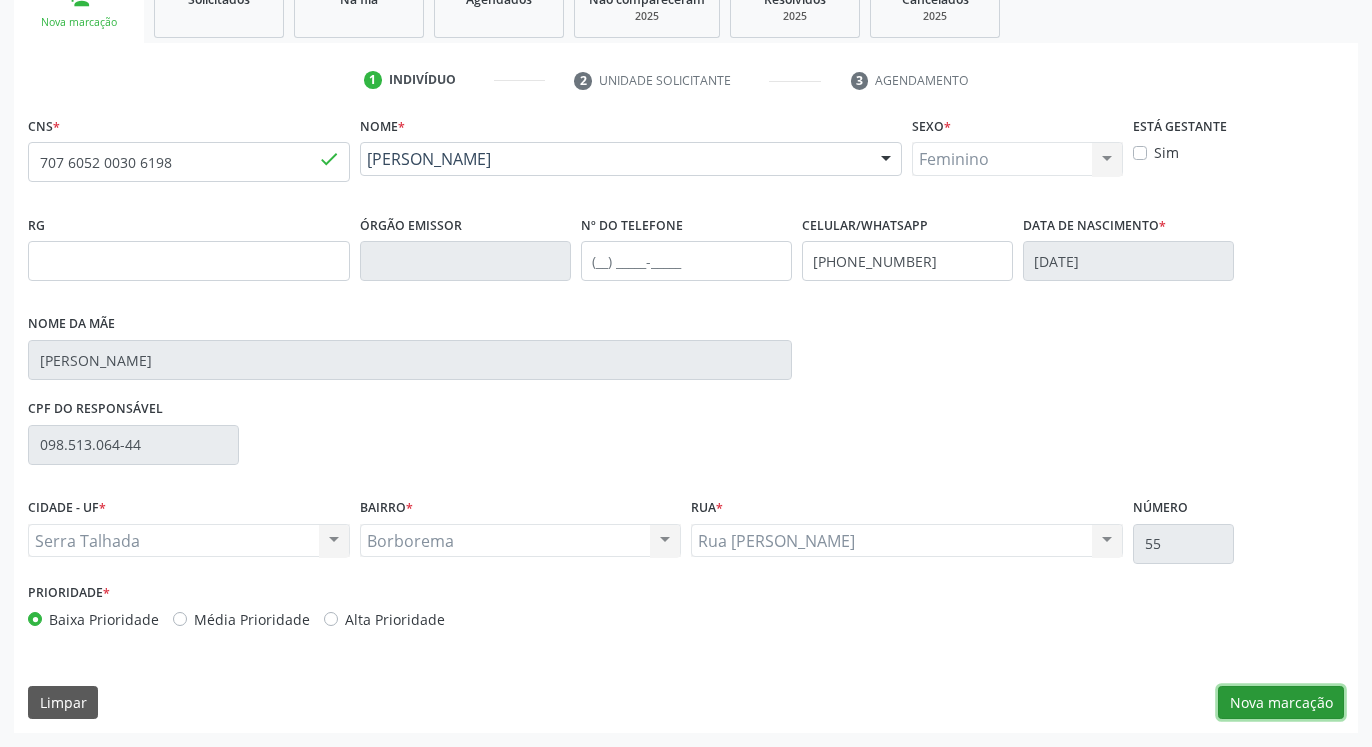click on "Nova marcação" at bounding box center (1281, 703) 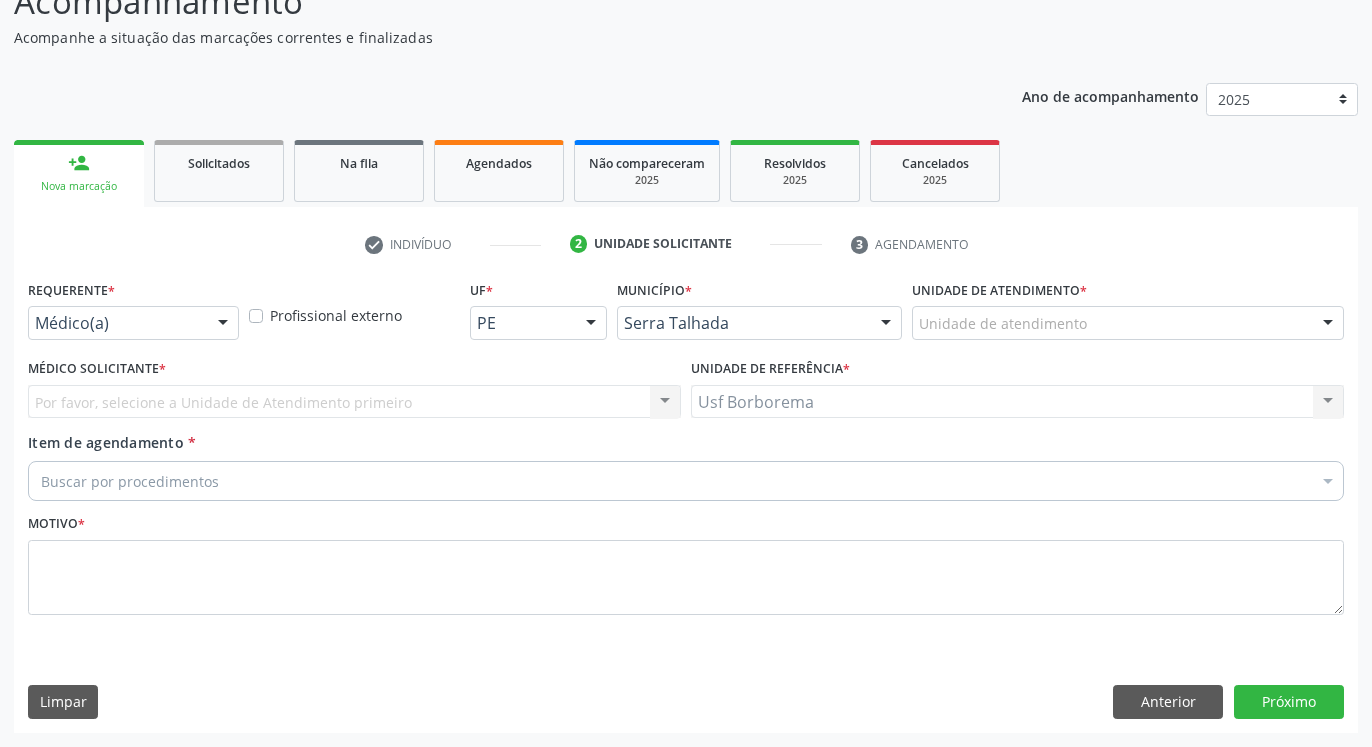 scroll, scrollTop: 159, scrollLeft: 0, axis: vertical 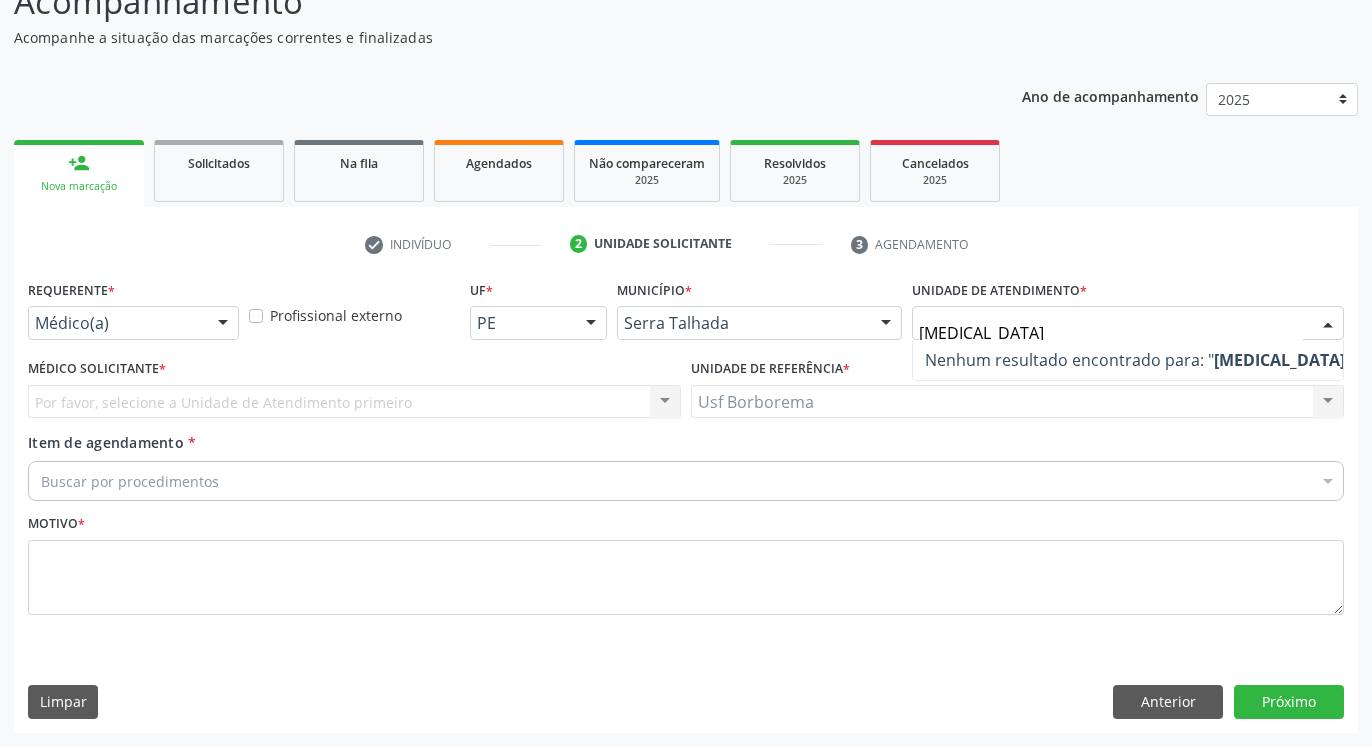 type on "poli" 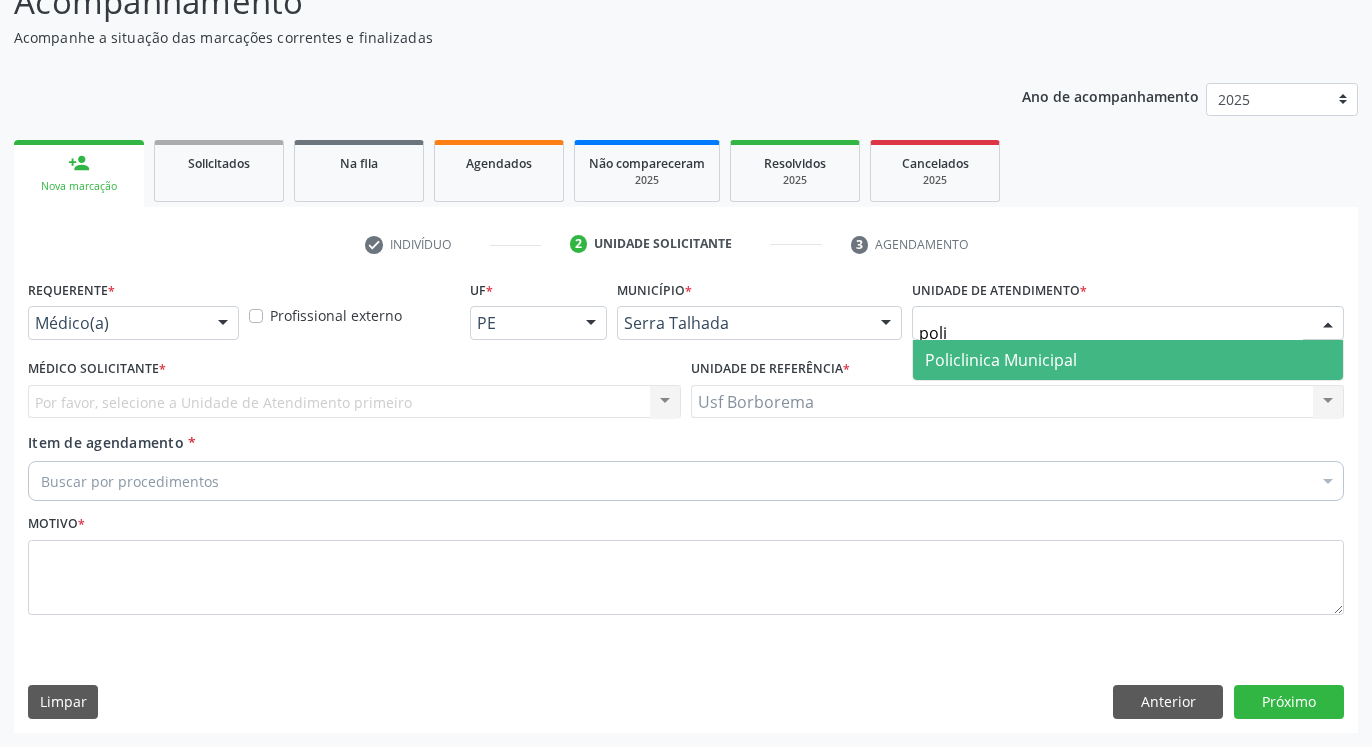 click on "Policlinica Municipal" at bounding box center (1001, 360) 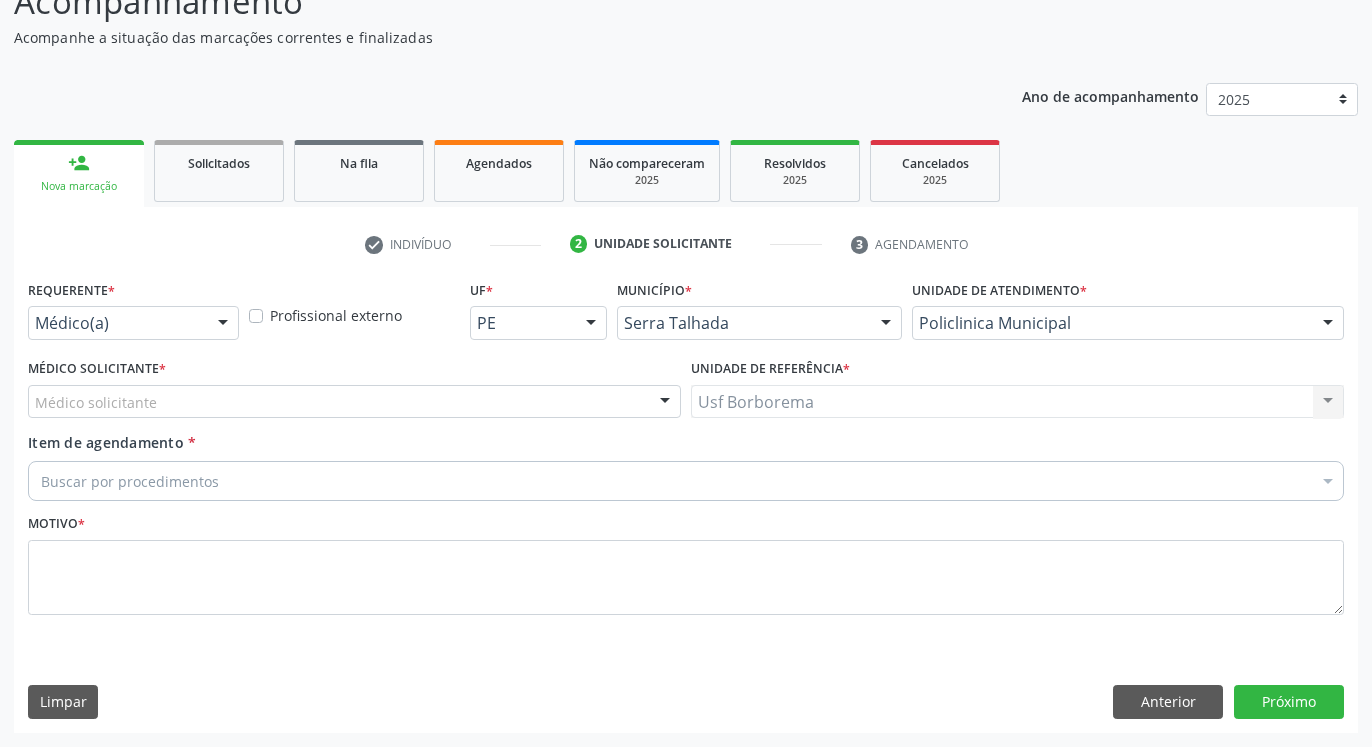 click on "Médico solicitante" at bounding box center [354, 402] 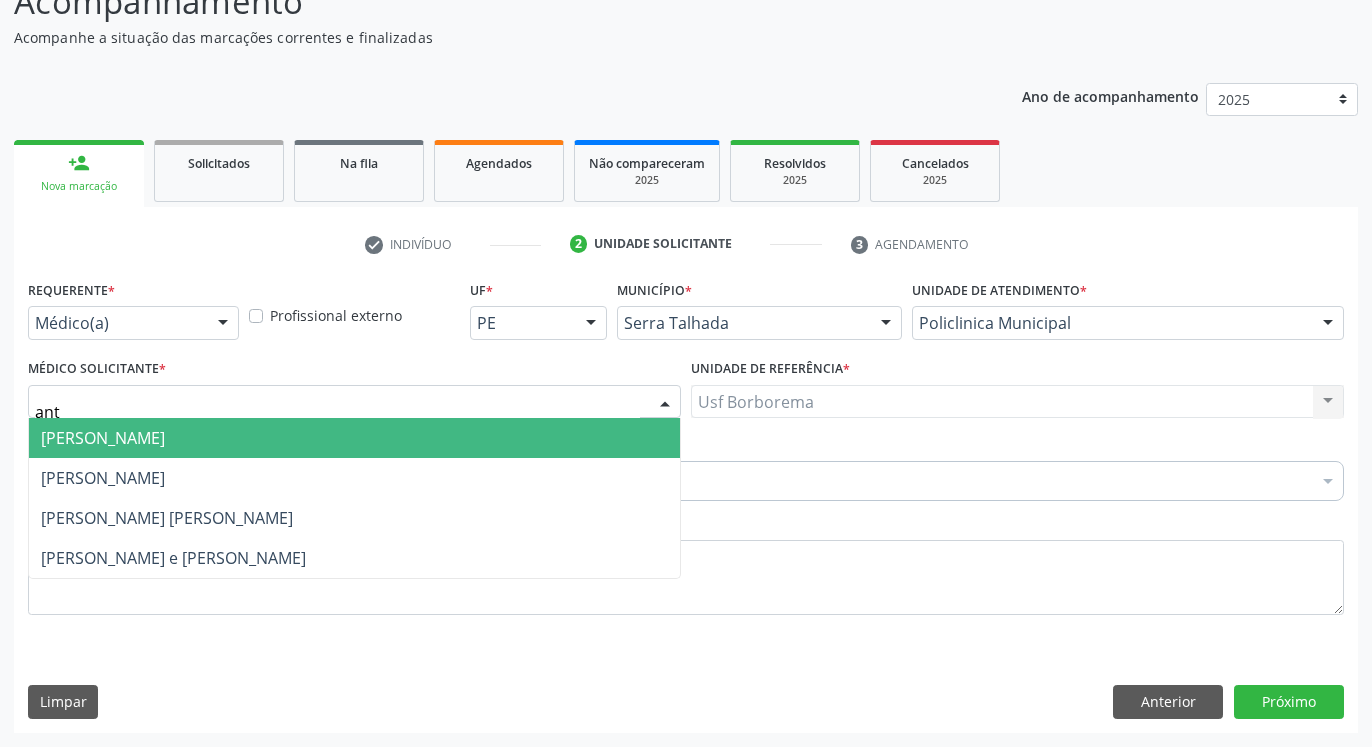 type on "anto" 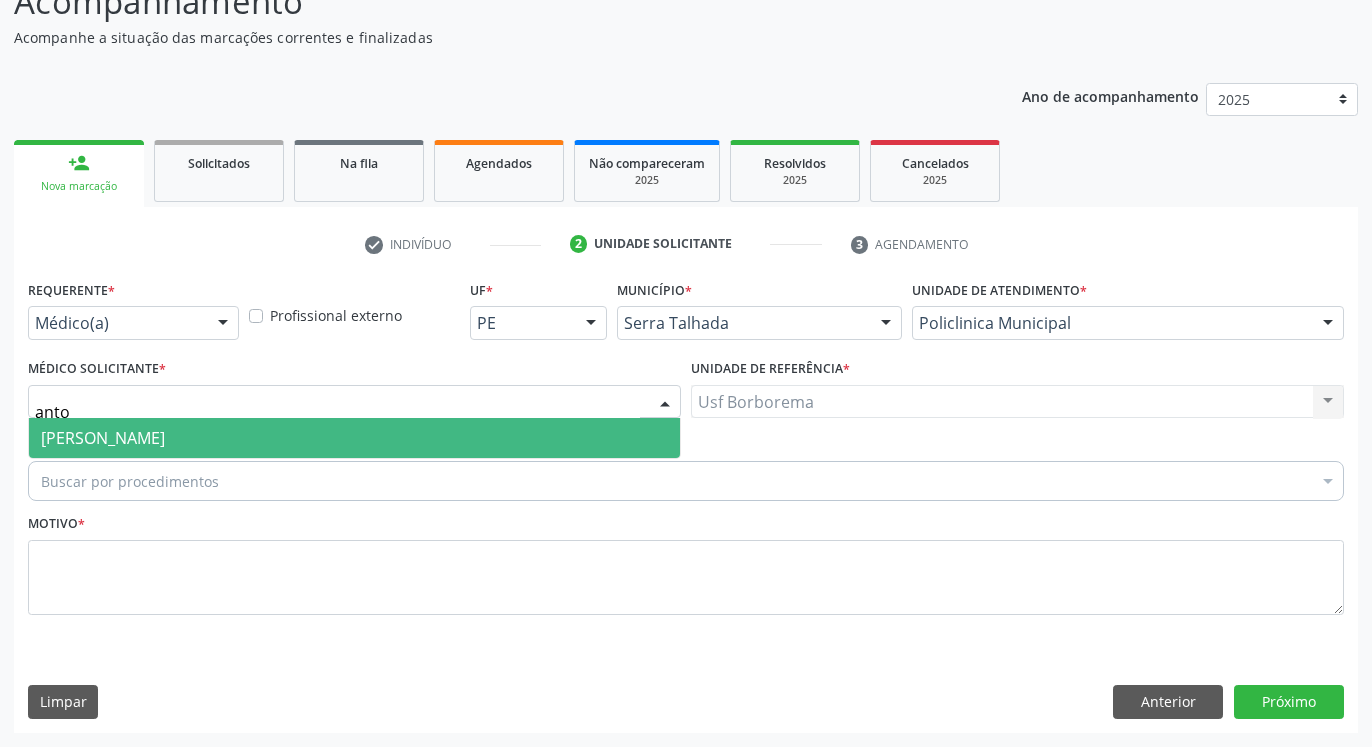 click on "[PERSON_NAME]" at bounding box center [354, 438] 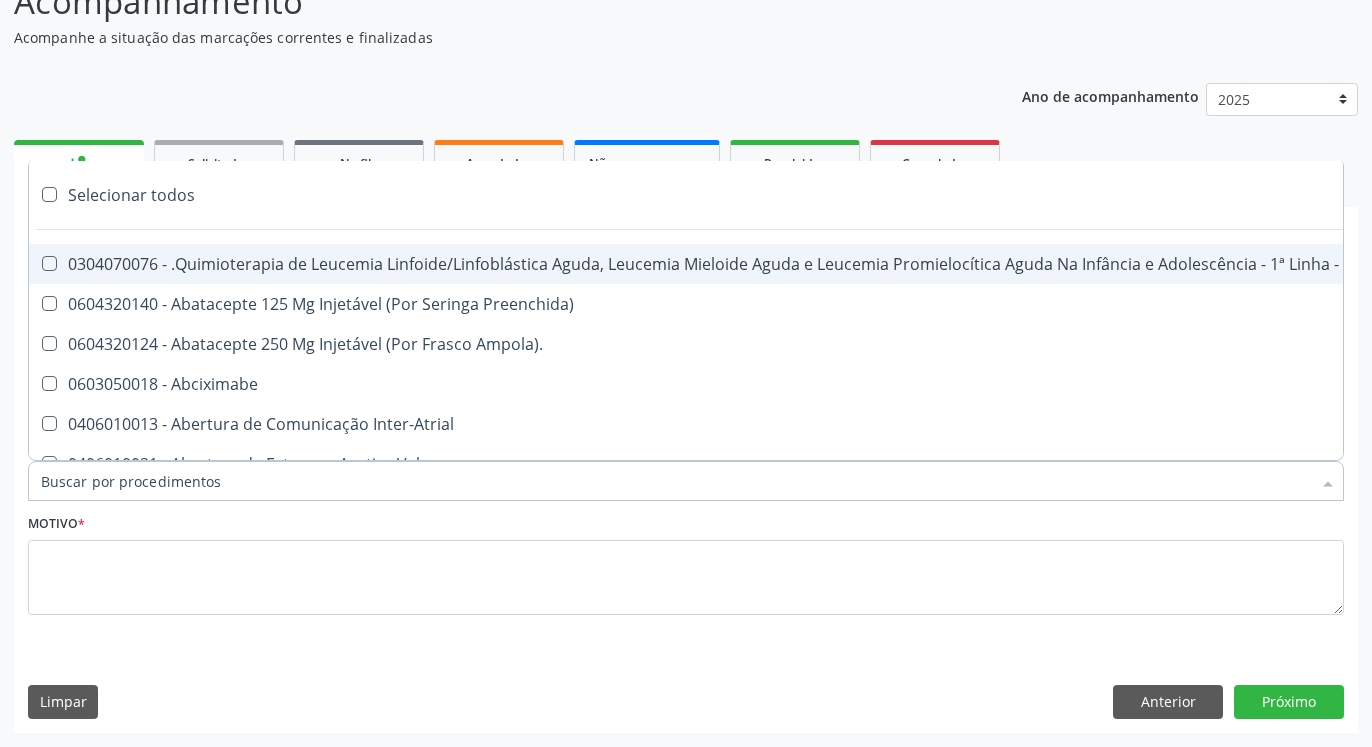 paste on "0205020127" 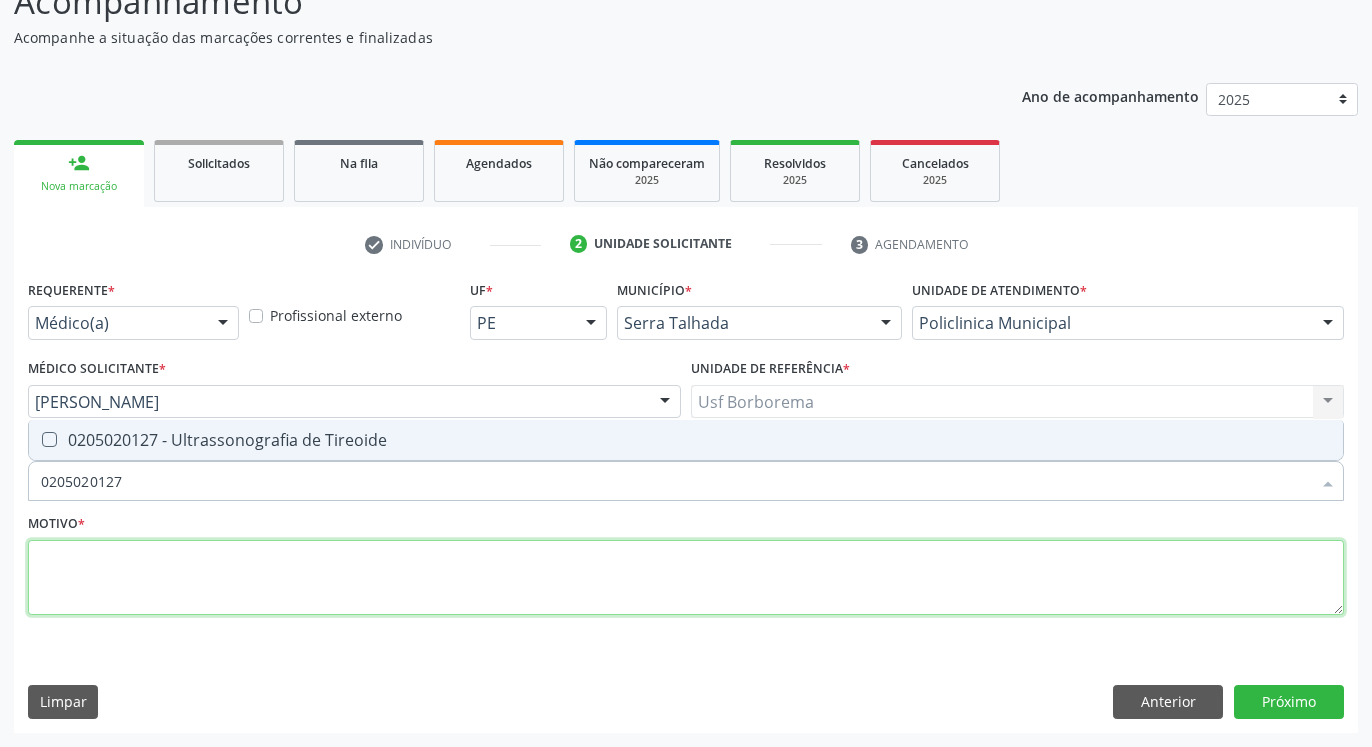 click at bounding box center (686, 578) 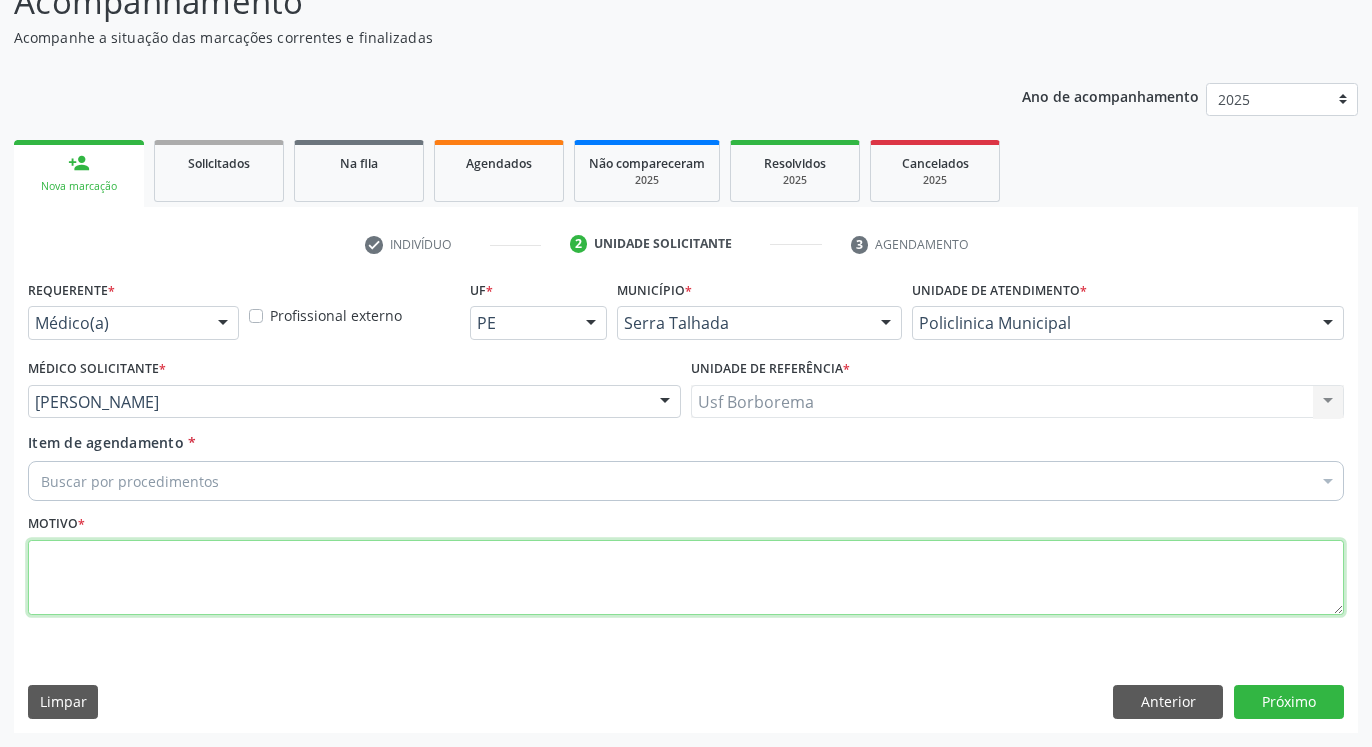 type 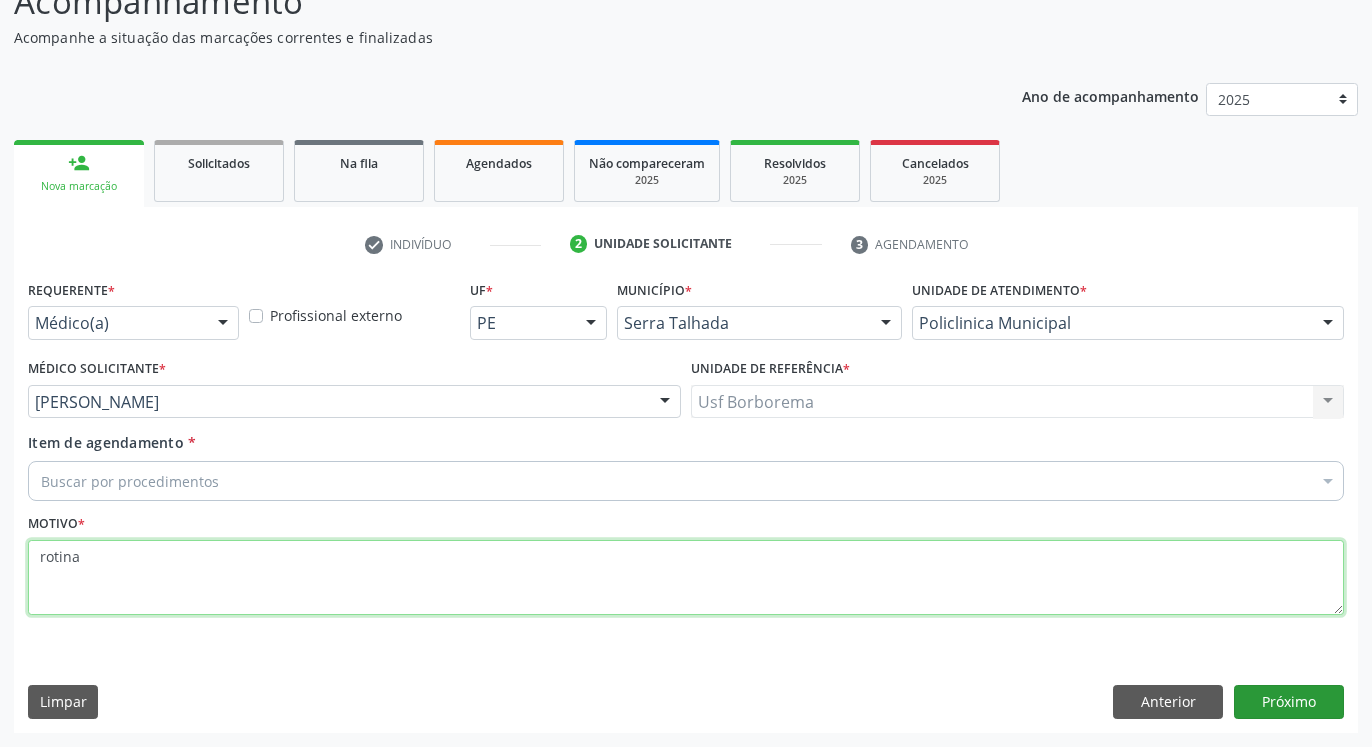 type on "rotina" 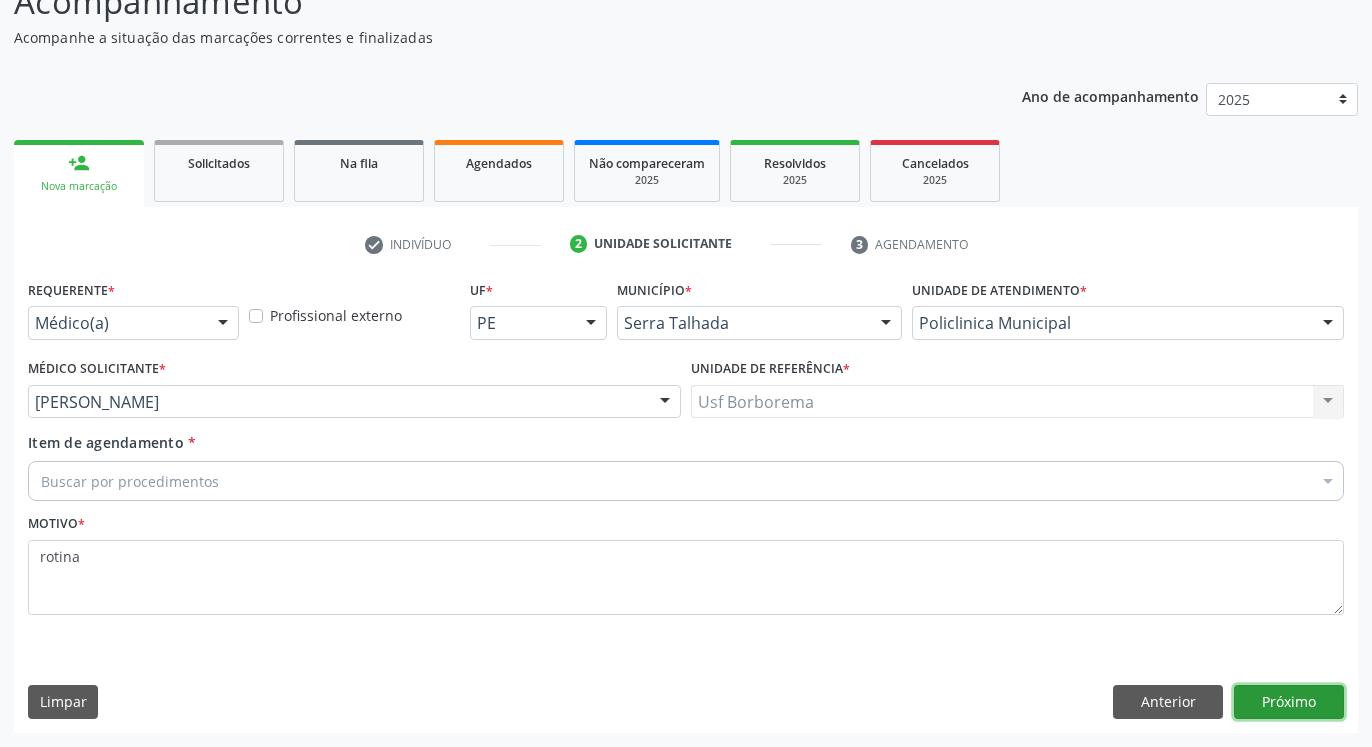 click on "Próximo" at bounding box center [1289, 702] 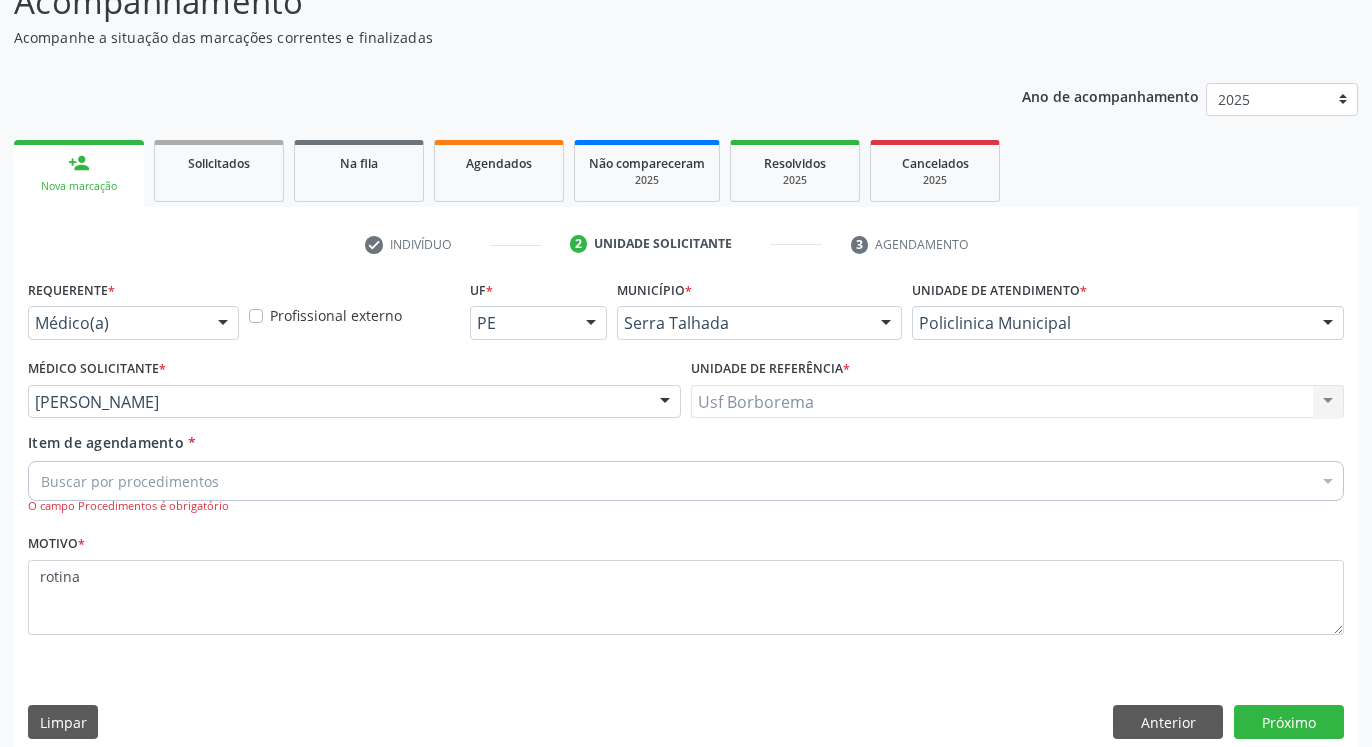 click on "Buscar por procedimentos" at bounding box center (686, 481) 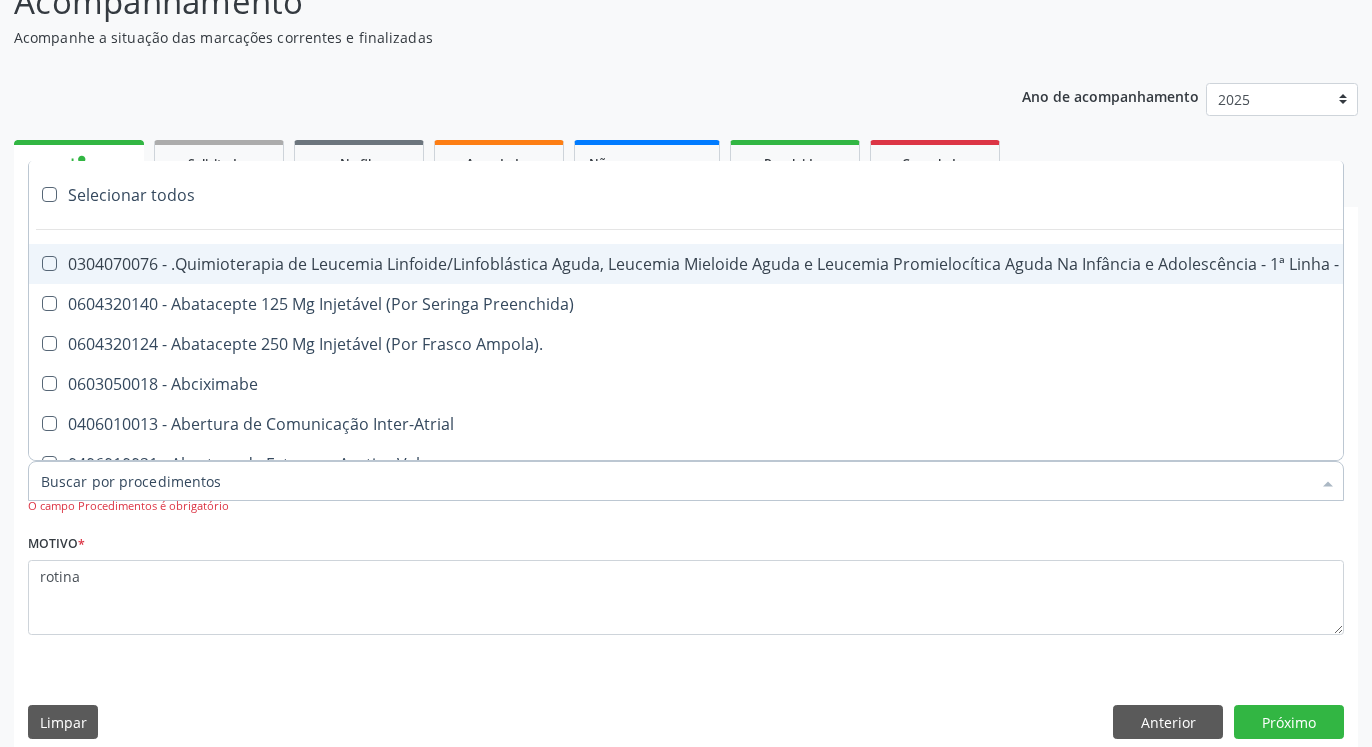 paste on "0205020127" 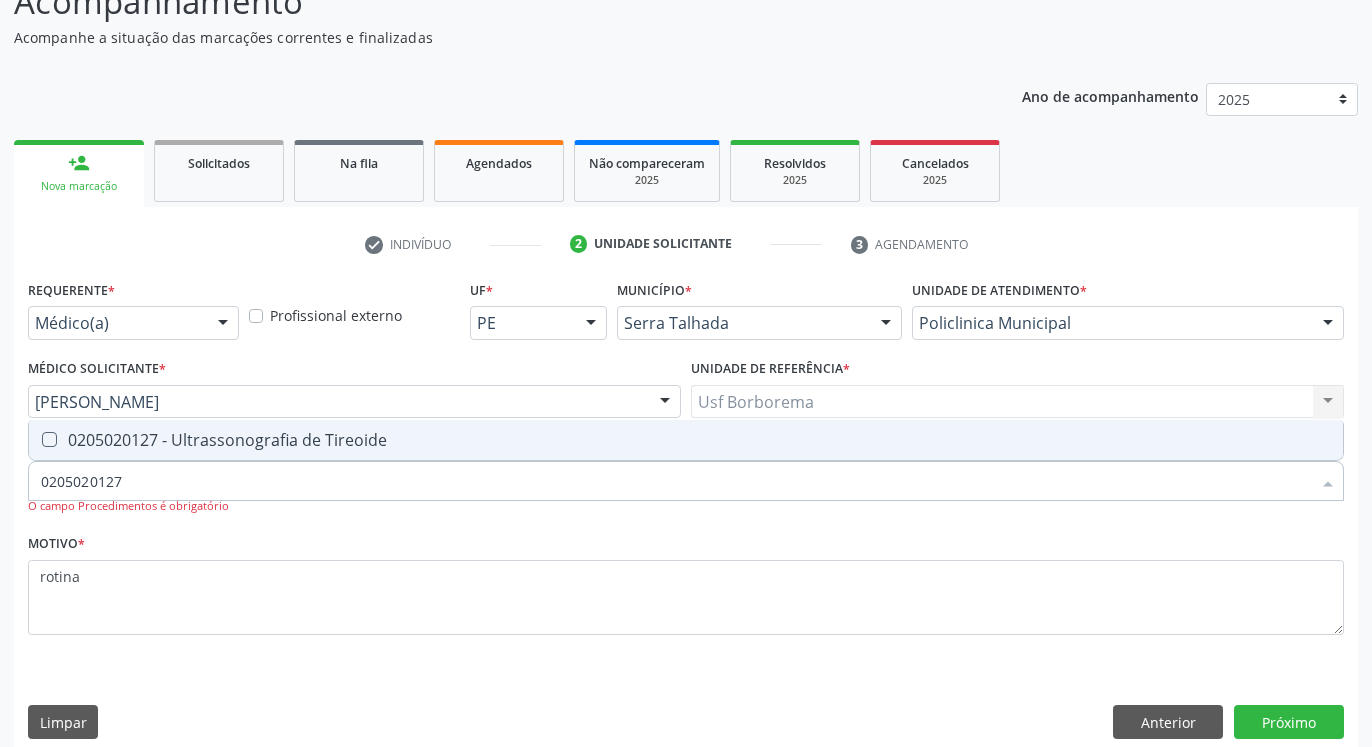click at bounding box center [49, 439] 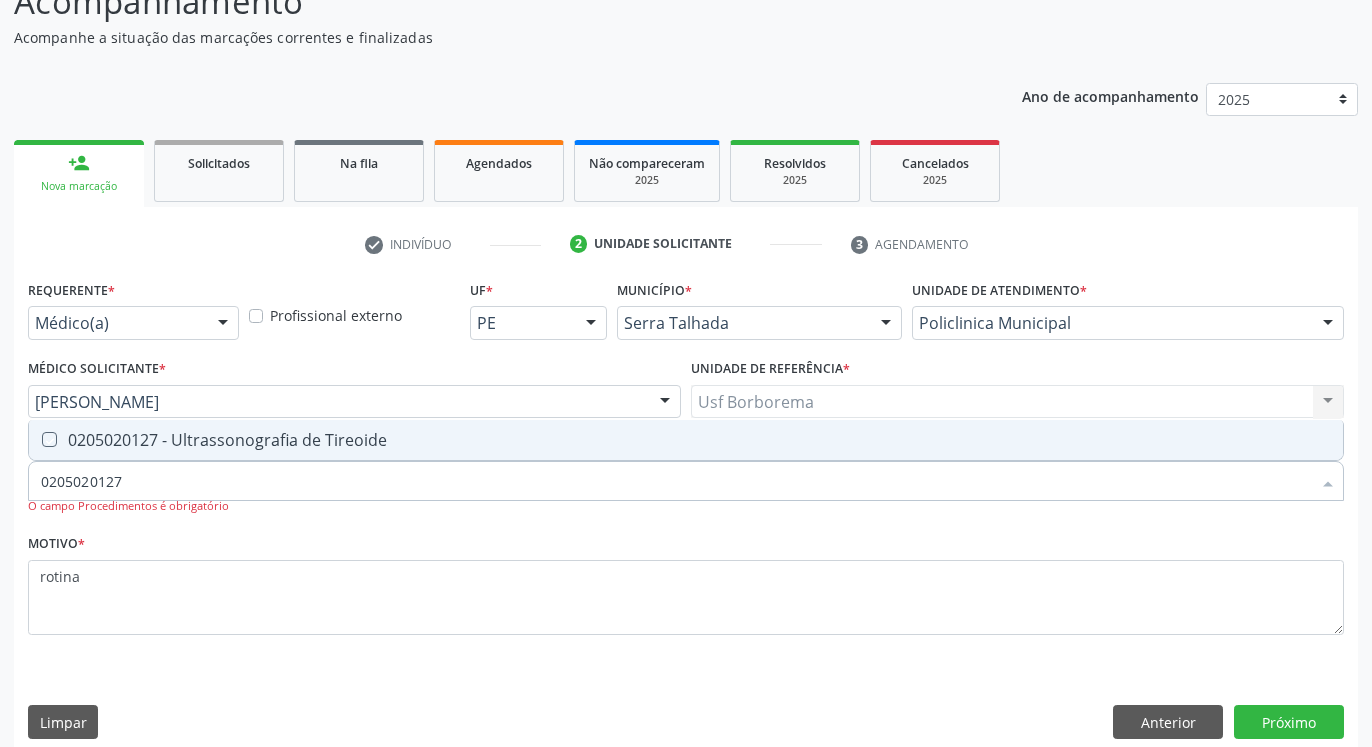 click at bounding box center (35, 439) 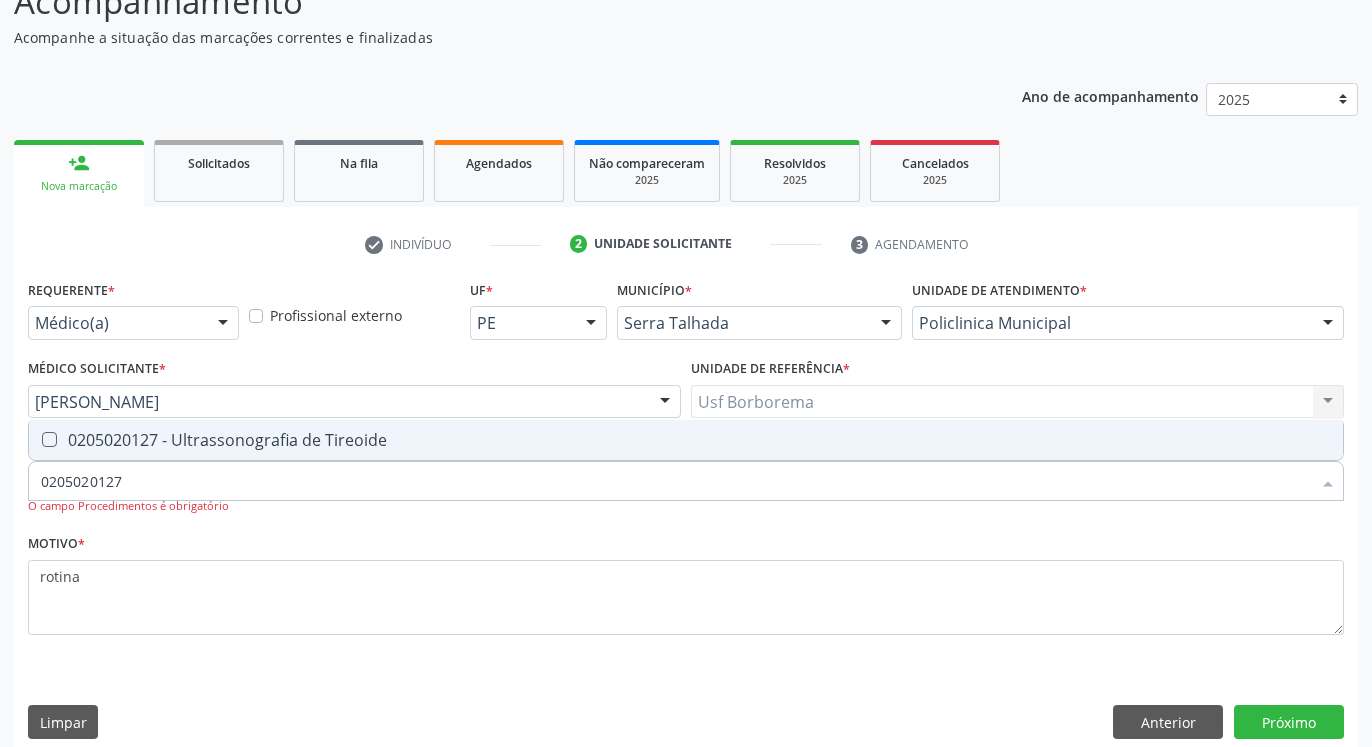 checkbox on "true" 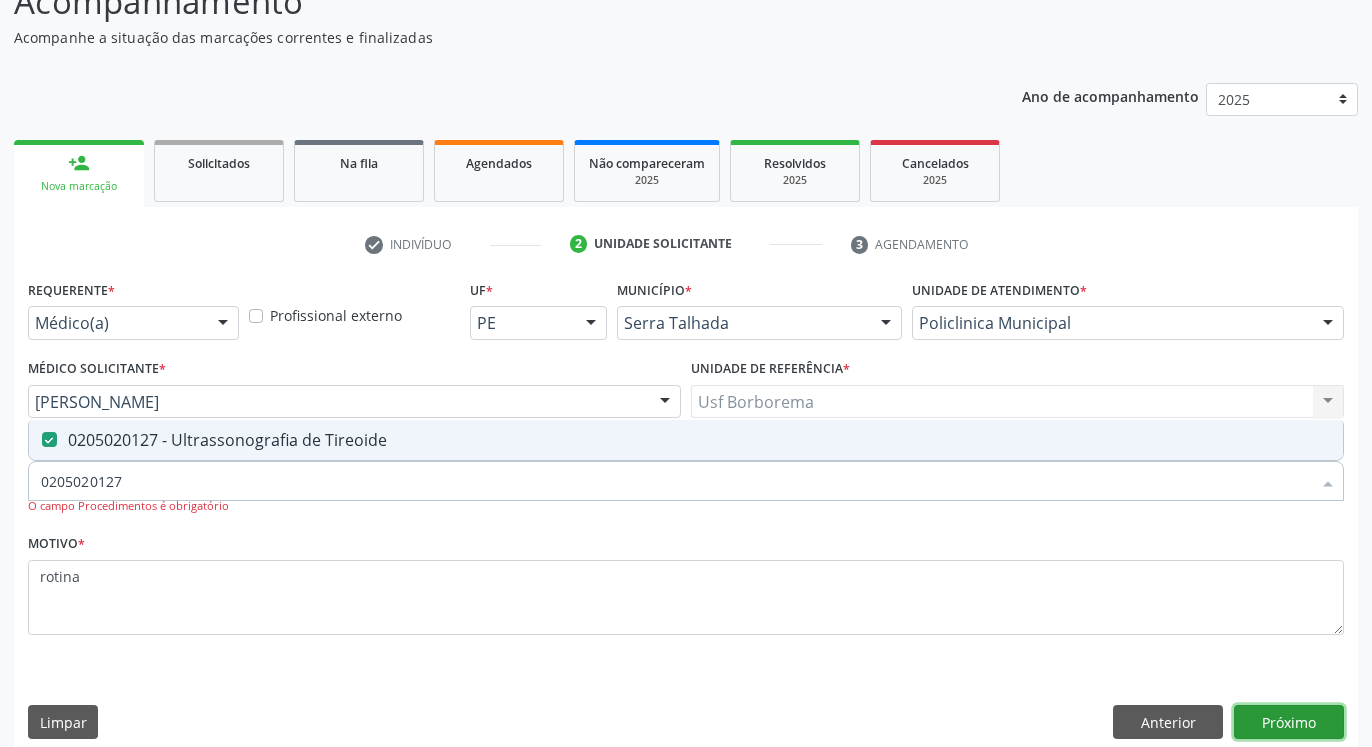 click on "Próximo" at bounding box center (1289, 722) 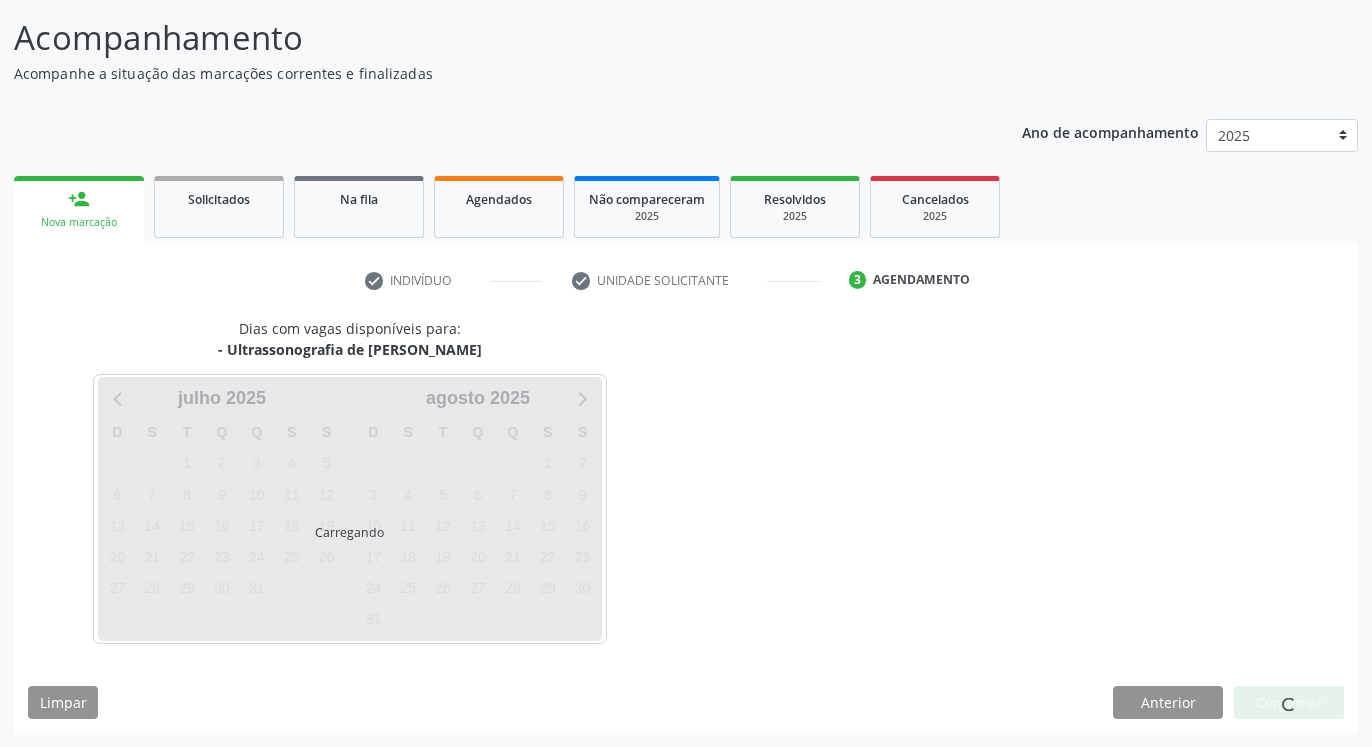 scroll, scrollTop: 123, scrollLeft: 0, axis: vertical 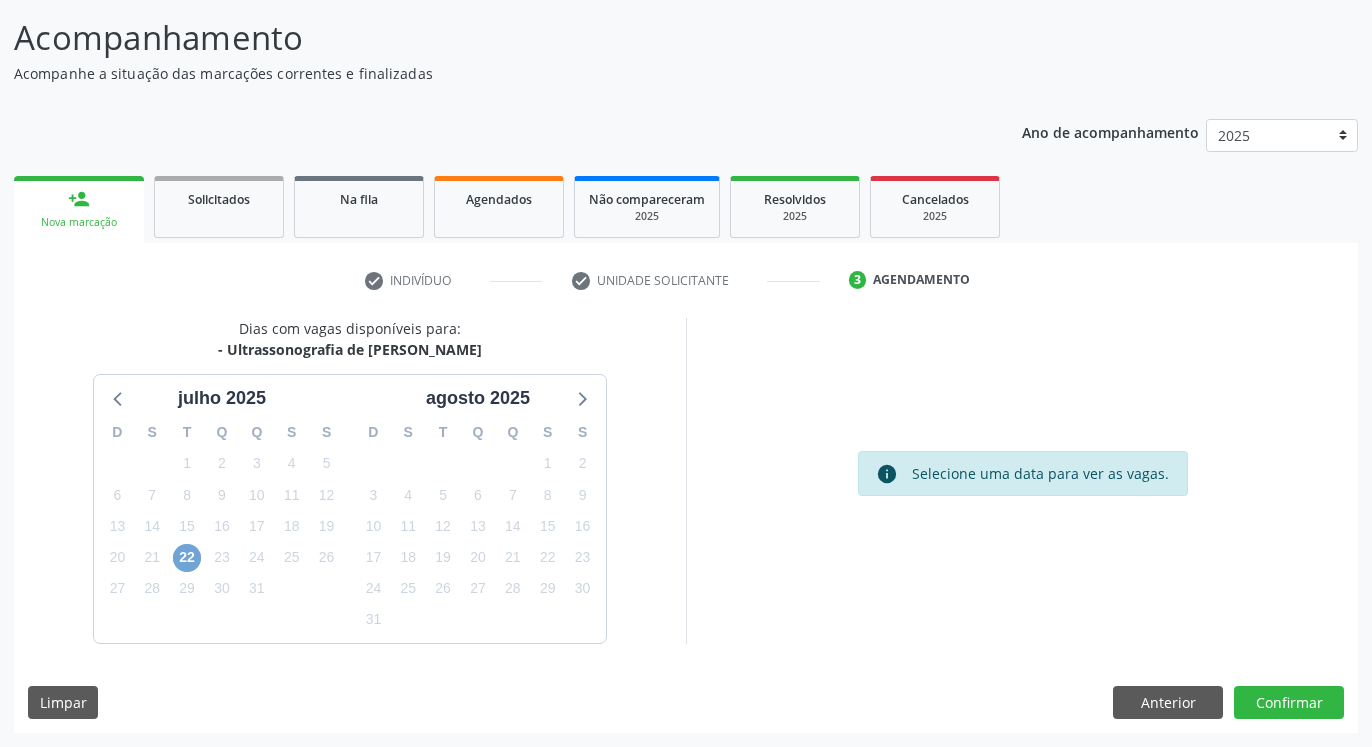 click on "22" at bounding box center [187, 558] 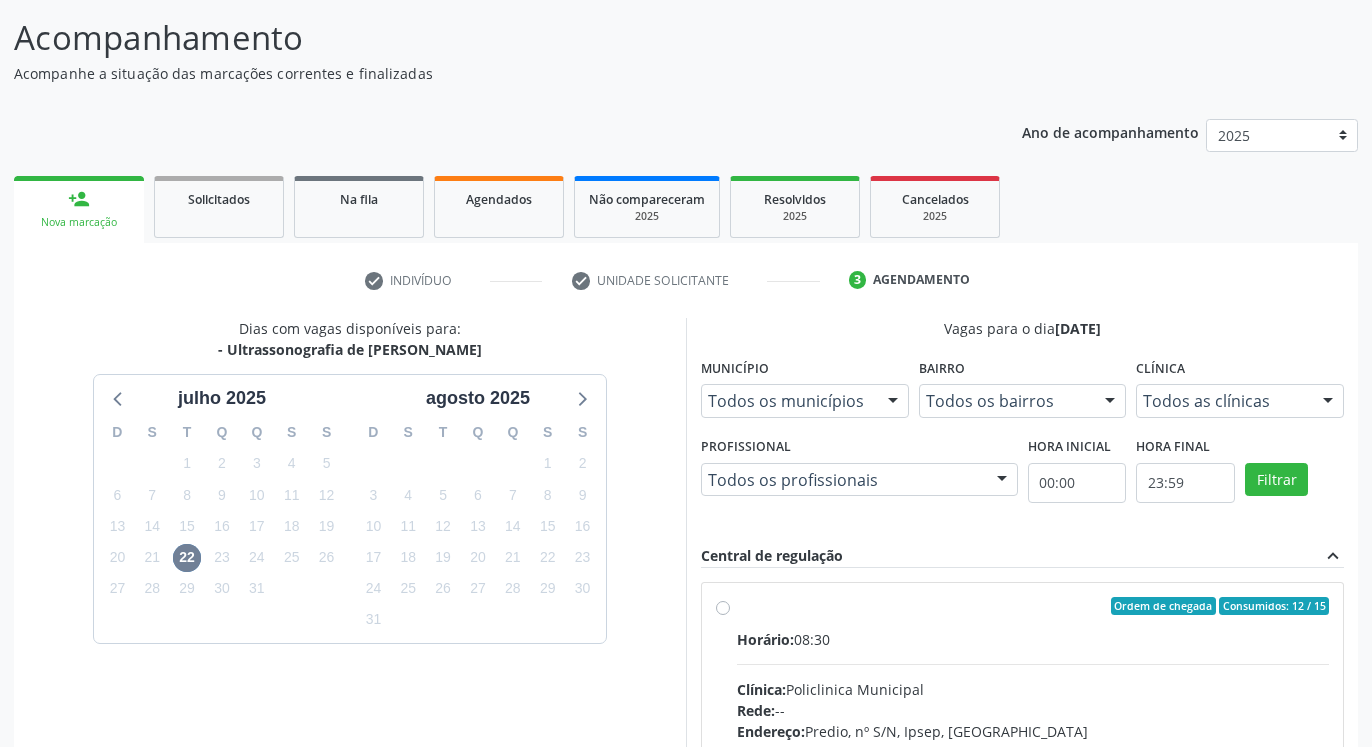 click on "Ordem de chegada
Consumidos: 12 / 15
Horário:   08:30
Clínica:  Policlinica Municipal
Rede:
--
Endereço:   Predio, nº S/N, Ipsep, [GEOGRAPHIC_DATA] - PE
Telefone:   --
Profissional:
[PERSON_NAME]
Informações adicionais sobre o atendimento
Idade de atendimento:
de 0 a 120 anos
Gênero(s) atendido(s):
Masculino e Feminino
Informações adicionais:
--" at bounding box center [1022, 750] 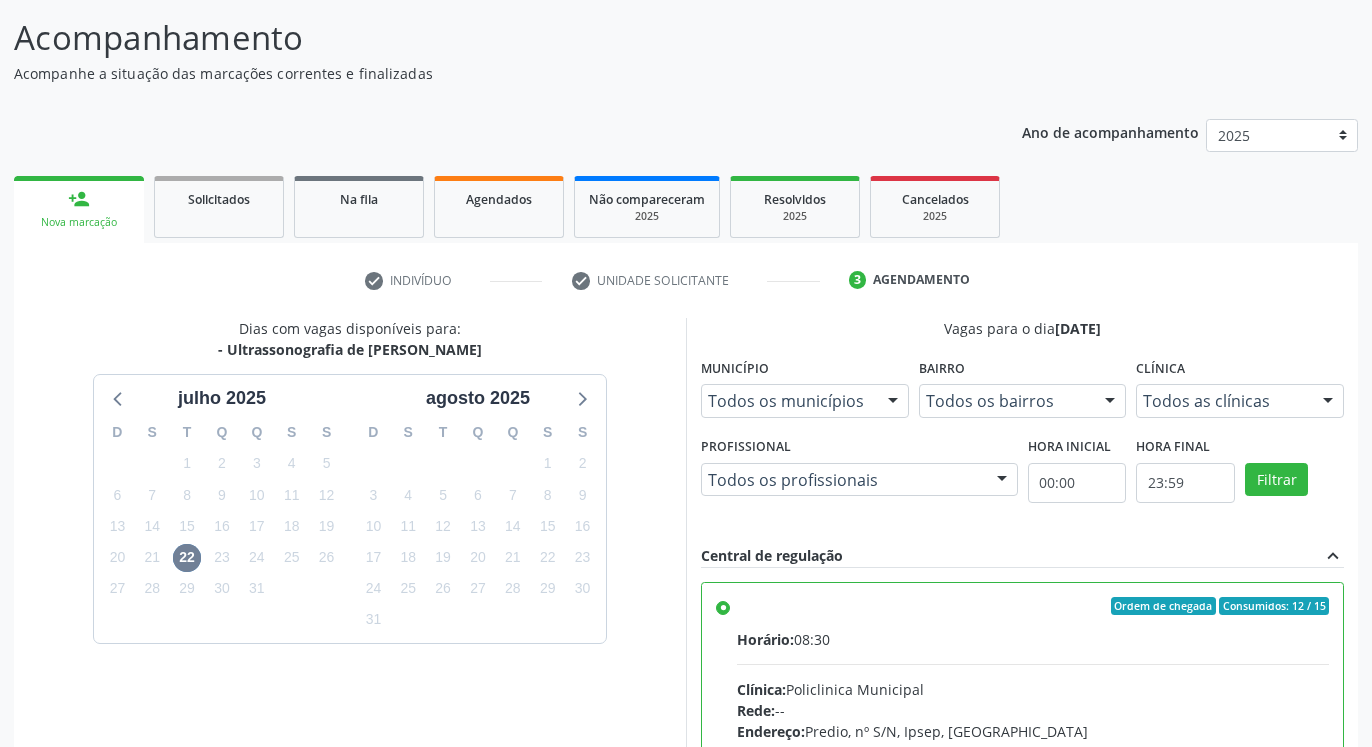 scroll, scrollTop: 73, scrollLeft: 0, axis: vertical 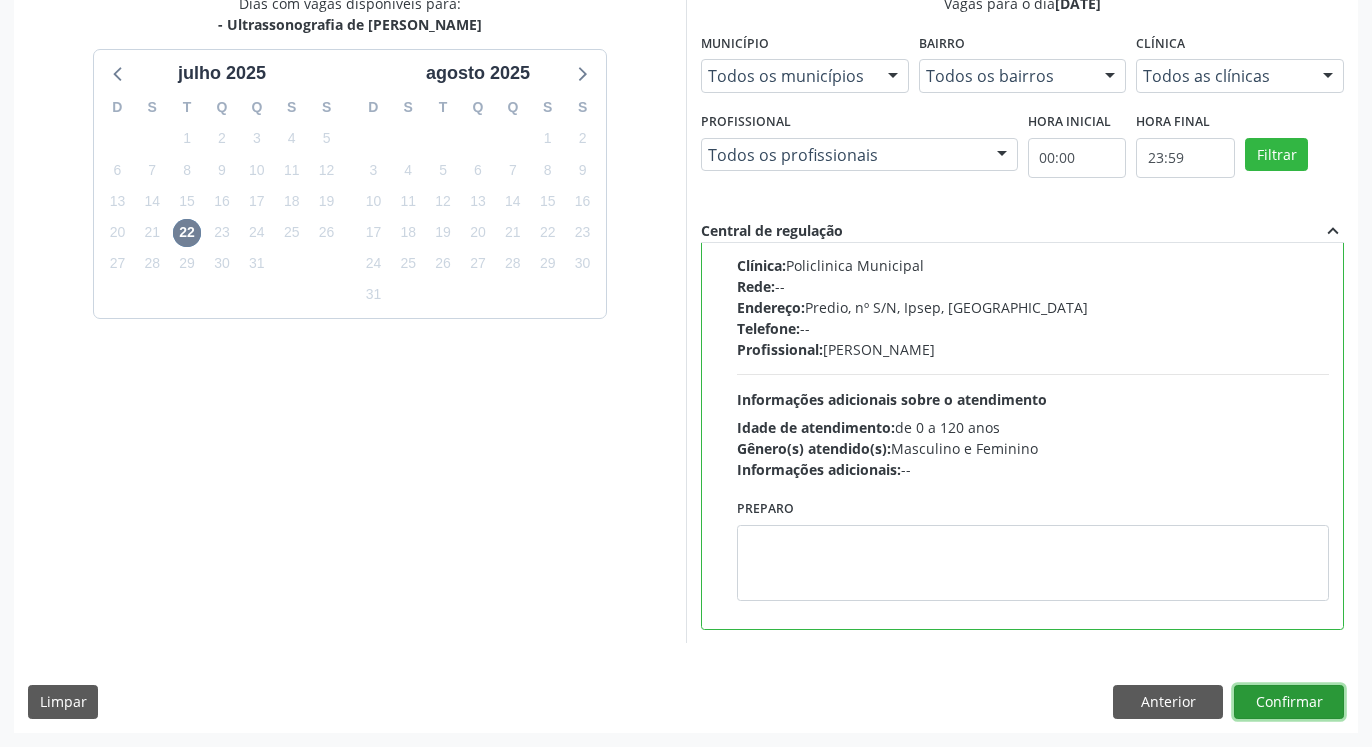 click on "Confirmar" at bounding box center [1289, 702] 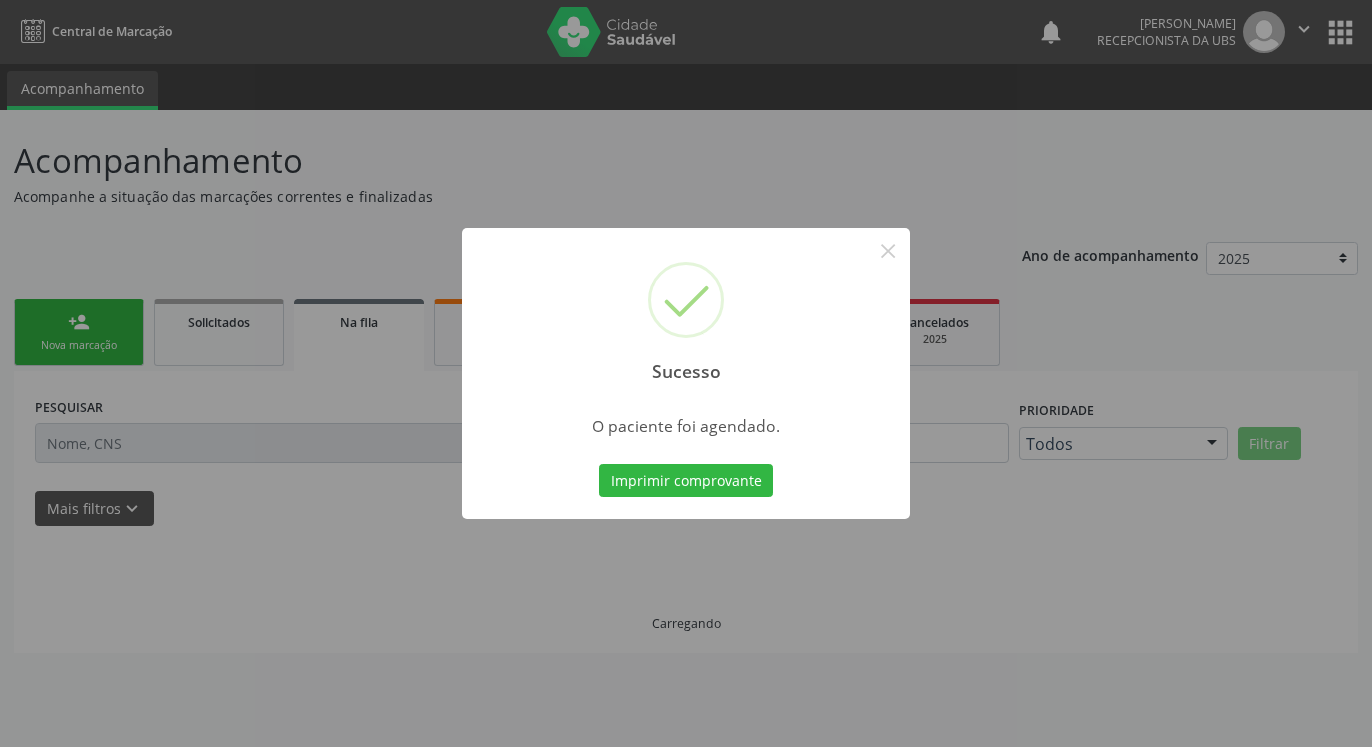 scroll, scrollTop: 0, scrollLeft: 0, axis: both 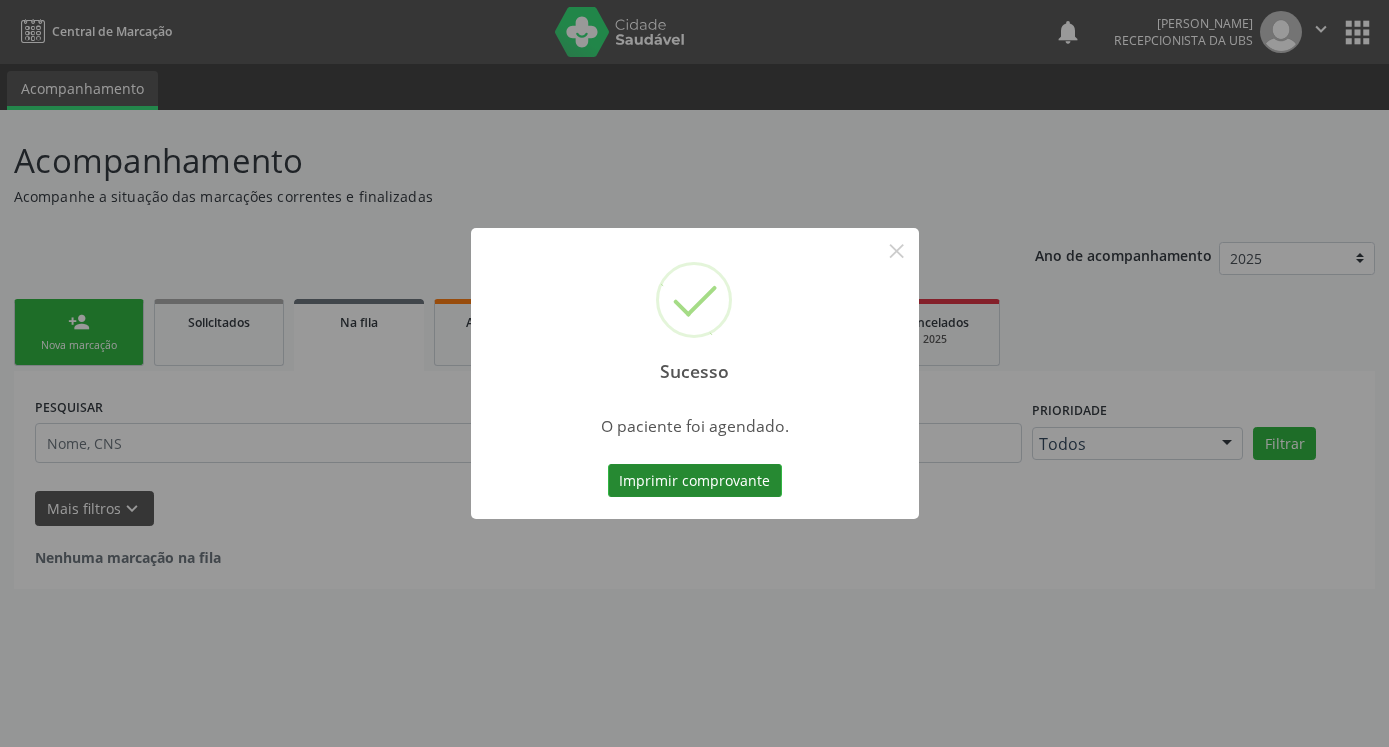 click on "Imprimir comprovante" at bounding box center [695, 481] 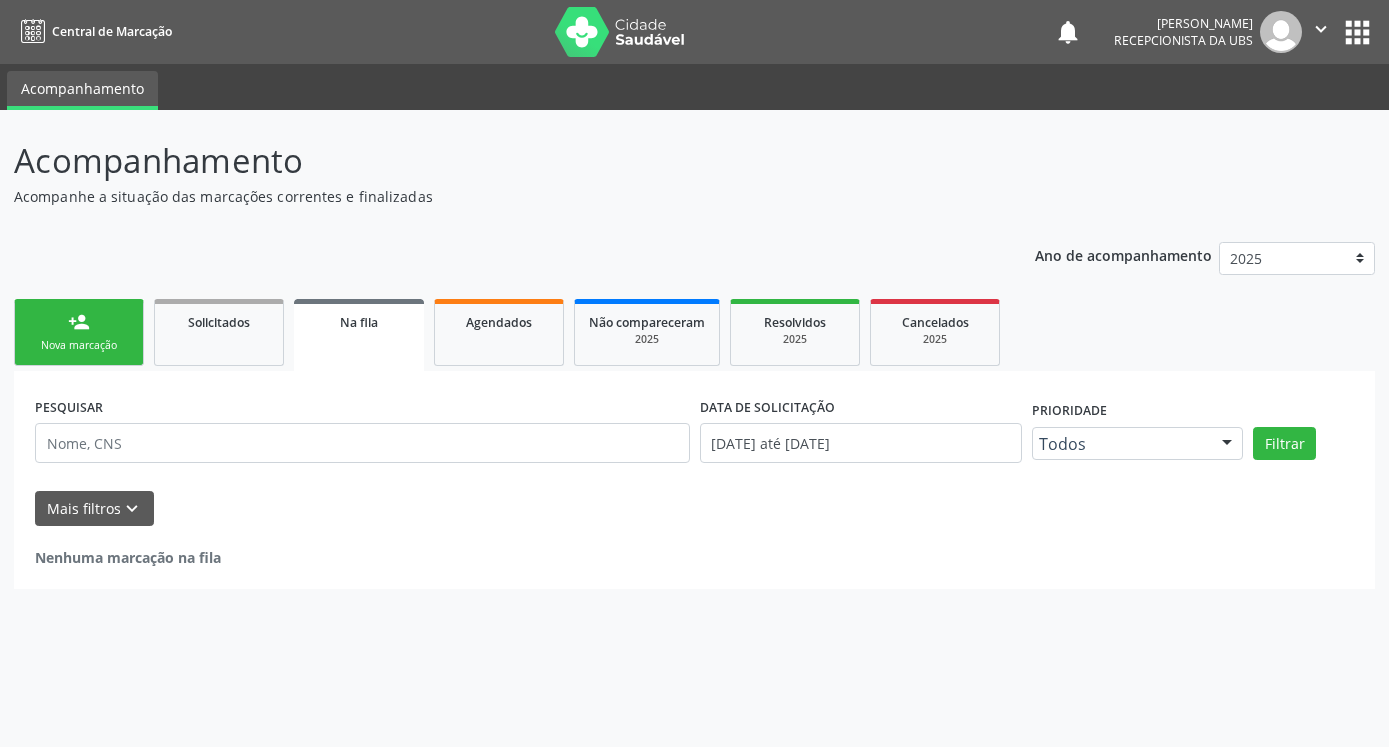 click on "person_add
Nova marcação" at bounding box center [79, 332] 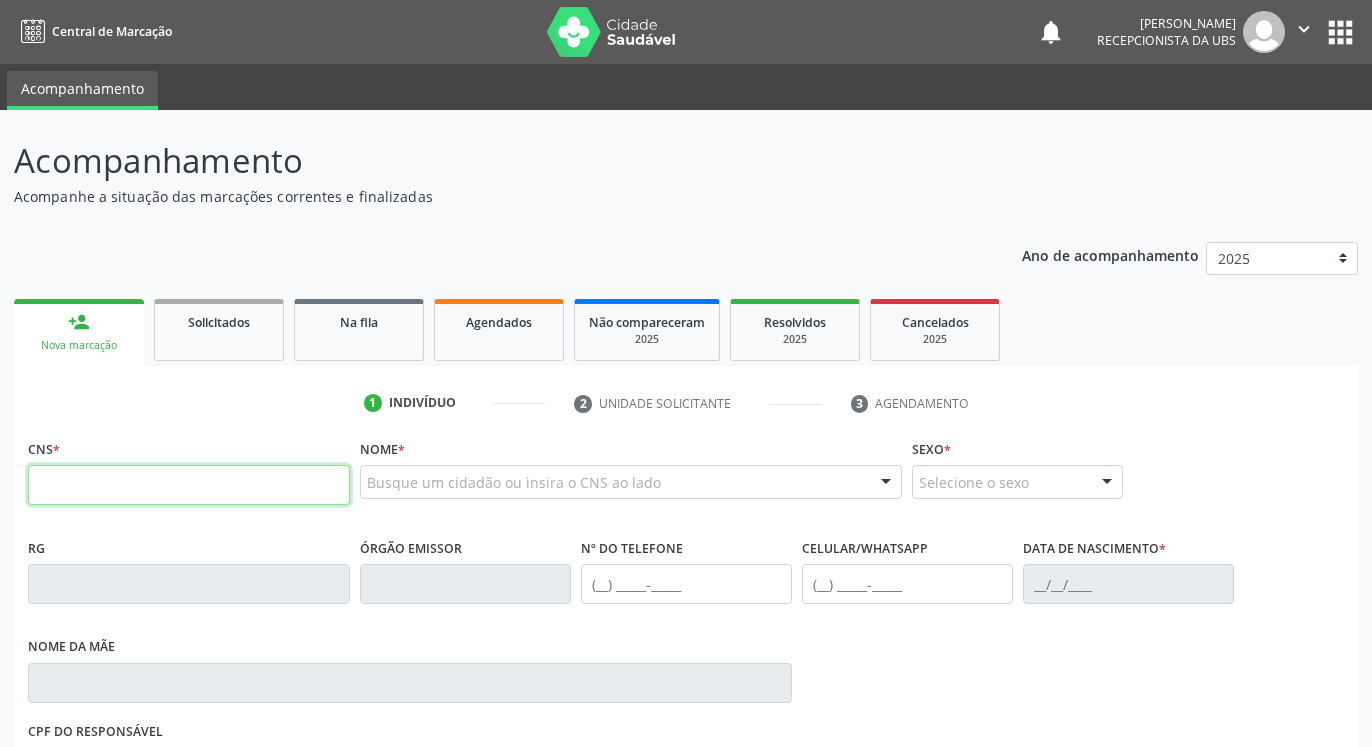 click at bounding box center (189, 485) 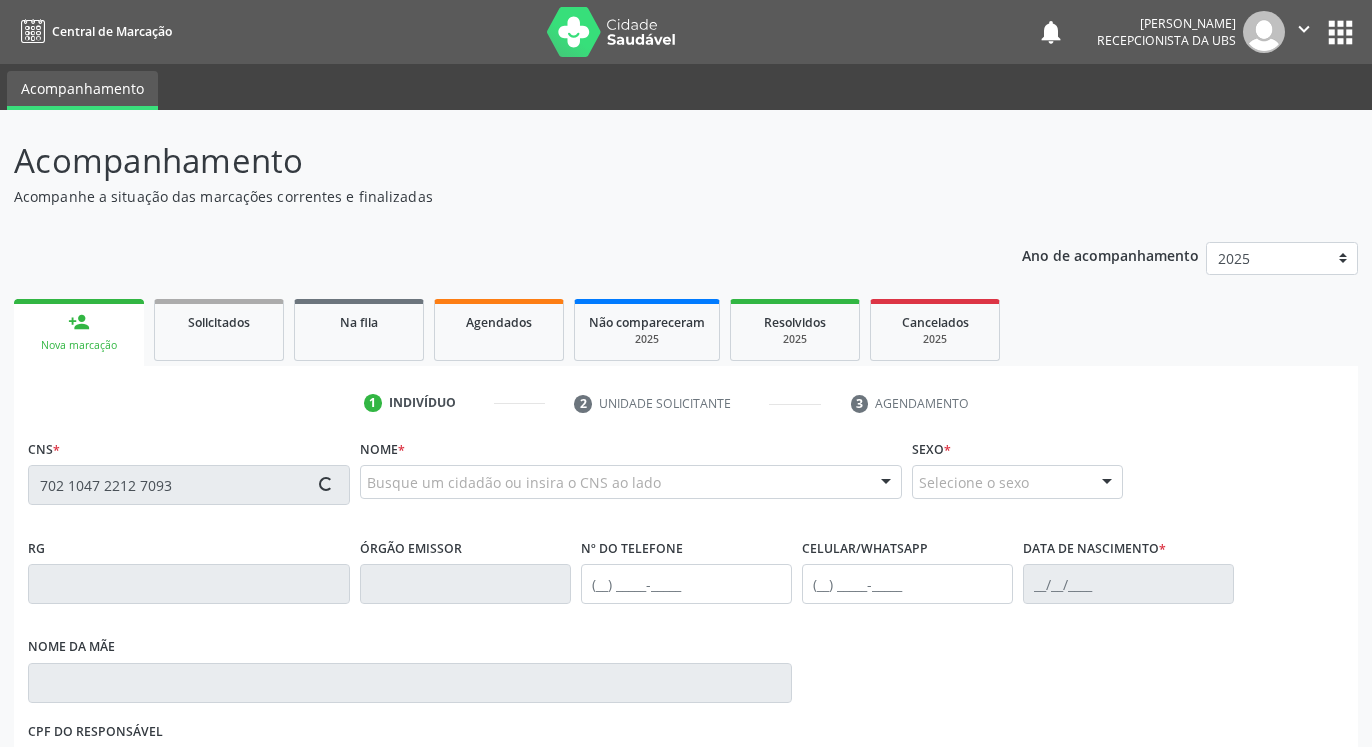 type on "702 1047 2212 7093" 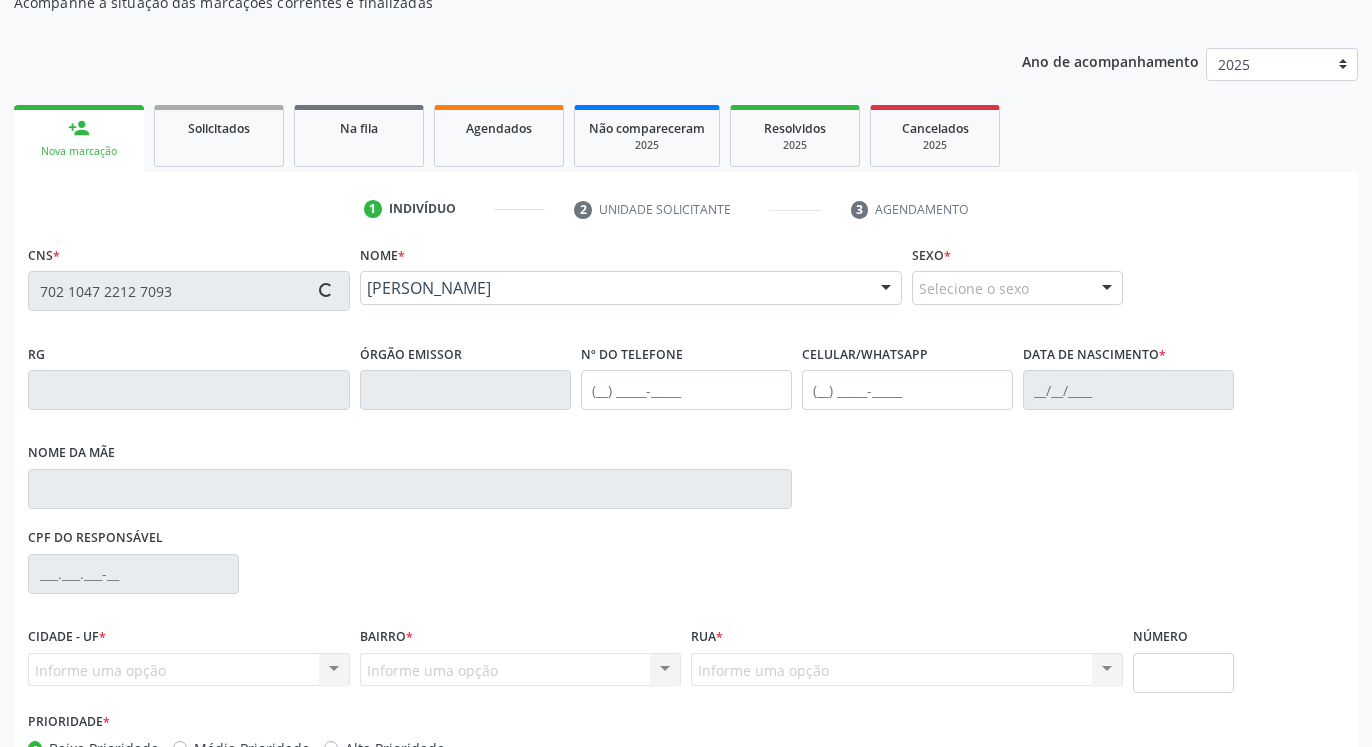 type on "[PHONE_NUMBER]" 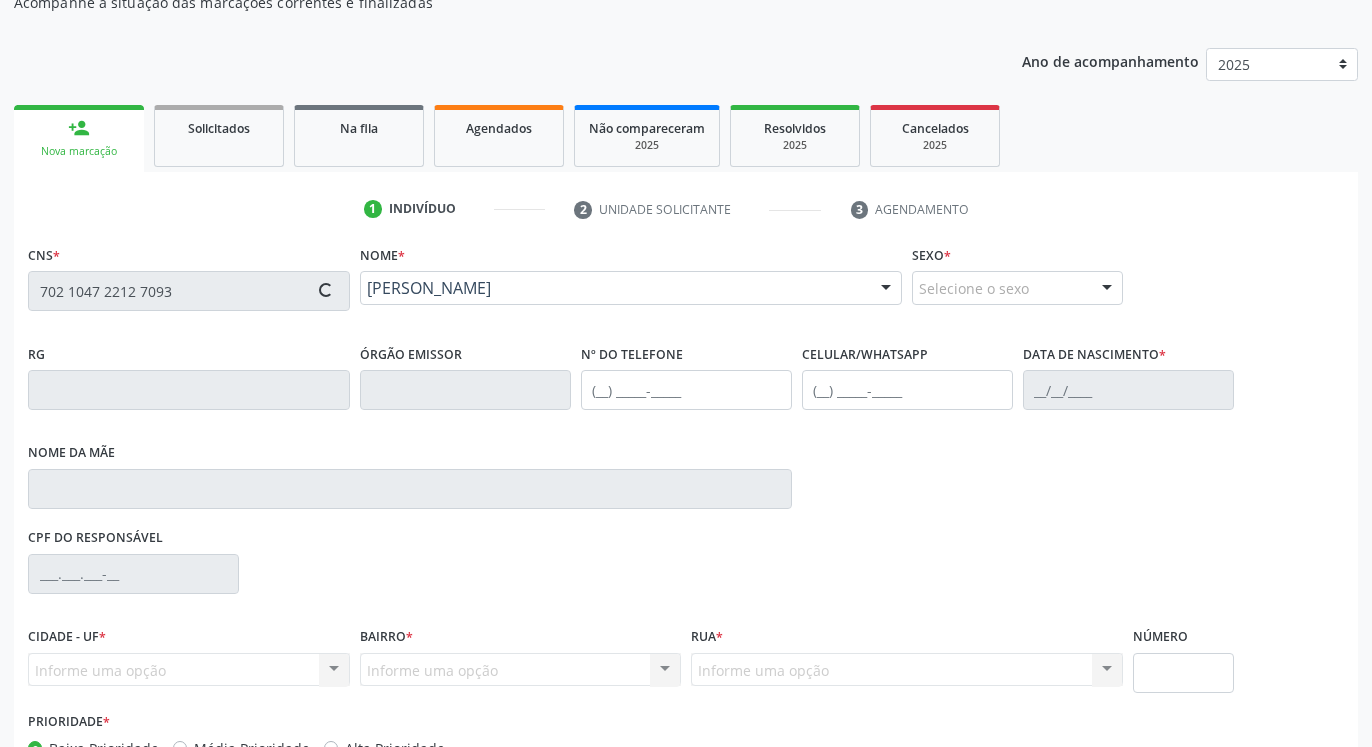 type on "[DATE]" 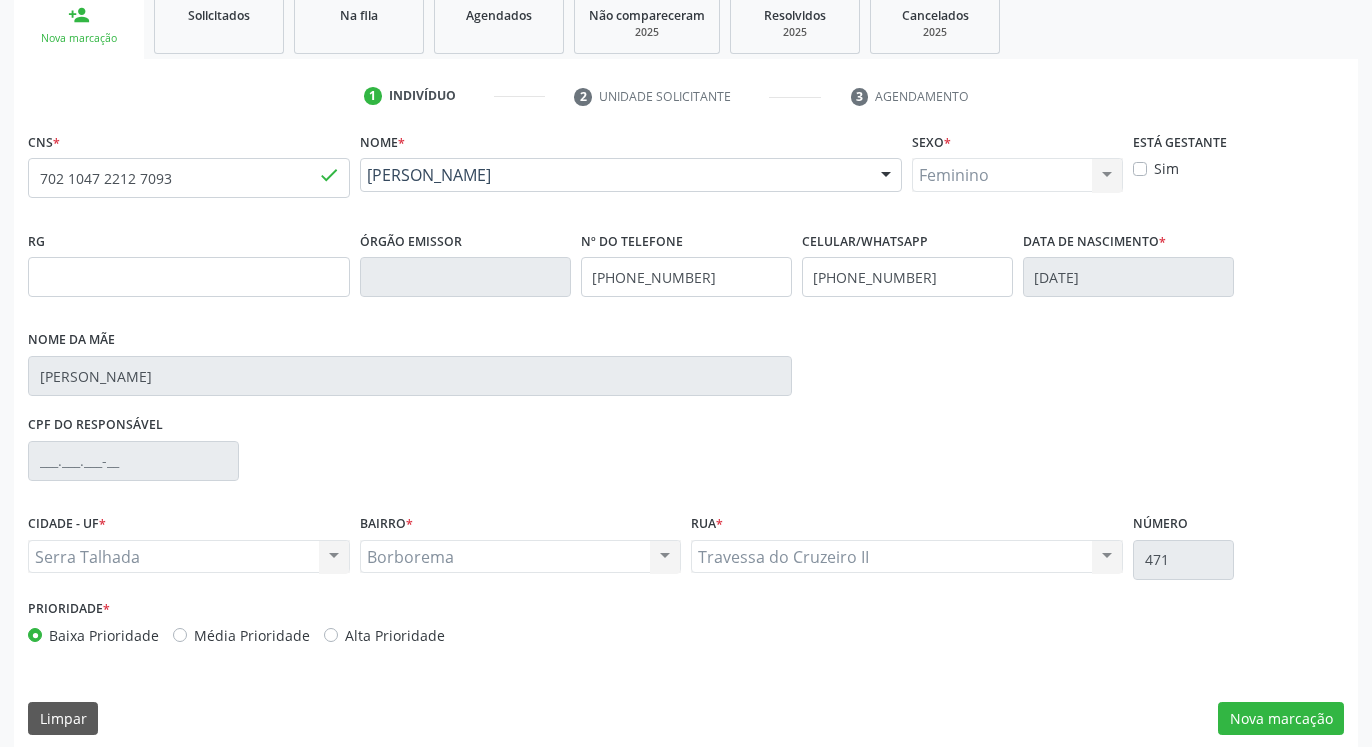 scroll, scrollTop: 323, scrollLeft: 0, axis: vertical 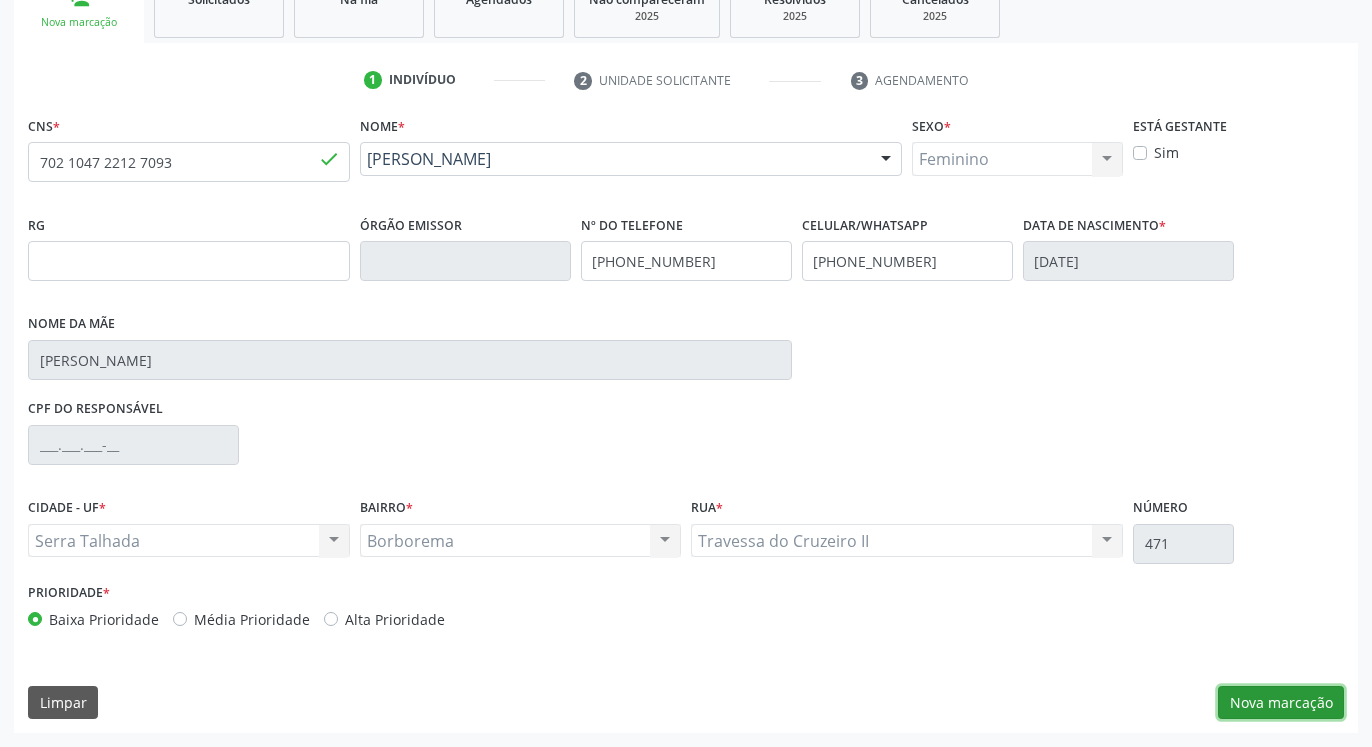 click on "Nova marcação" at bounding box center (1281, 703) 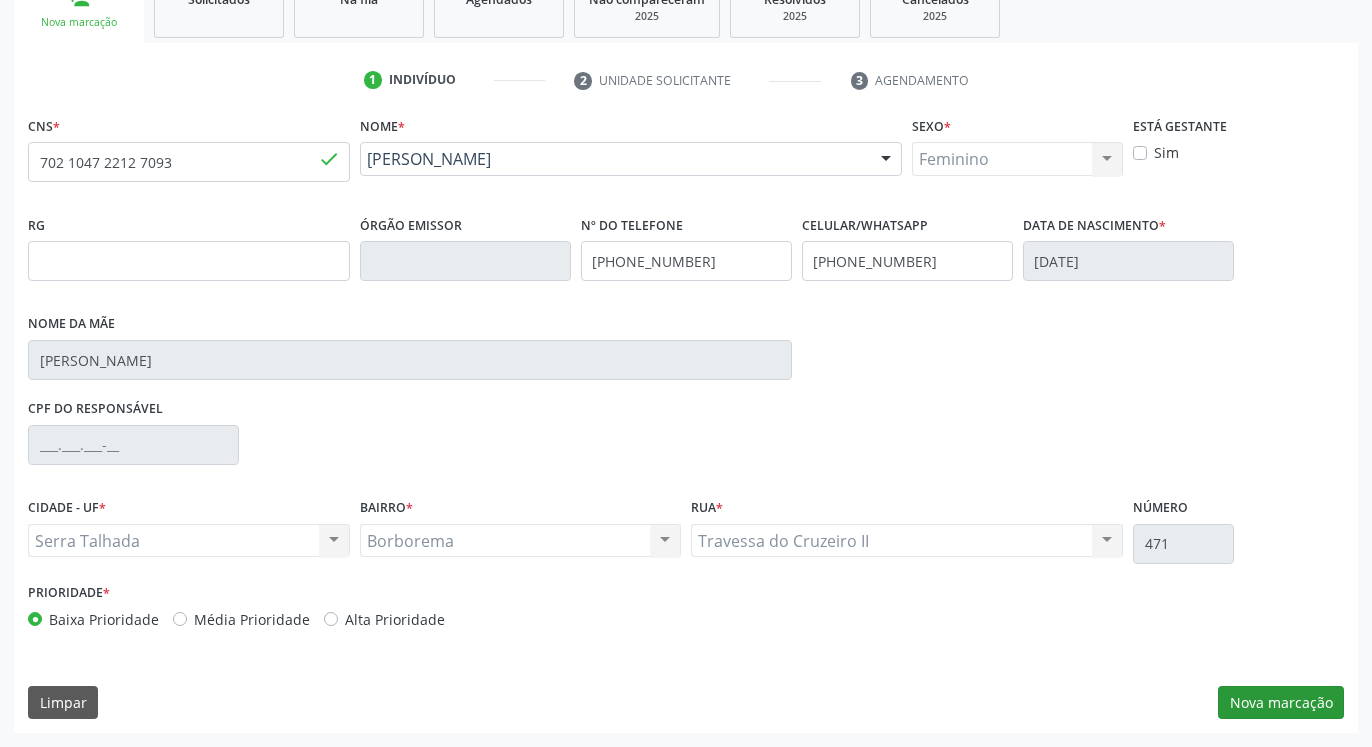 scroll, scrollTop: 159, scrollLeft: 0, axis: vertical 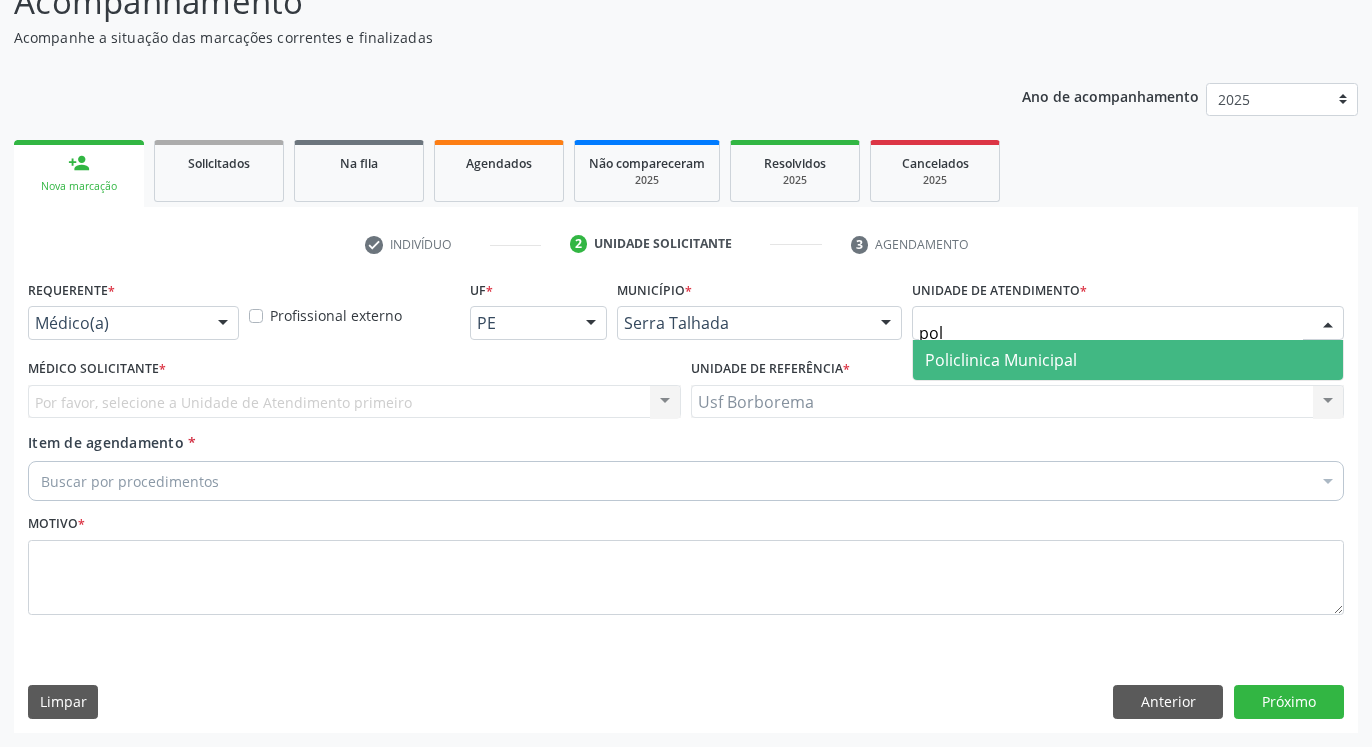 type on "poli" 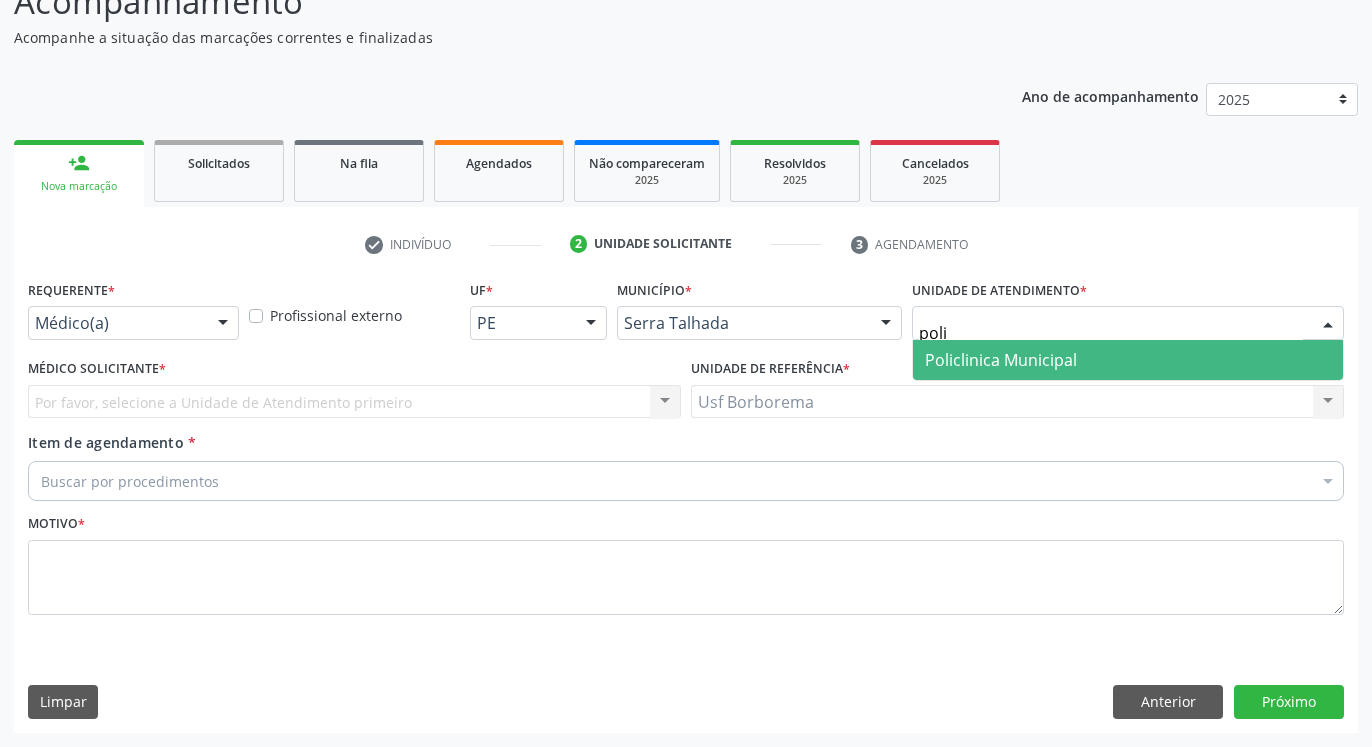 click on "Policlinica Municipal" at bounding box center [1128, 360] 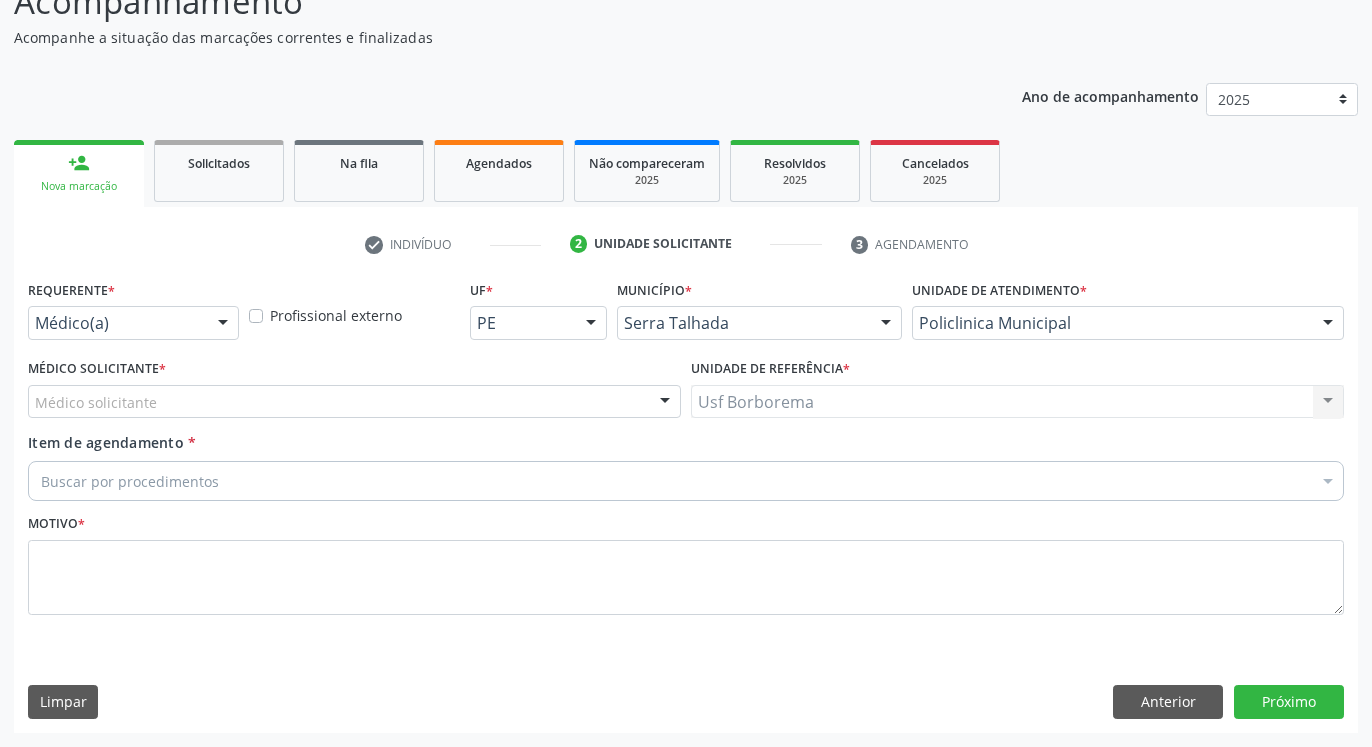 click on "Médico solicitante" at bounding box center (354, 402) 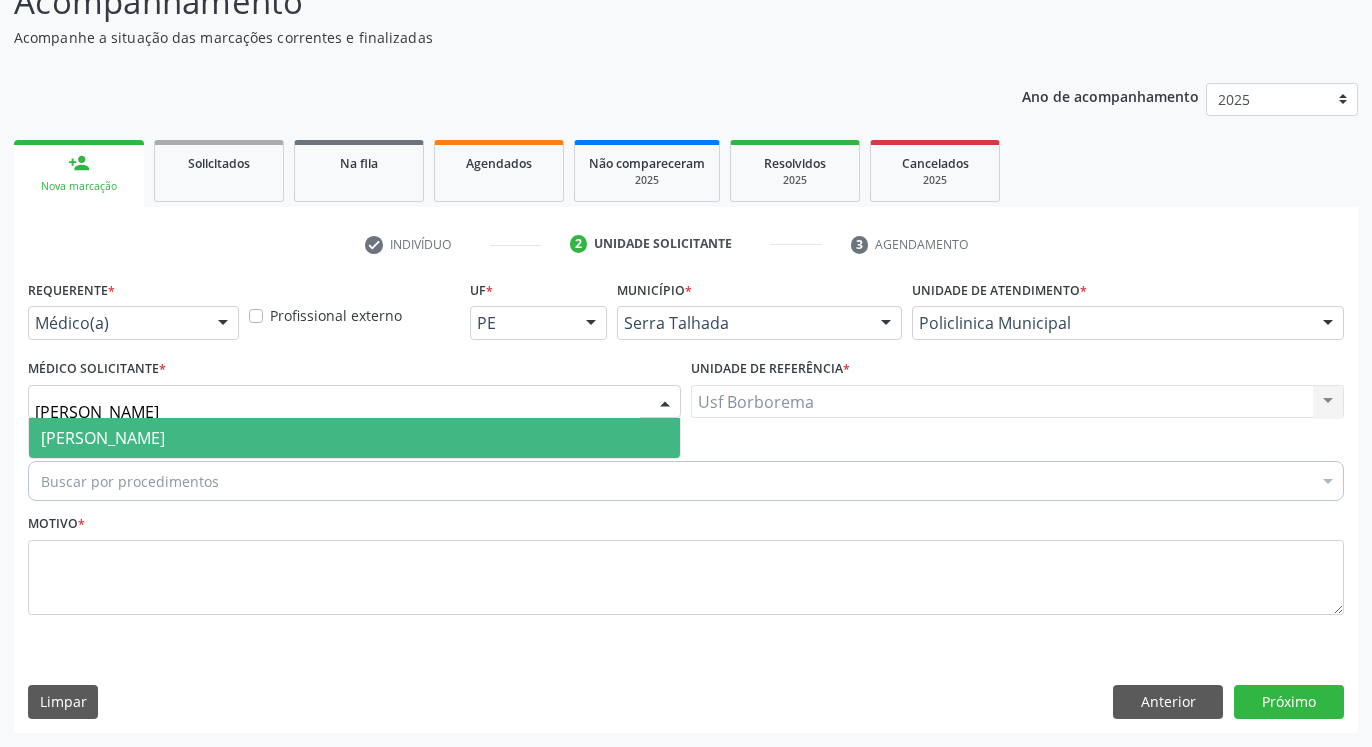 type on "[PERSON_NAME]" 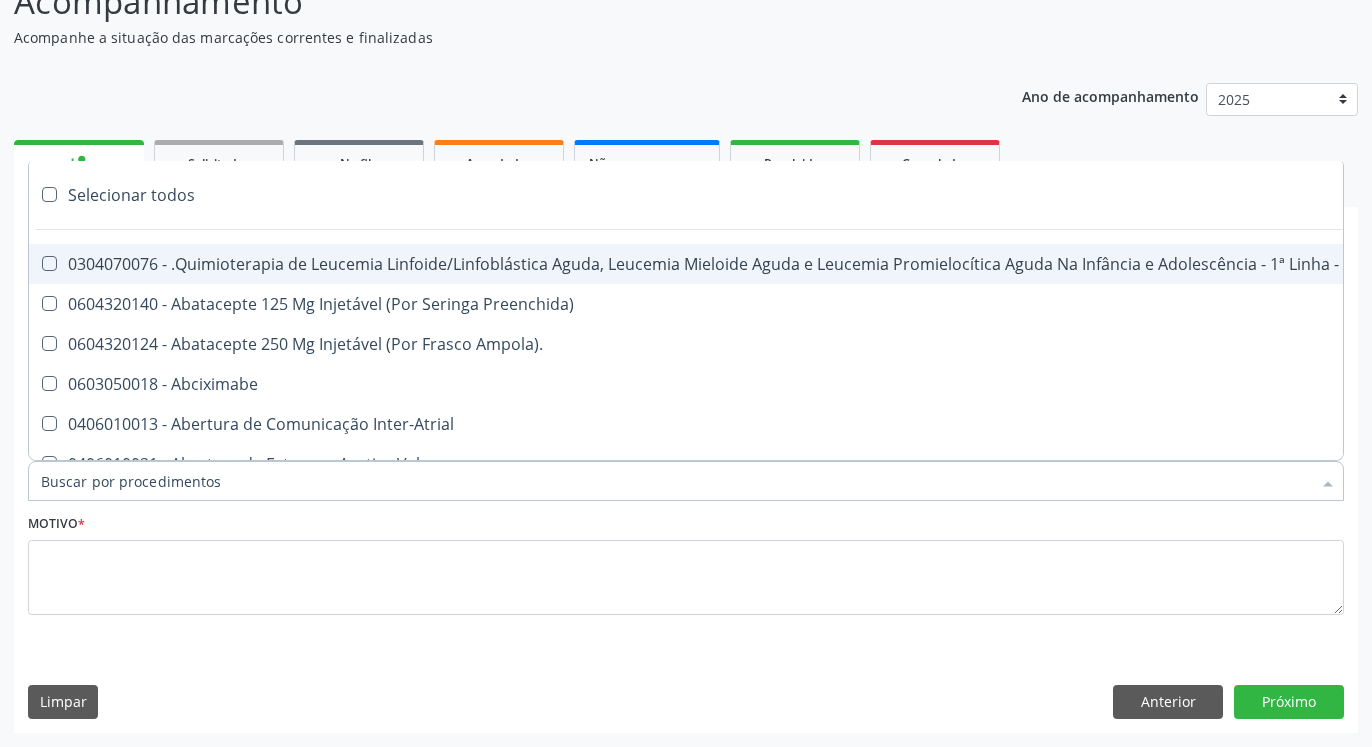 paste on "0205020127" 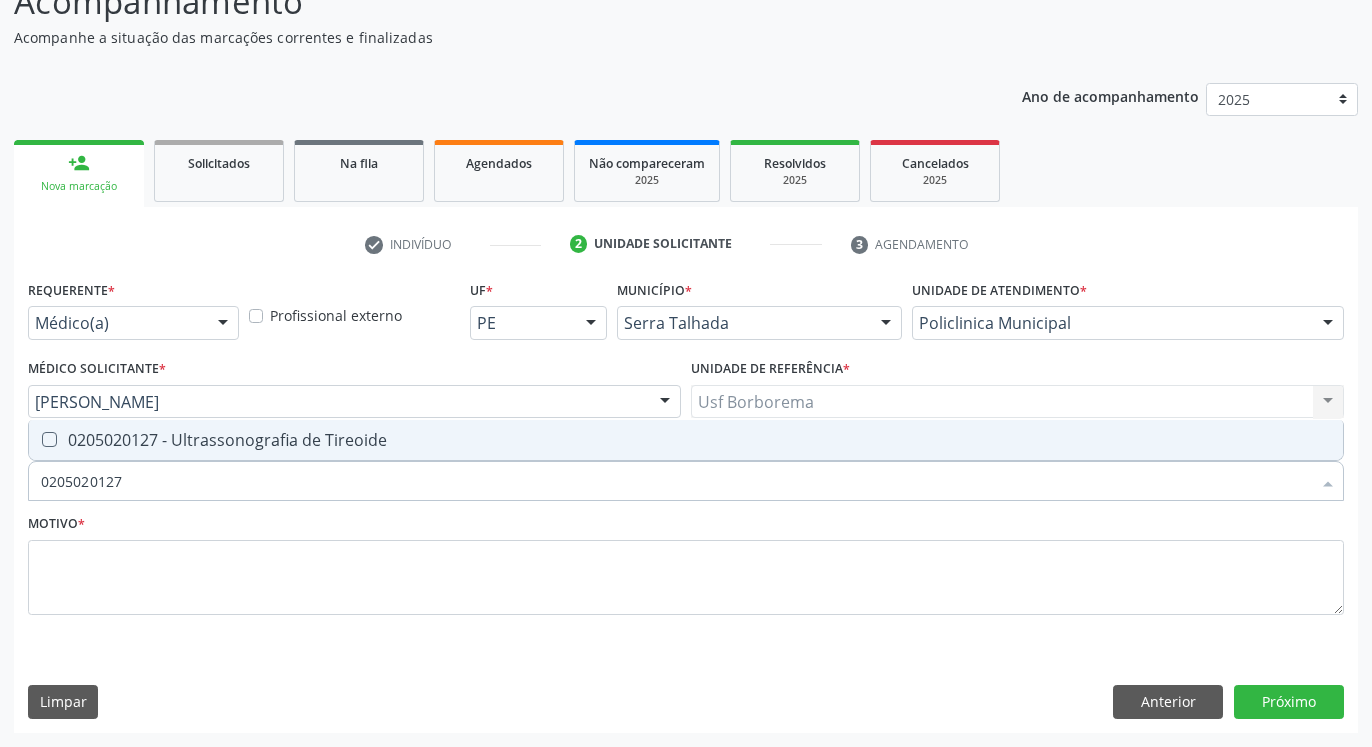 click at bounding box center [49, 439] 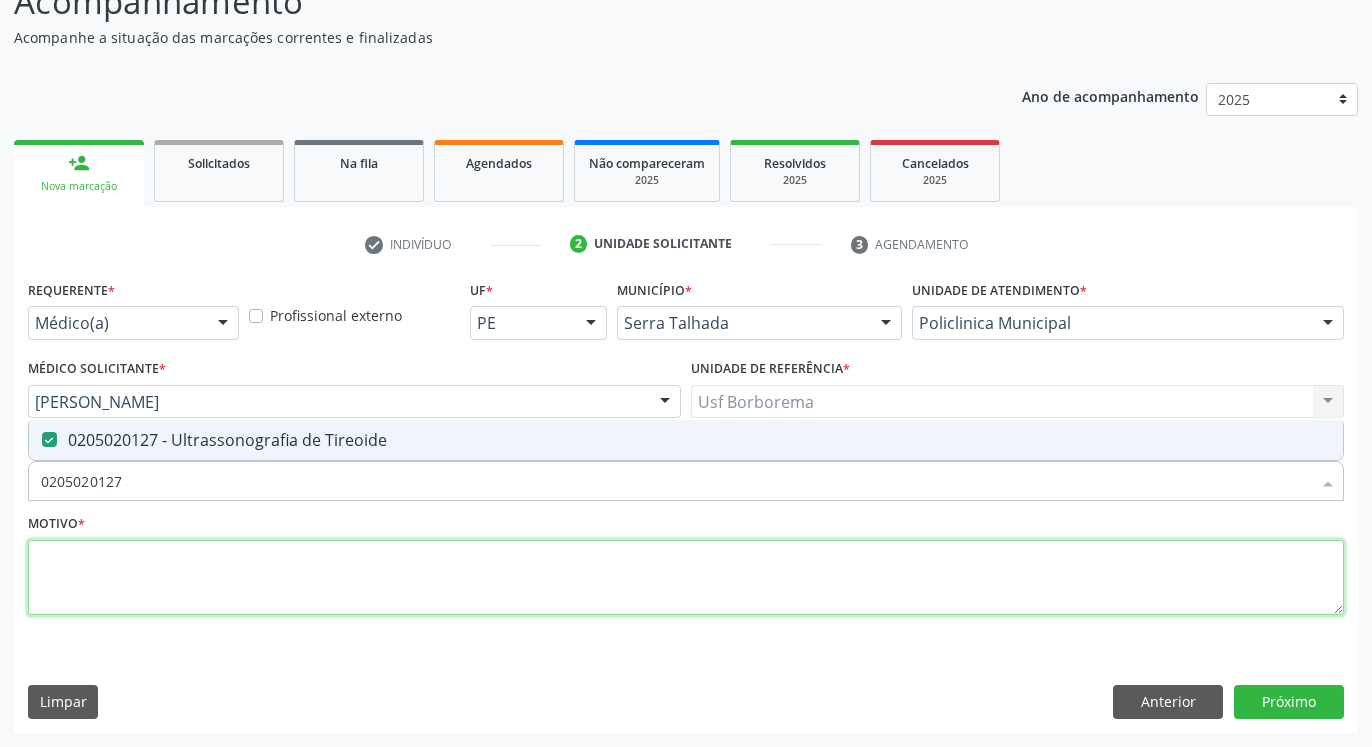 click at bounding box center [686, 578] 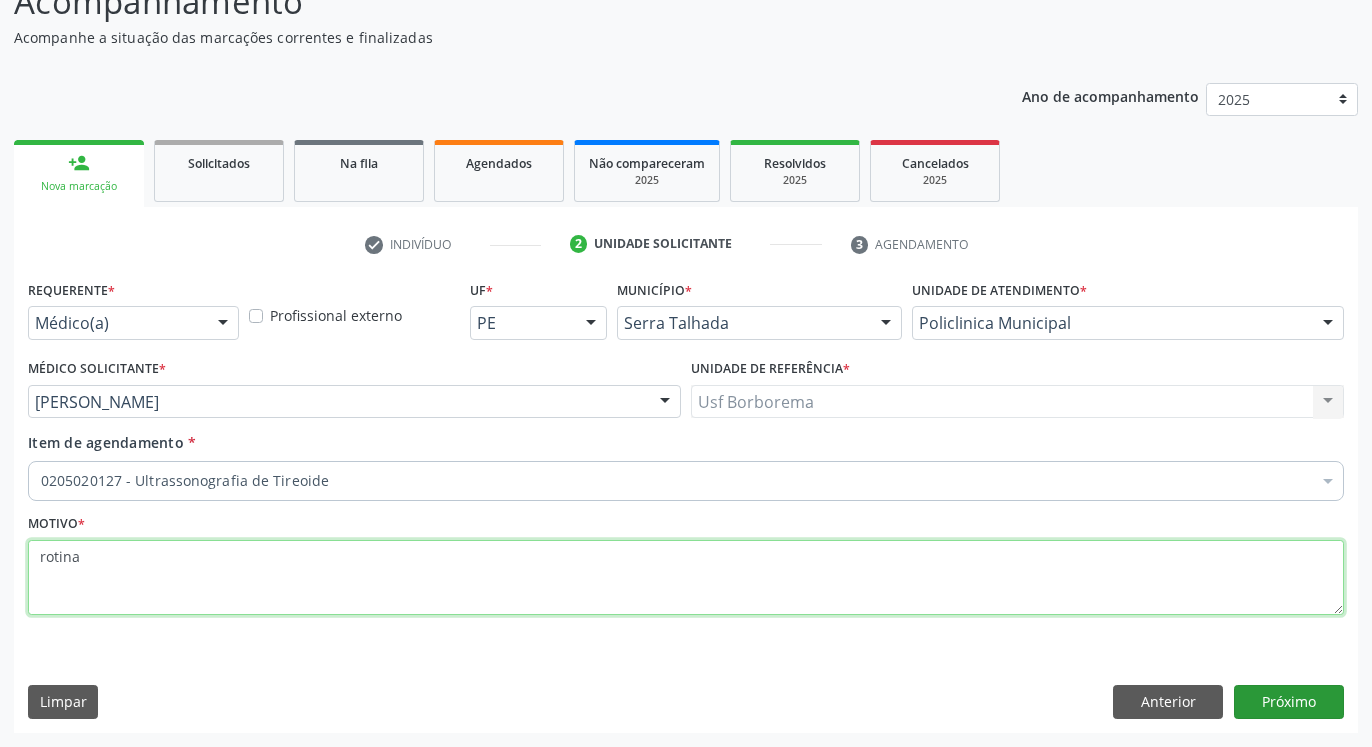 type on "rotina" 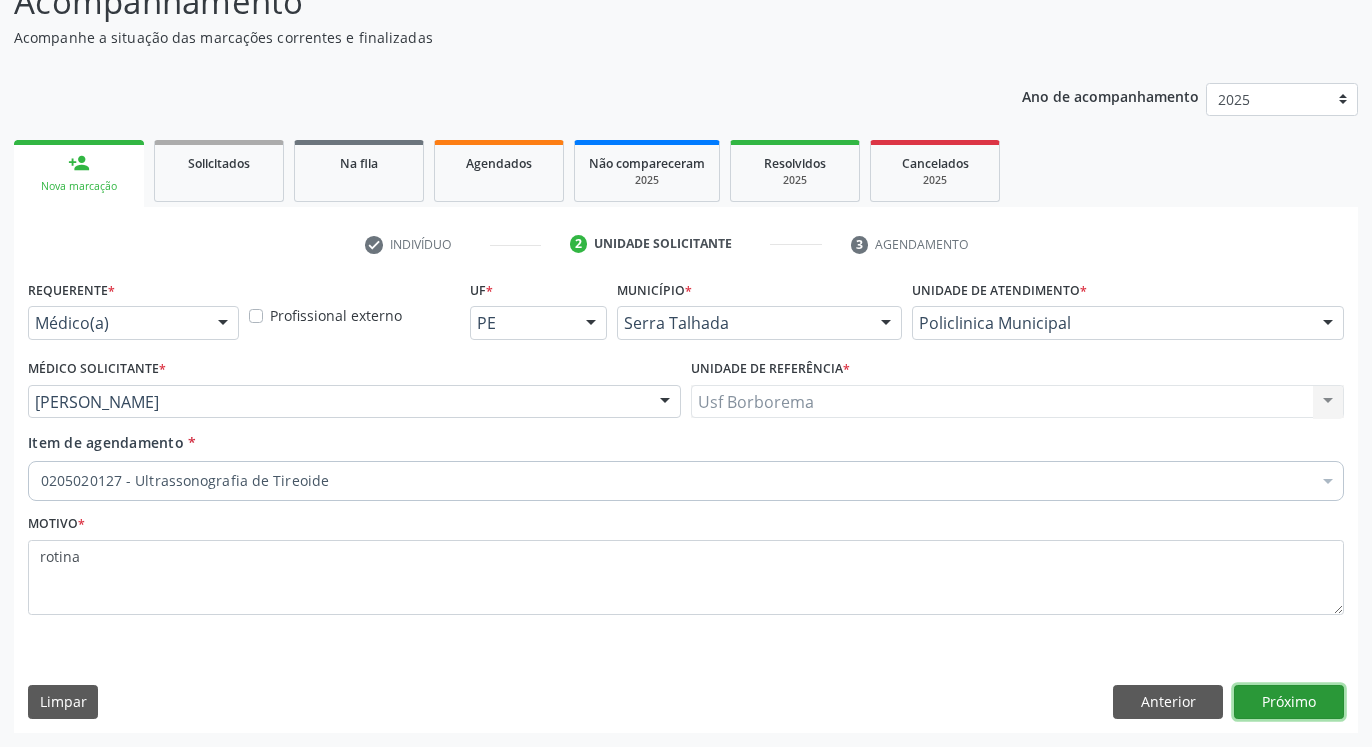 click on "Próximo" at bounding box center [1289, 702] 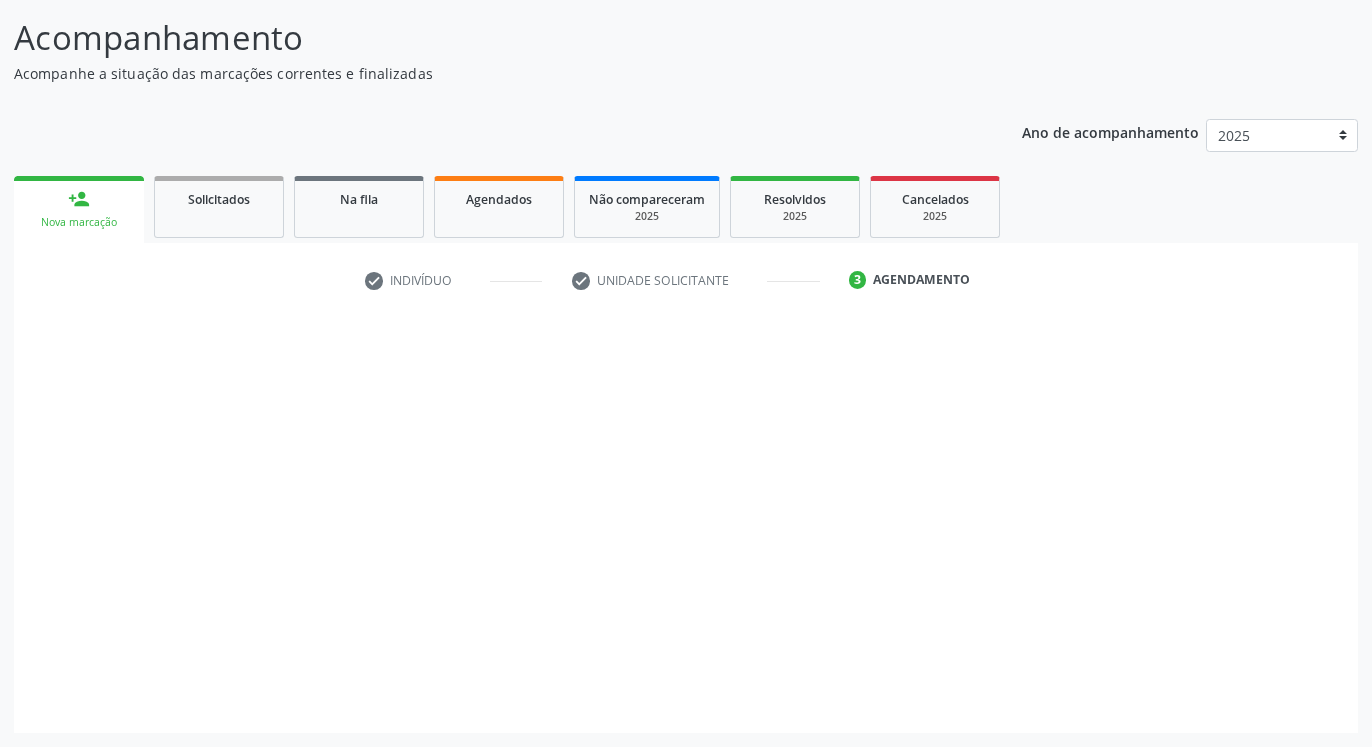 scroll, scrollTop: 123, scrollLeft: 0, axis: vertical 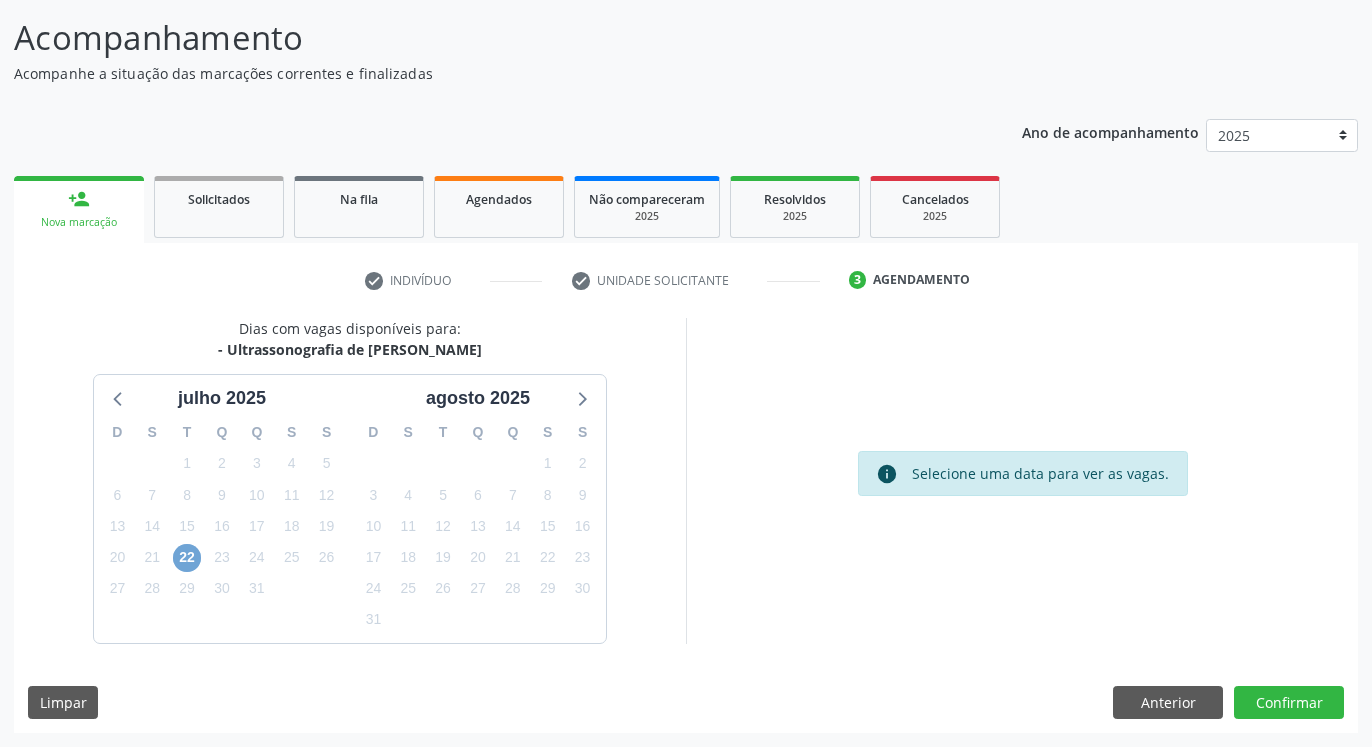 click on "22" at bounding box center (187, 558) 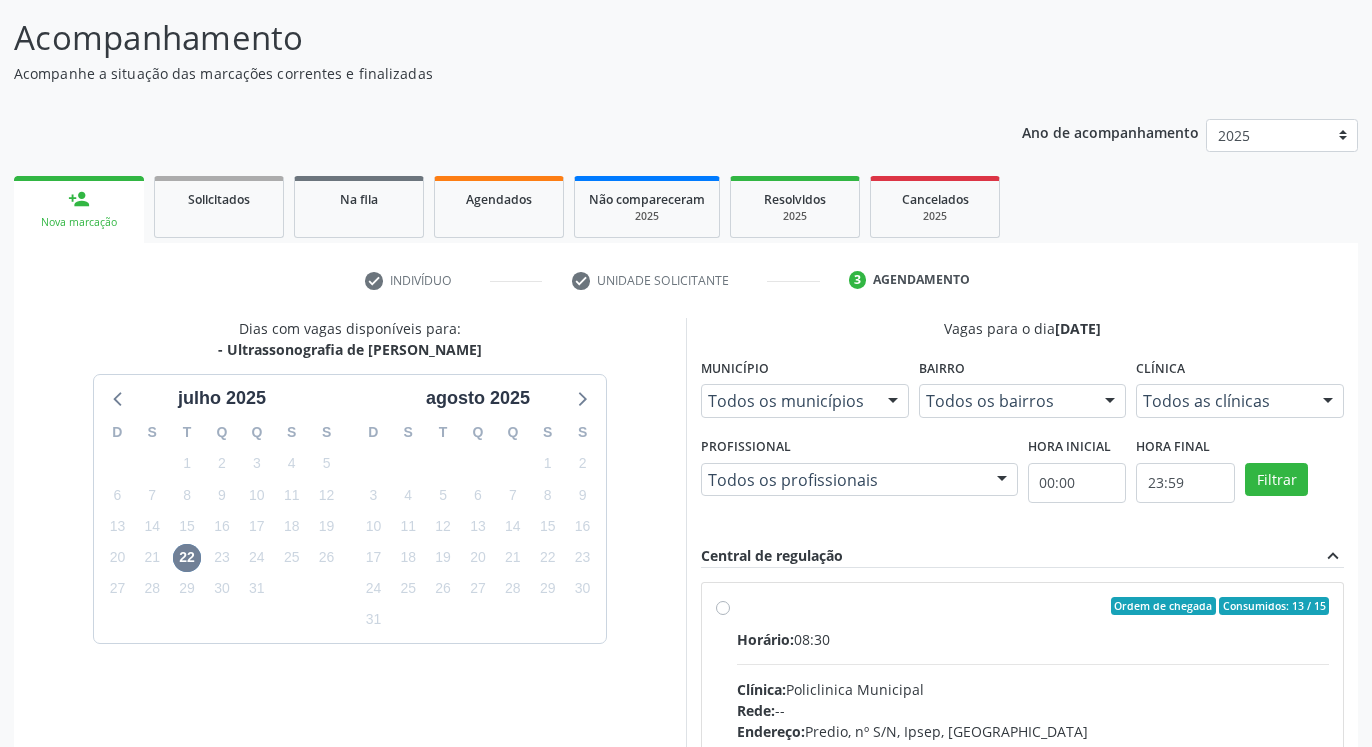 click on "Ordem de chegada
Consumidos: 13 / 15
Horário:   08:30
Clínica:  Policlinica Municipal
Rede:
--
Endereço:   Predio, nº S/N, Ipsep, [GEOGRAPHIC_DATA] - PE
Telefone:   --
Profissional:
[PERSON_NAME]
Informações adicionais sobre o atendimento
Idade de atendimento:
de 0 a 120 anos
Gênero(s) atendido(s):
Masculino e Feminino
Informações adicionais:
--" at bounding box center [1033, 750] 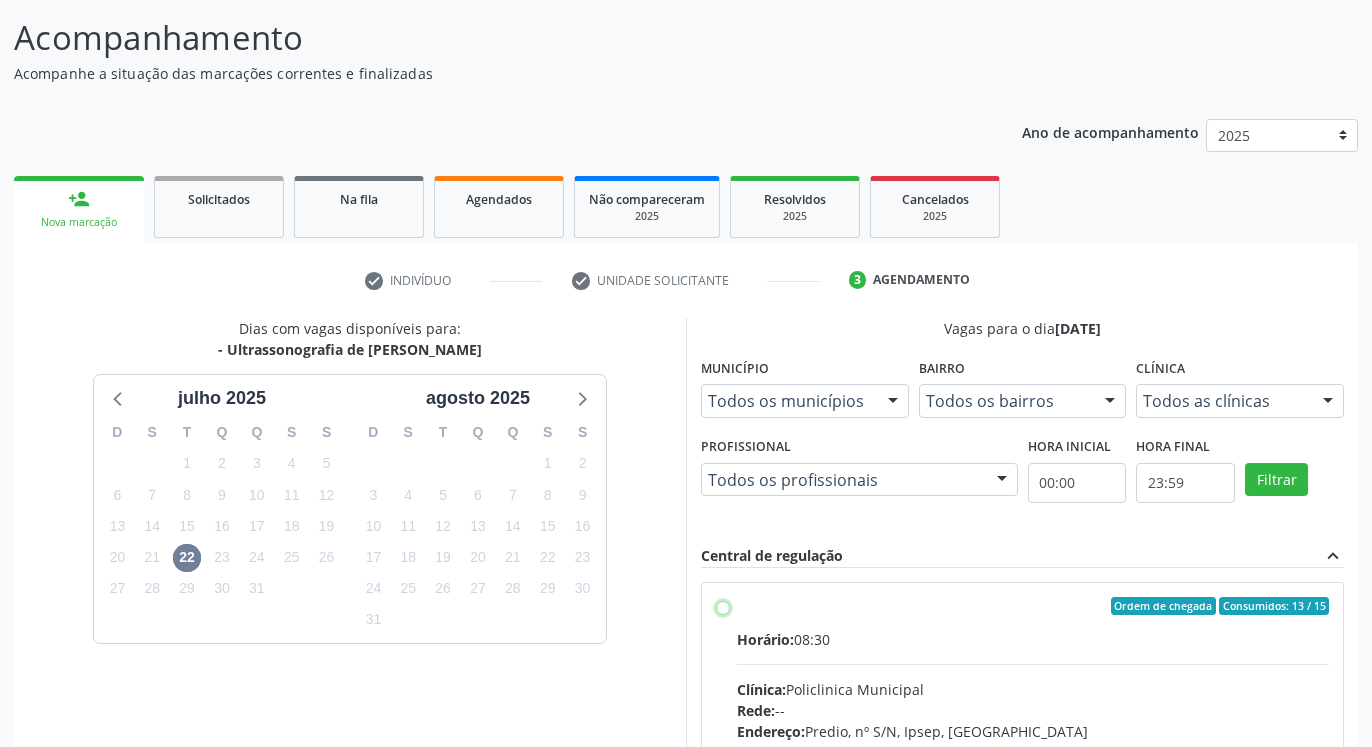 radio on "true" 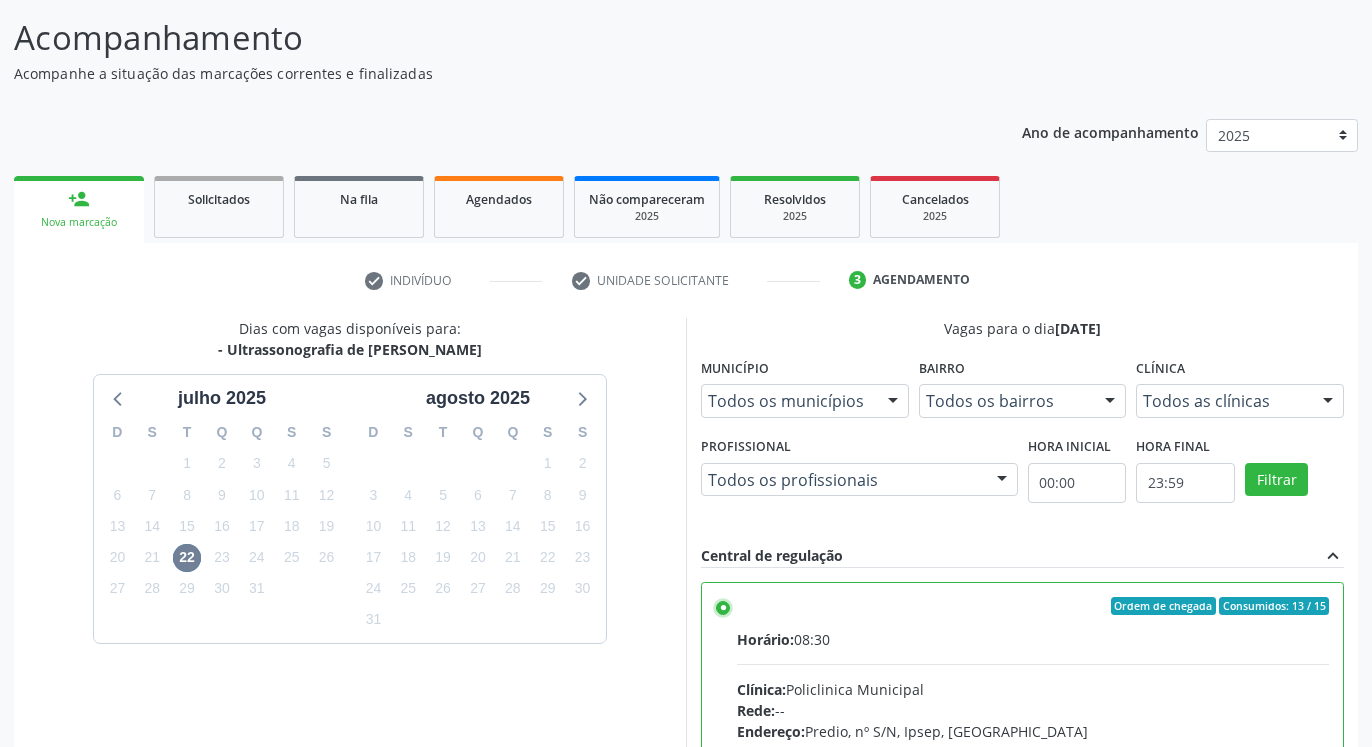 scroll, scrollTop: 100, scrollLeft: 0, axis: vertical 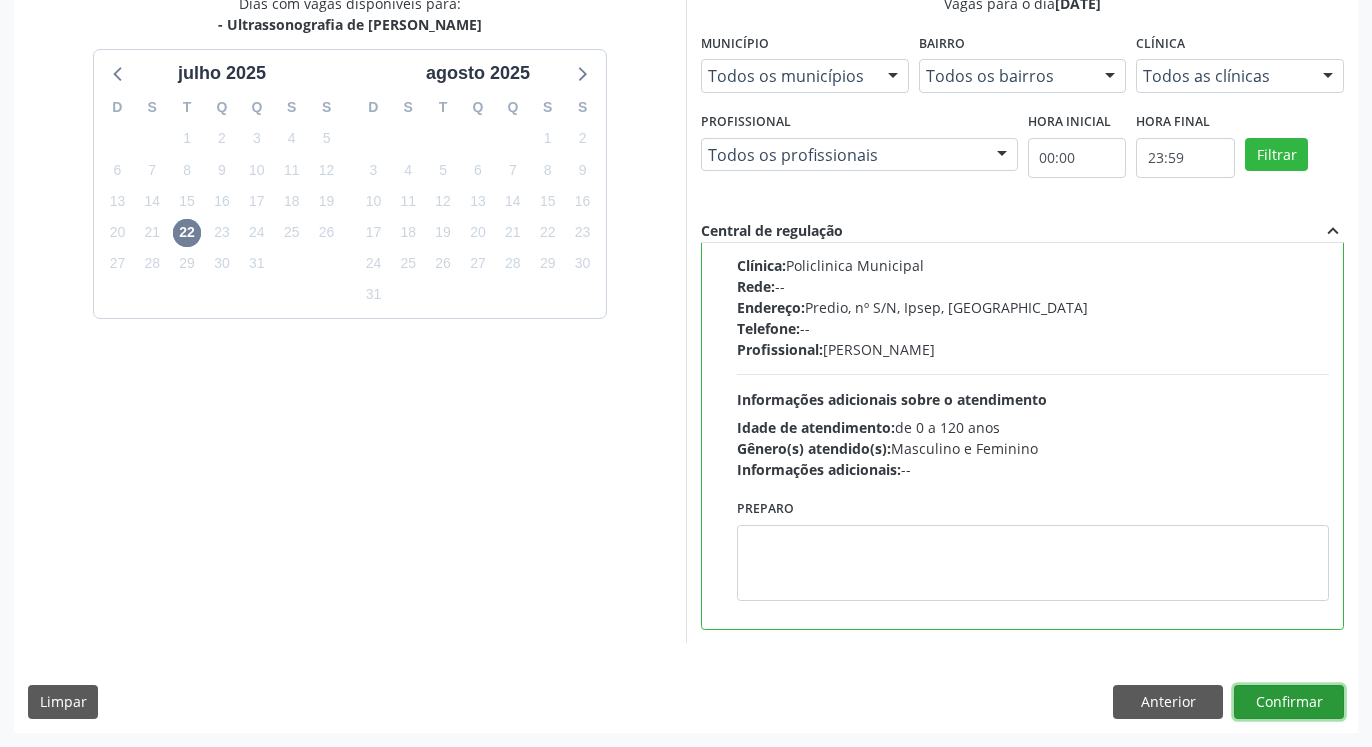 click on "Confirmar" at bounding box center (1289, 702) 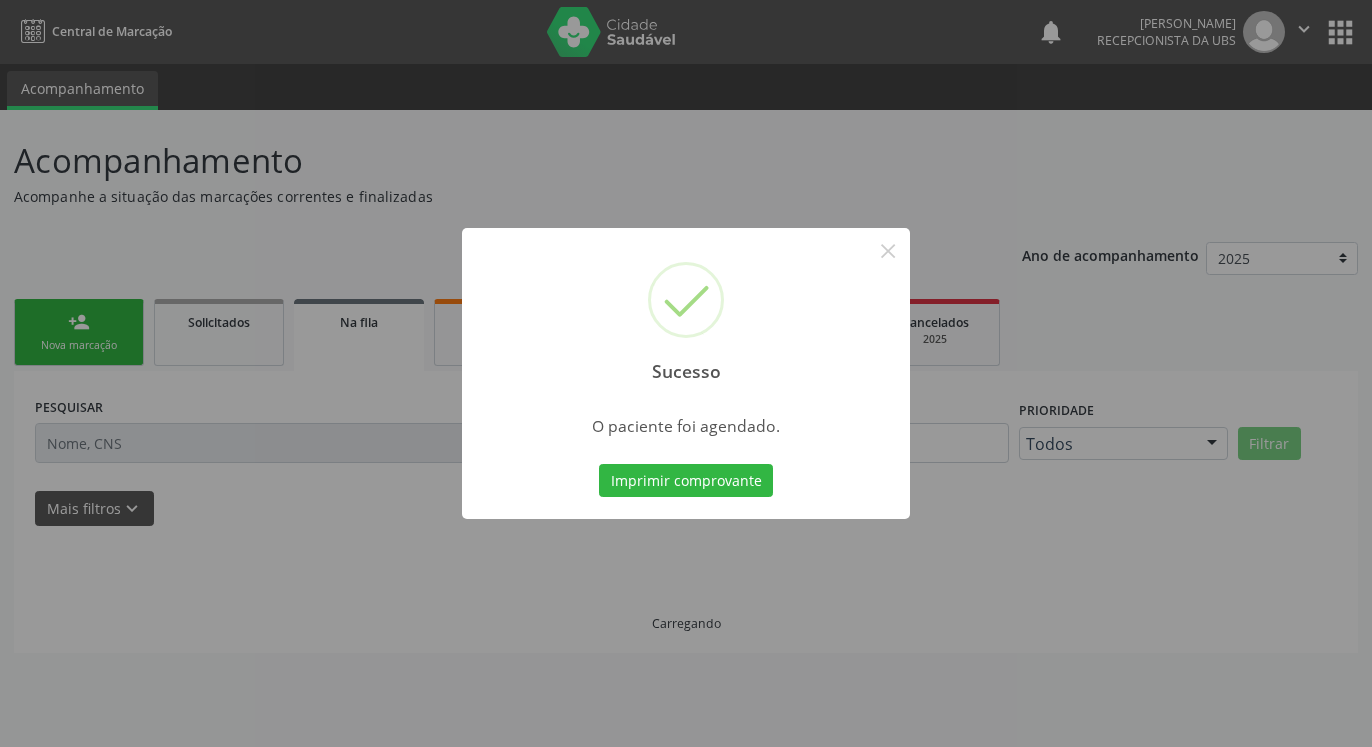 scroll, scrollTop: 0, scrollLeft: 0, axis: both 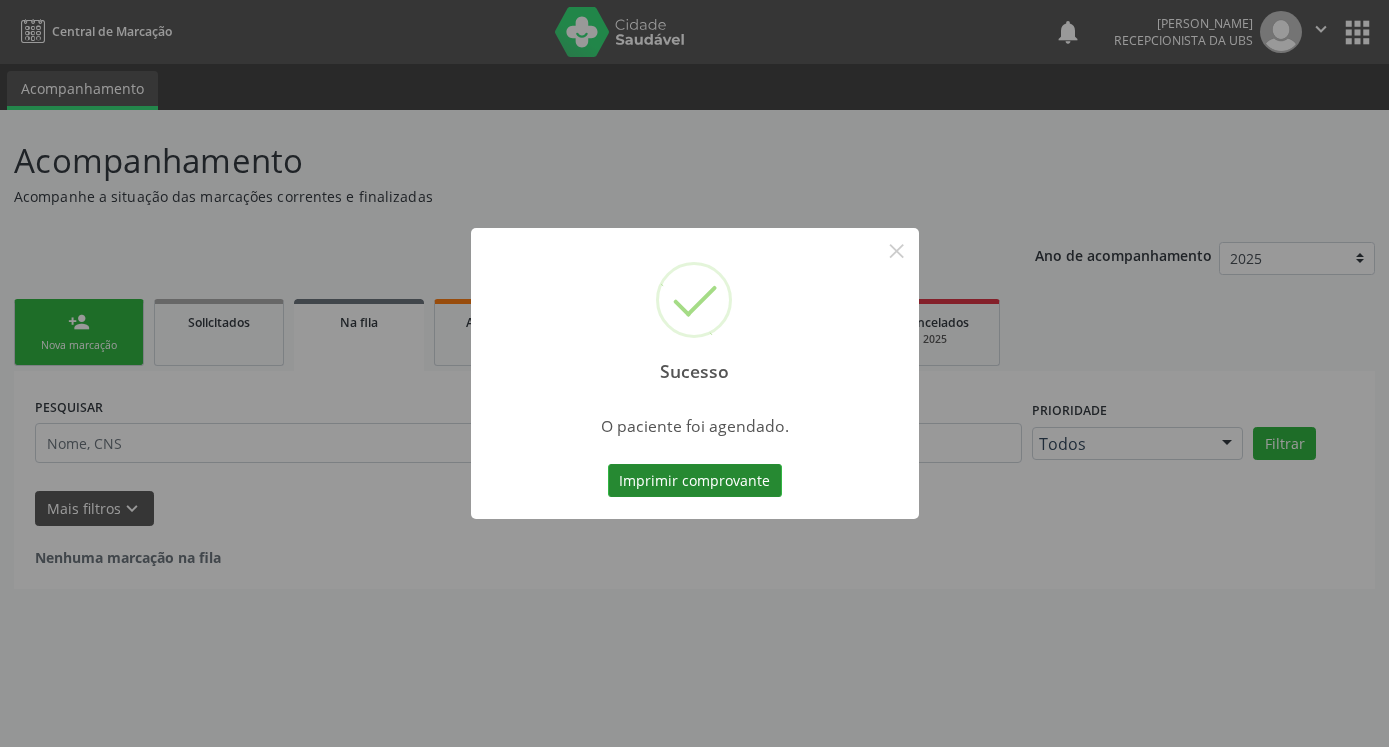 click on "Imprimir comprovante" at bounding box center (695, 481) 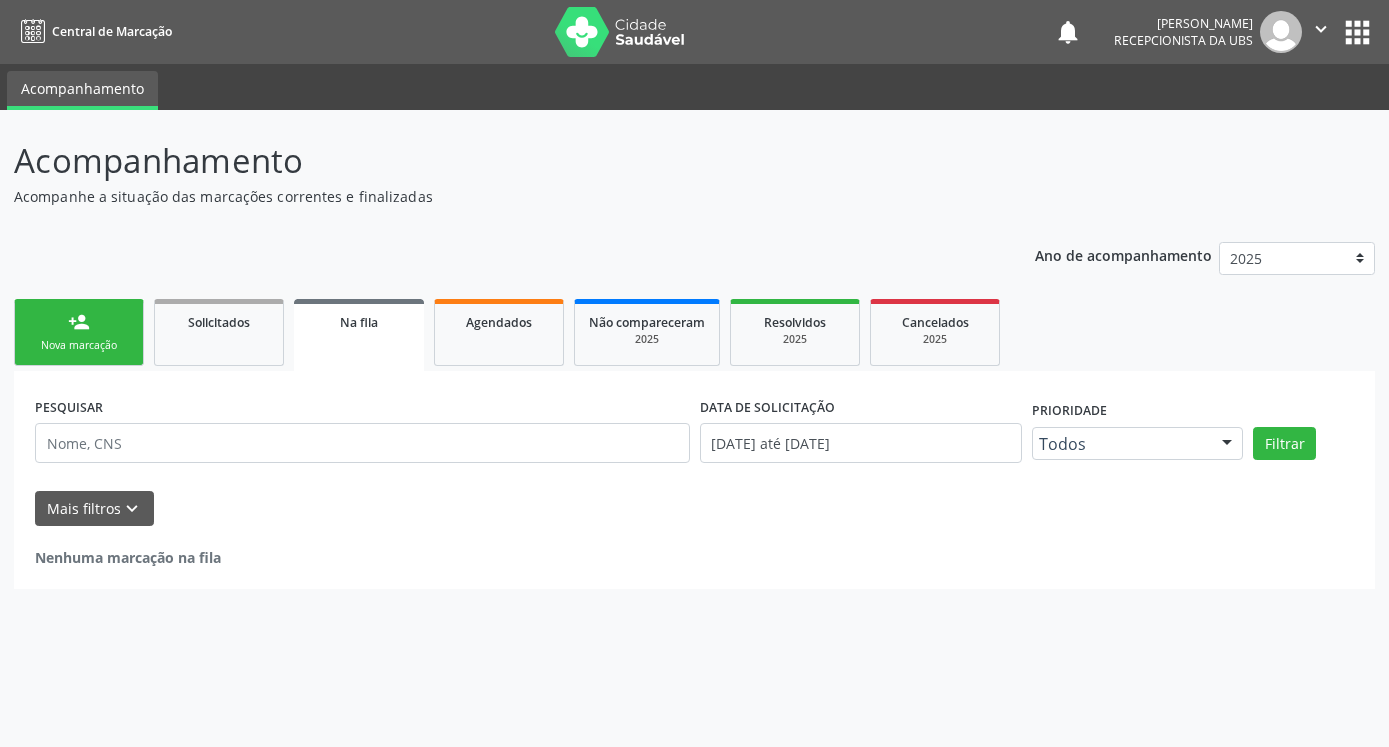 click on "person_add
Nova marcação" at bounding box center [79, 332] 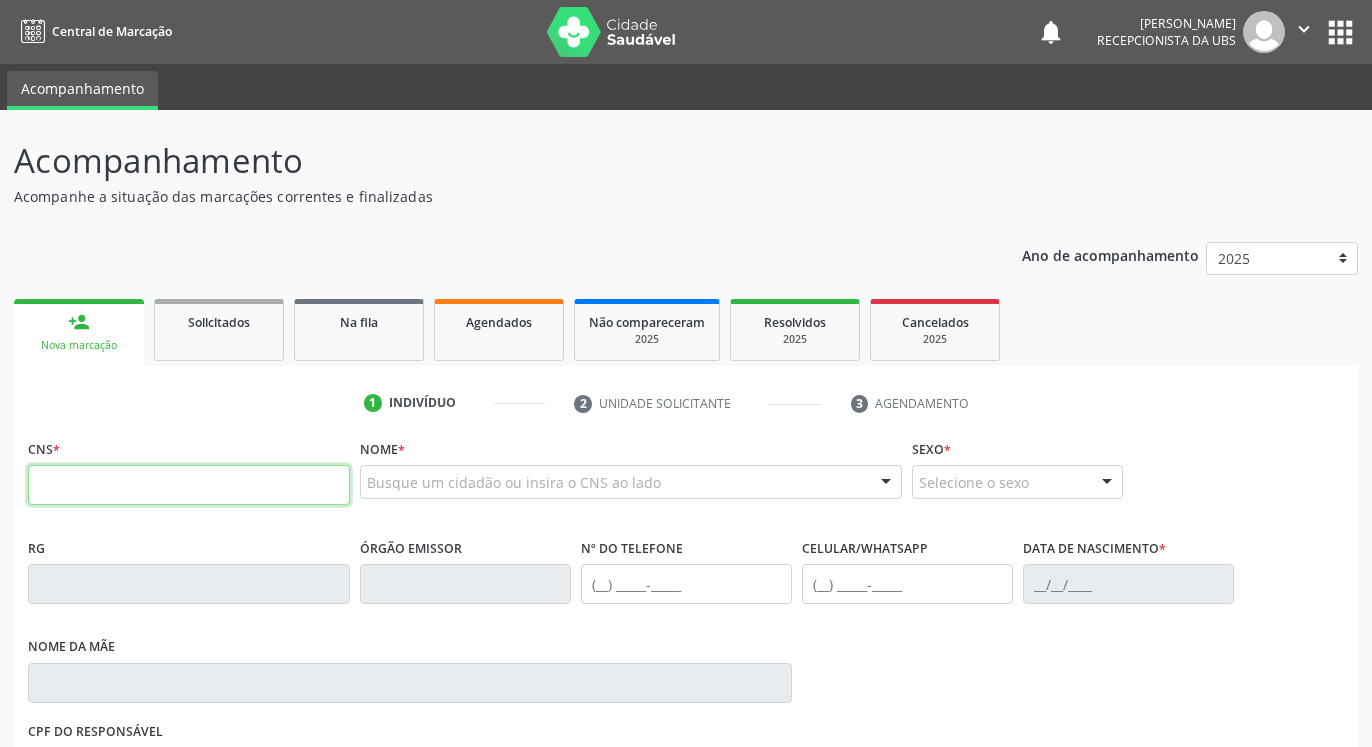 click at bounding box center [189, 485] 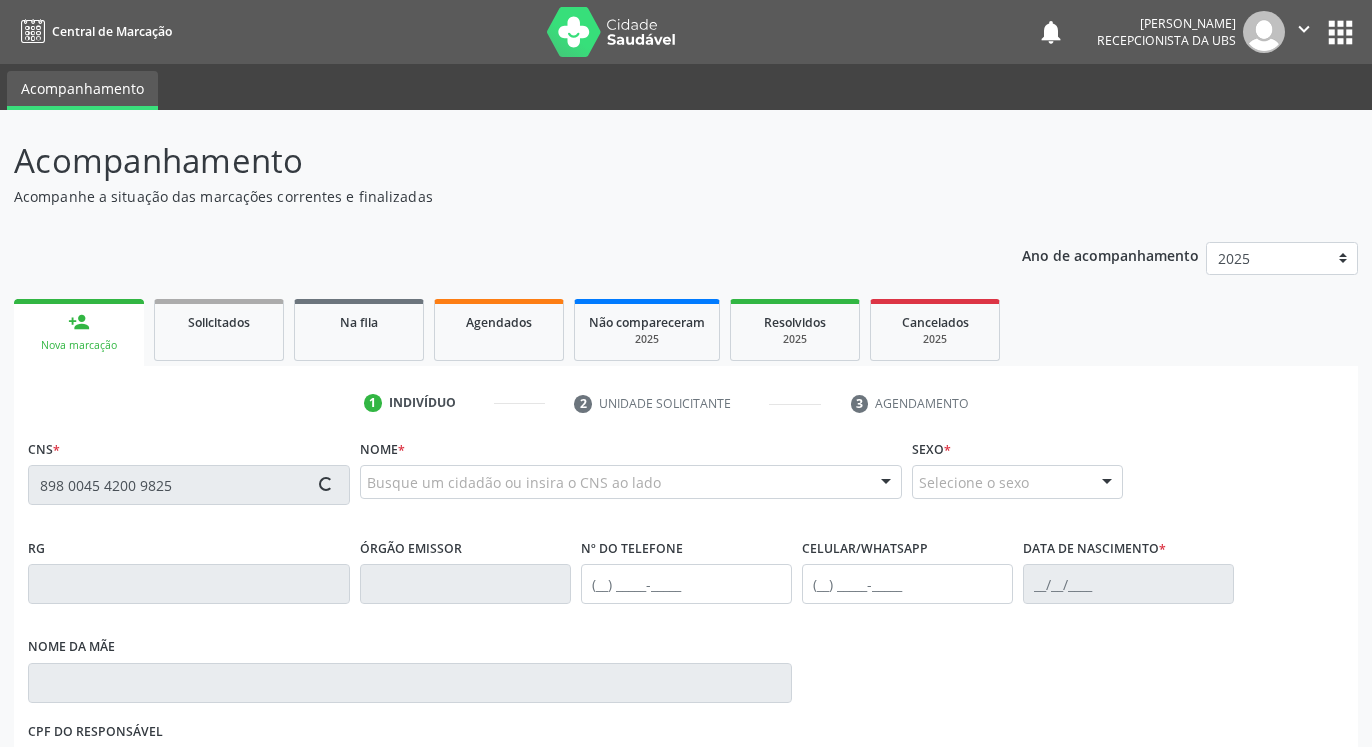 type on "898 0045 4200 9825" 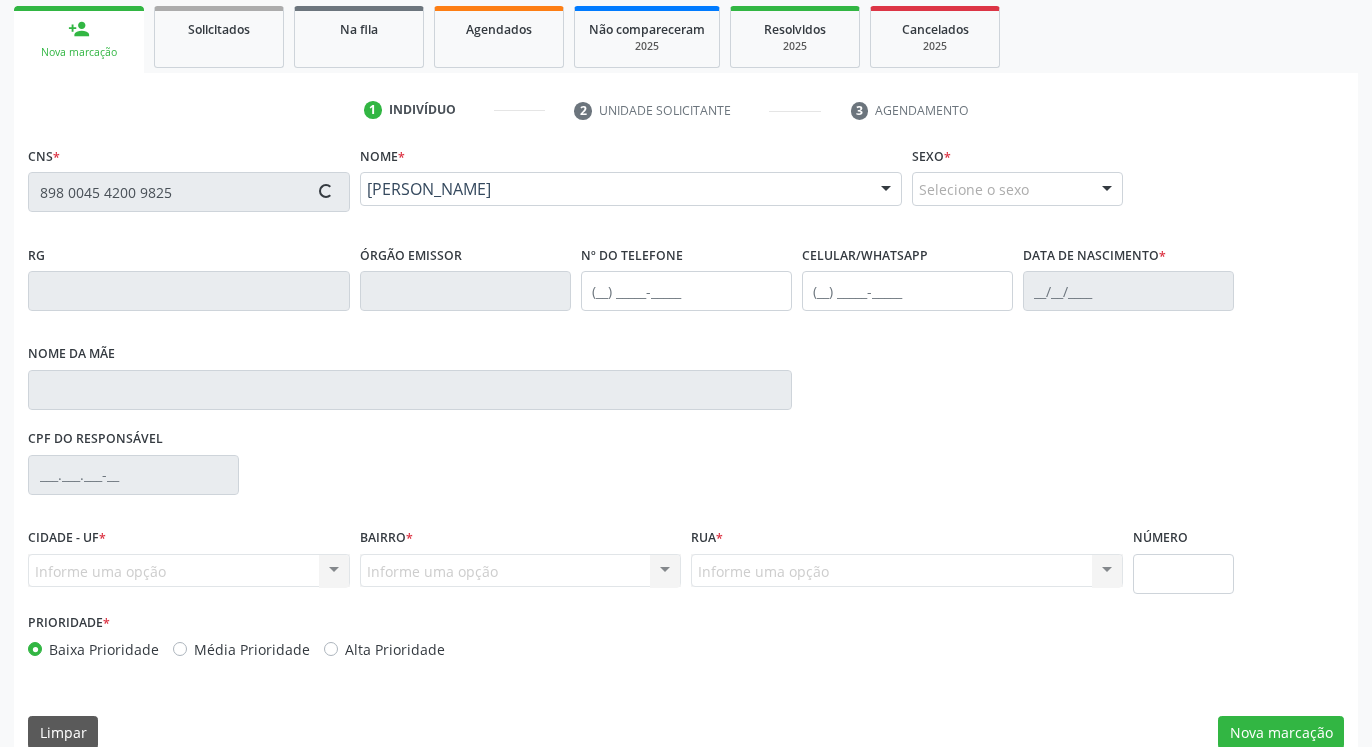 scroll, scrollTop: 323, scrollLeft: 0, axis: vertical 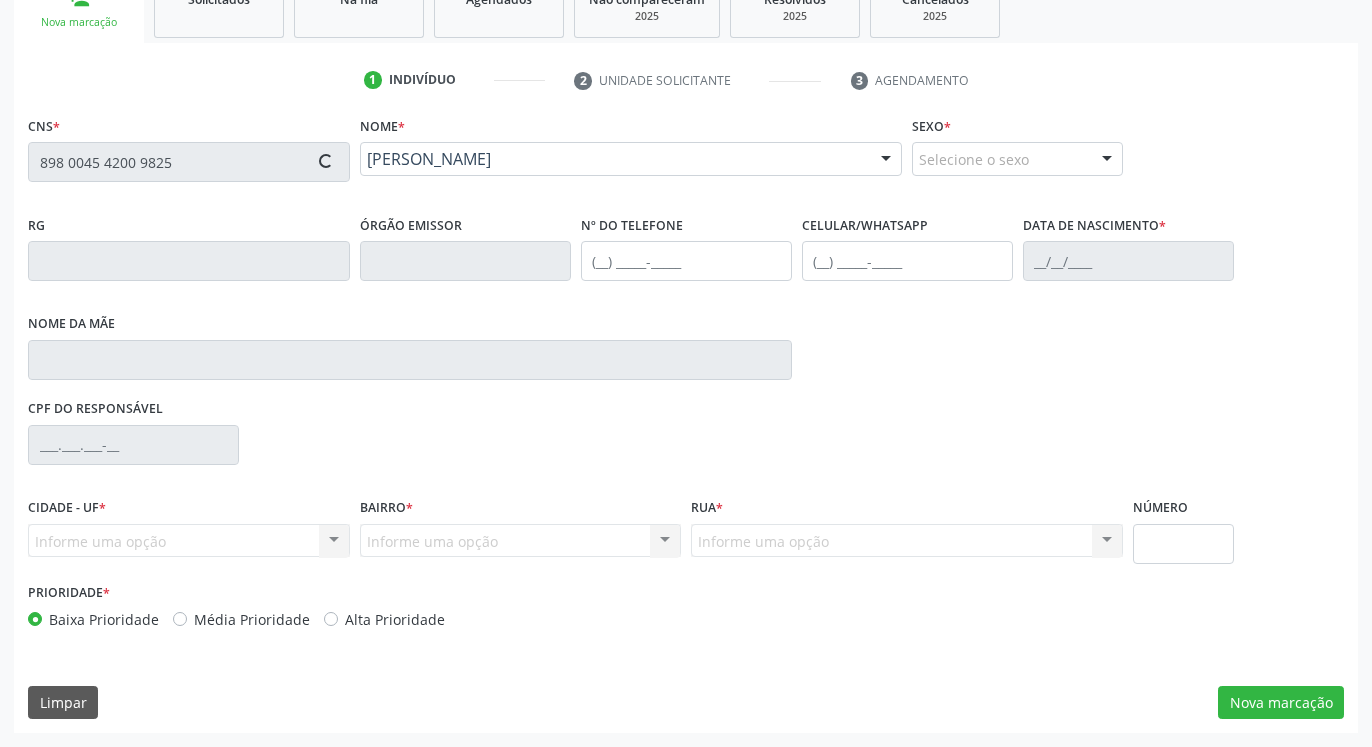 type on "[PHONE_NUMBER]" 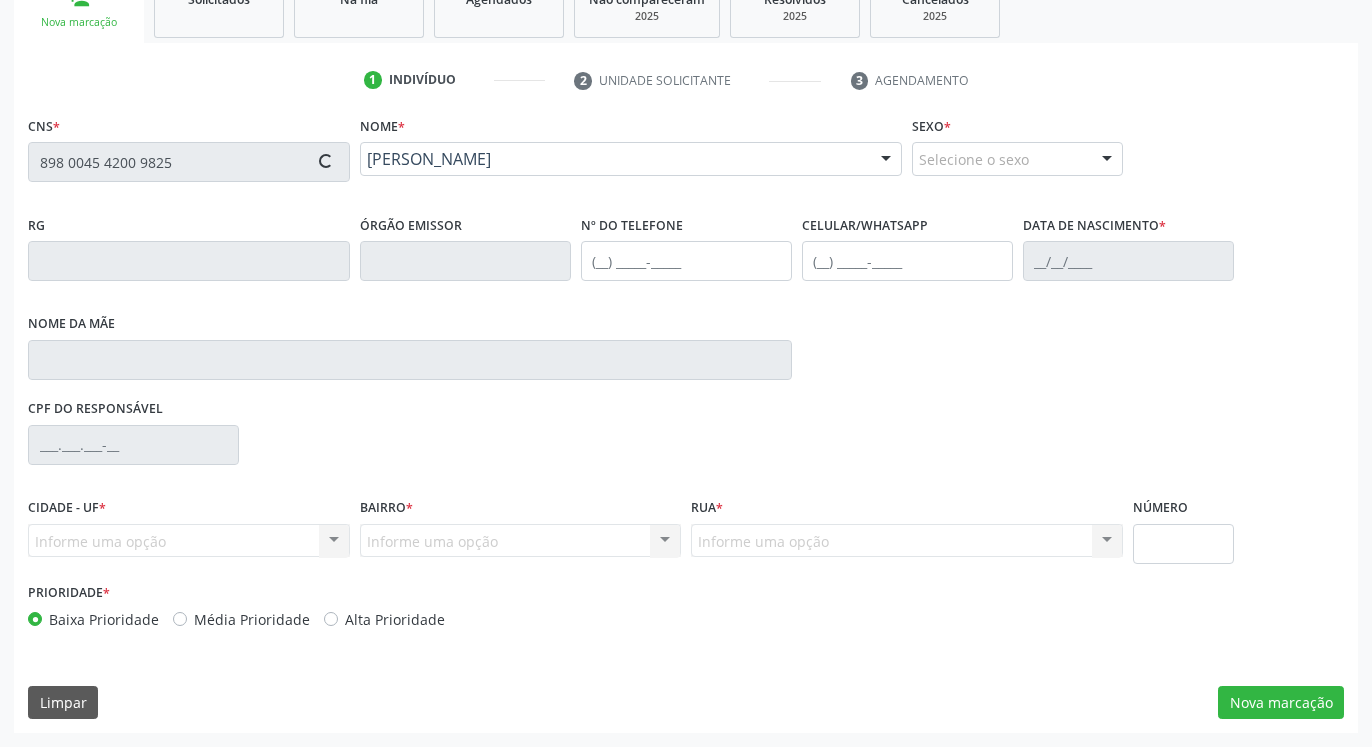 type on "[PHONE_NUMBER]" 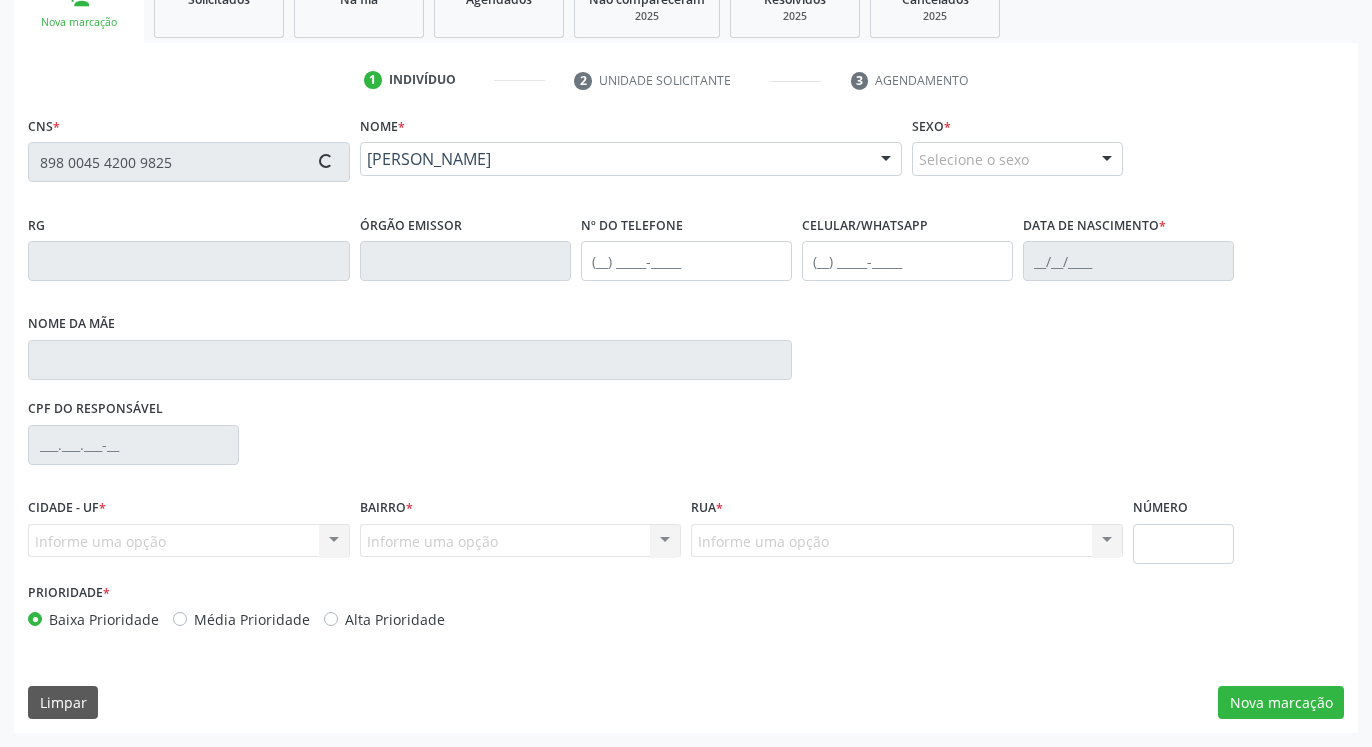 type on "[DATE]" 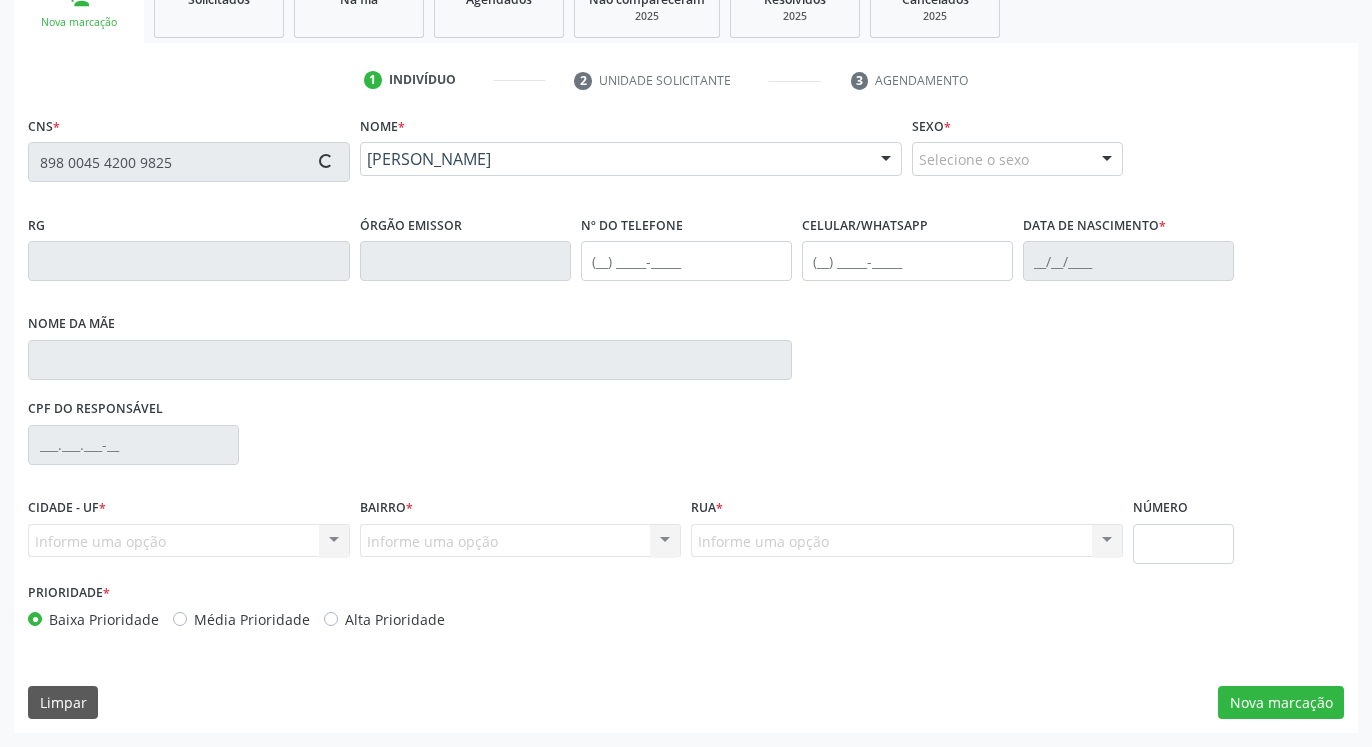 type on "[PERSON_NAME]" 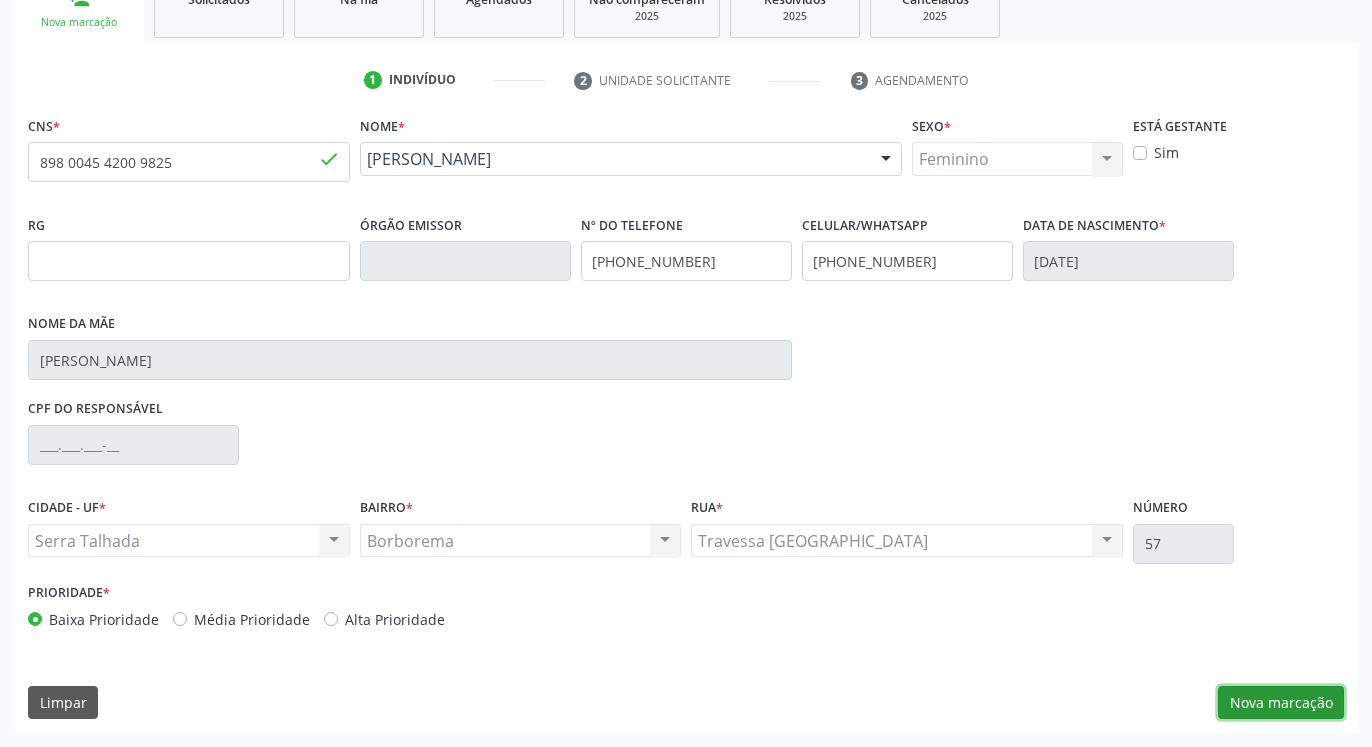 click on "Nova marcação" at bounding box center (1281, 703) 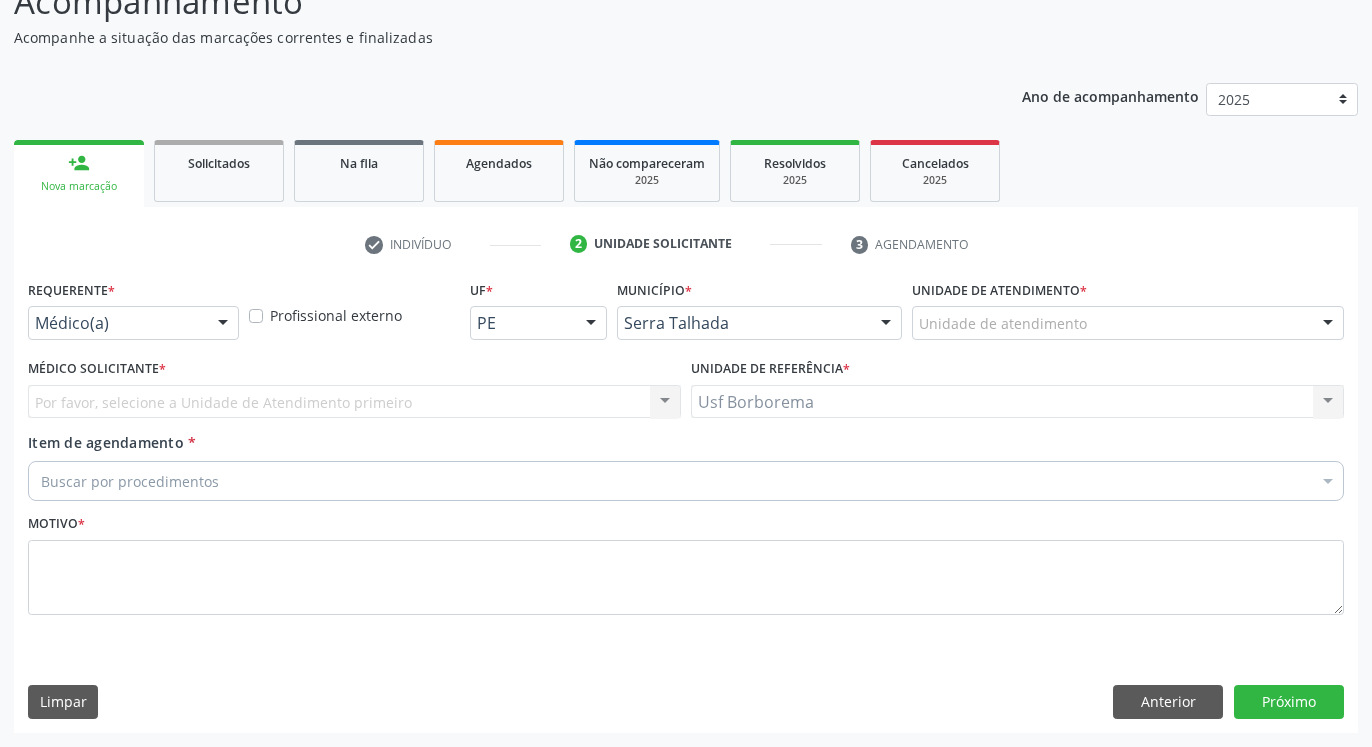scroll, scrollTop: 159, scrollLeft: 0, axis: vertical 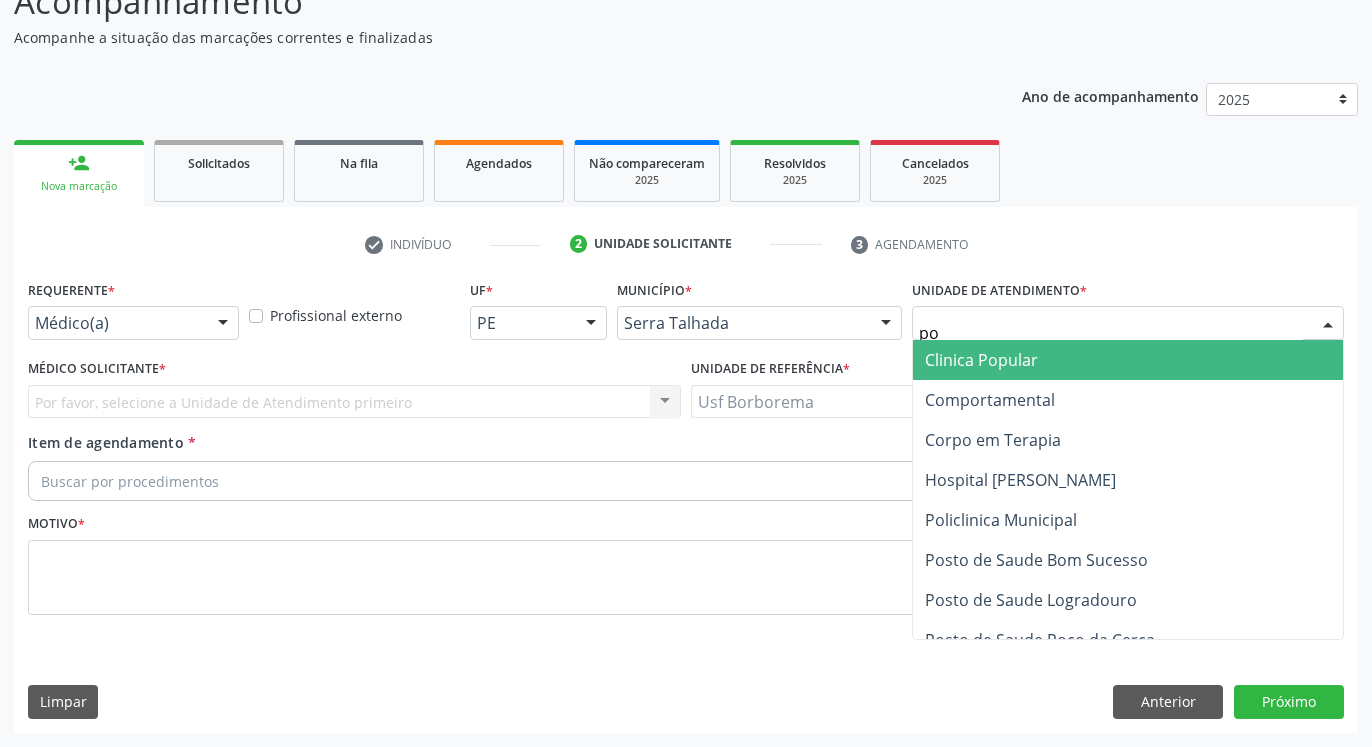 type on "pol" 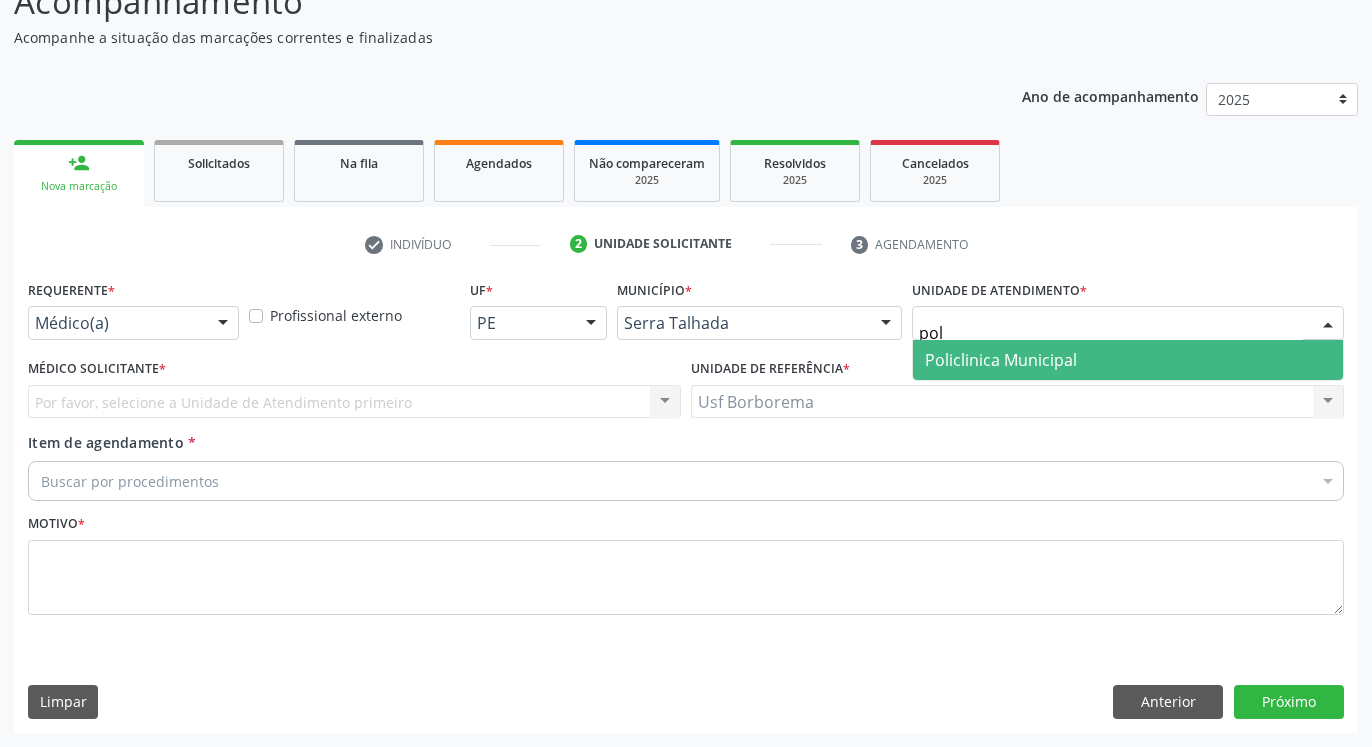 click on "Policlinica Municipal" at bounding box center [1001, 360] 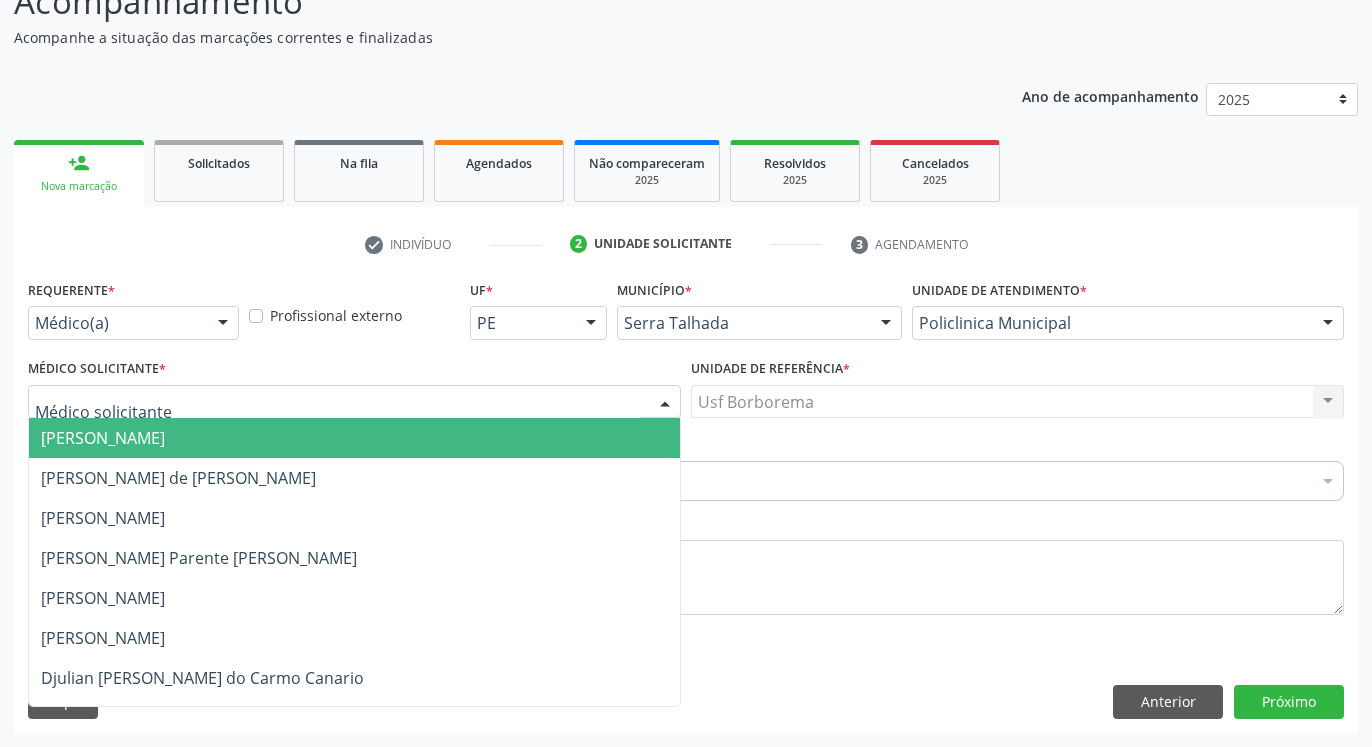 click at bounding box center (354, 402) 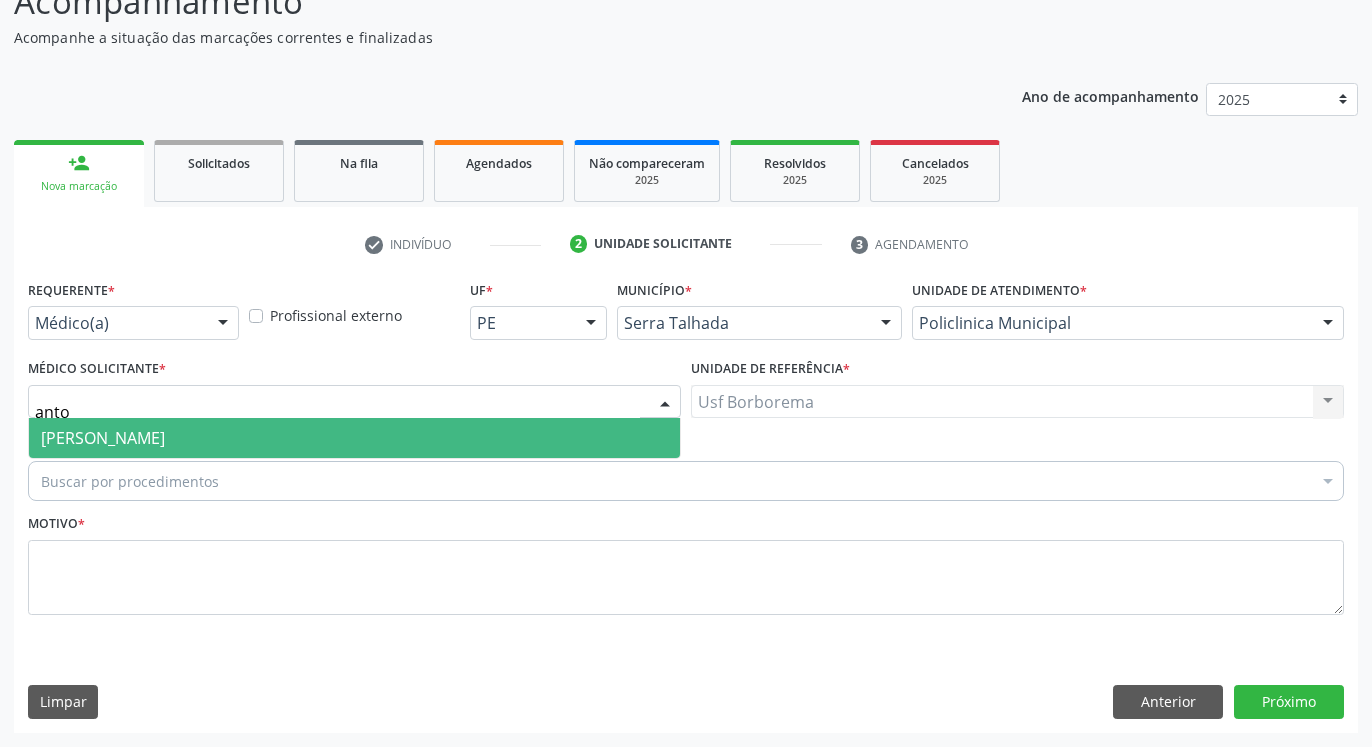 type on "[PERSON_NAME]" 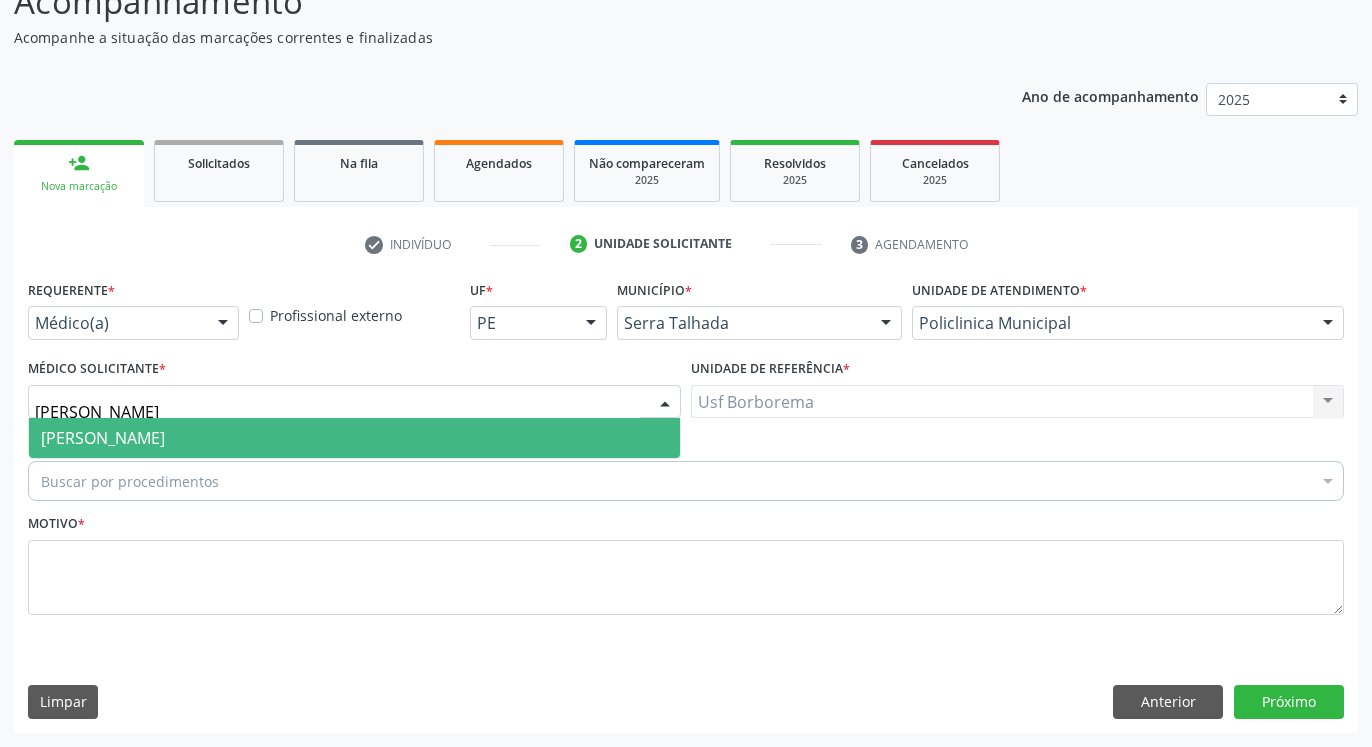 click on "[PERSON_NAME]" at bounding box center (354, 438) 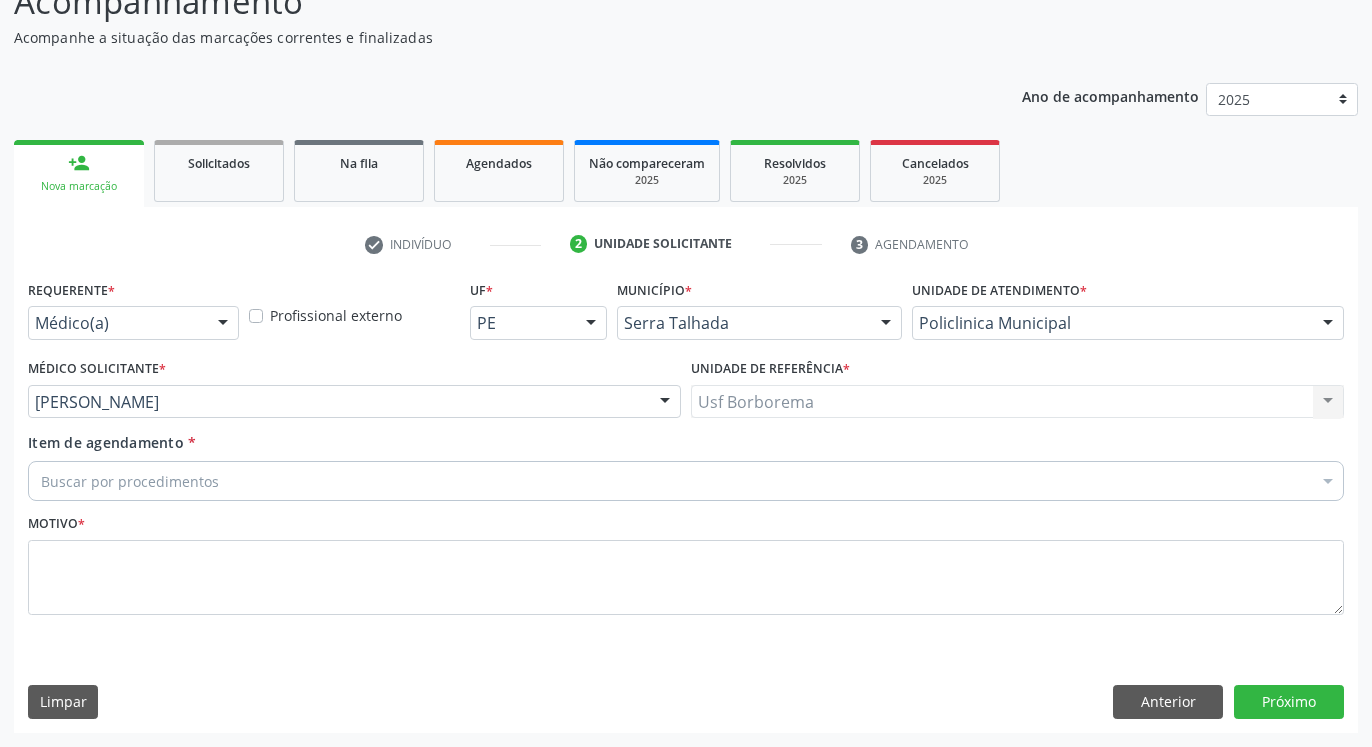 click on "Buscar por procedimentos" at bounding box center [686, 481] 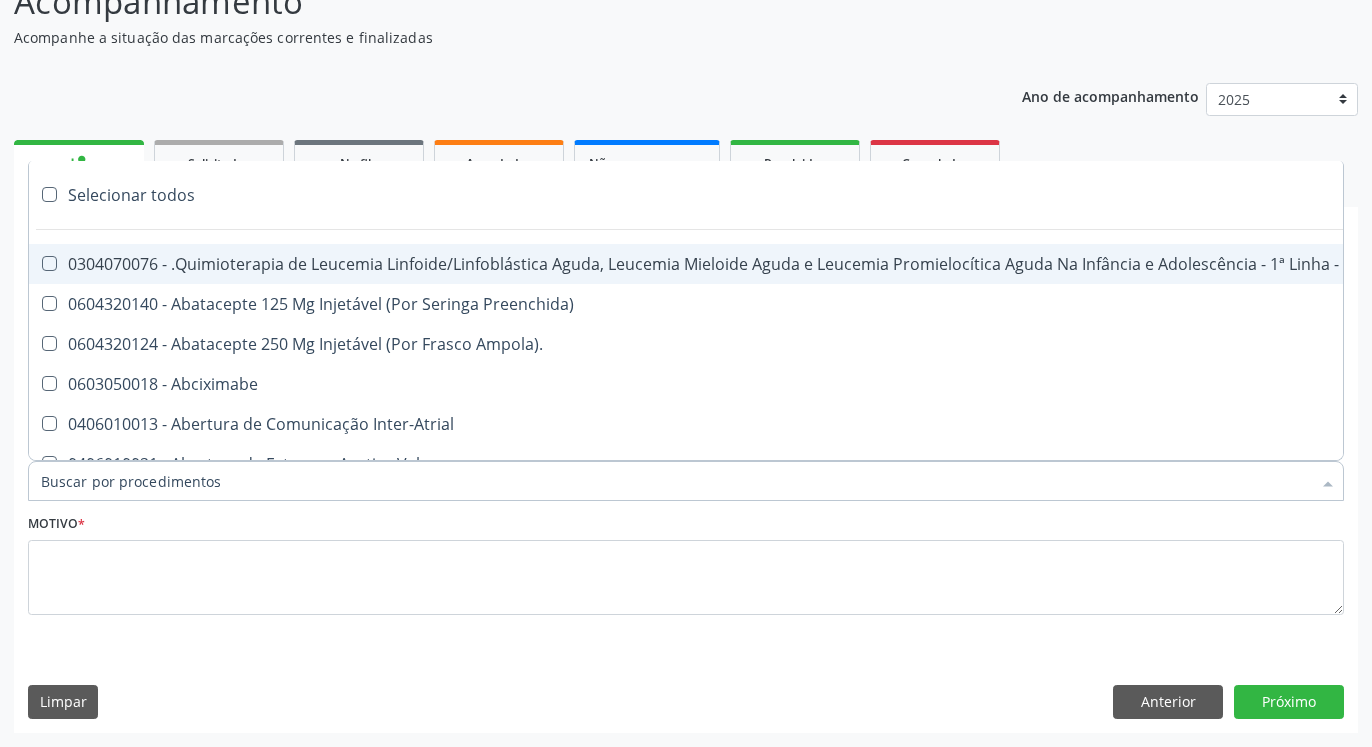 paste on "0205020127" 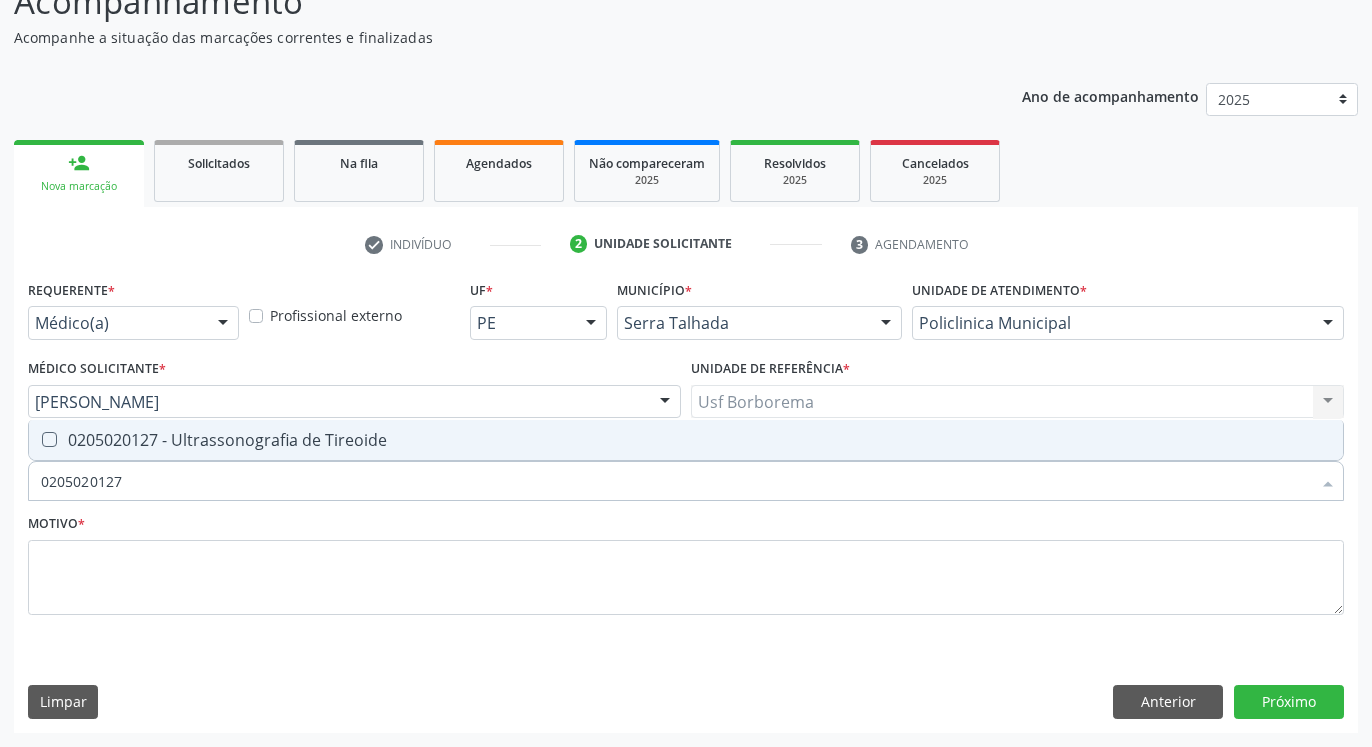 click at bounding box center [49, 439] 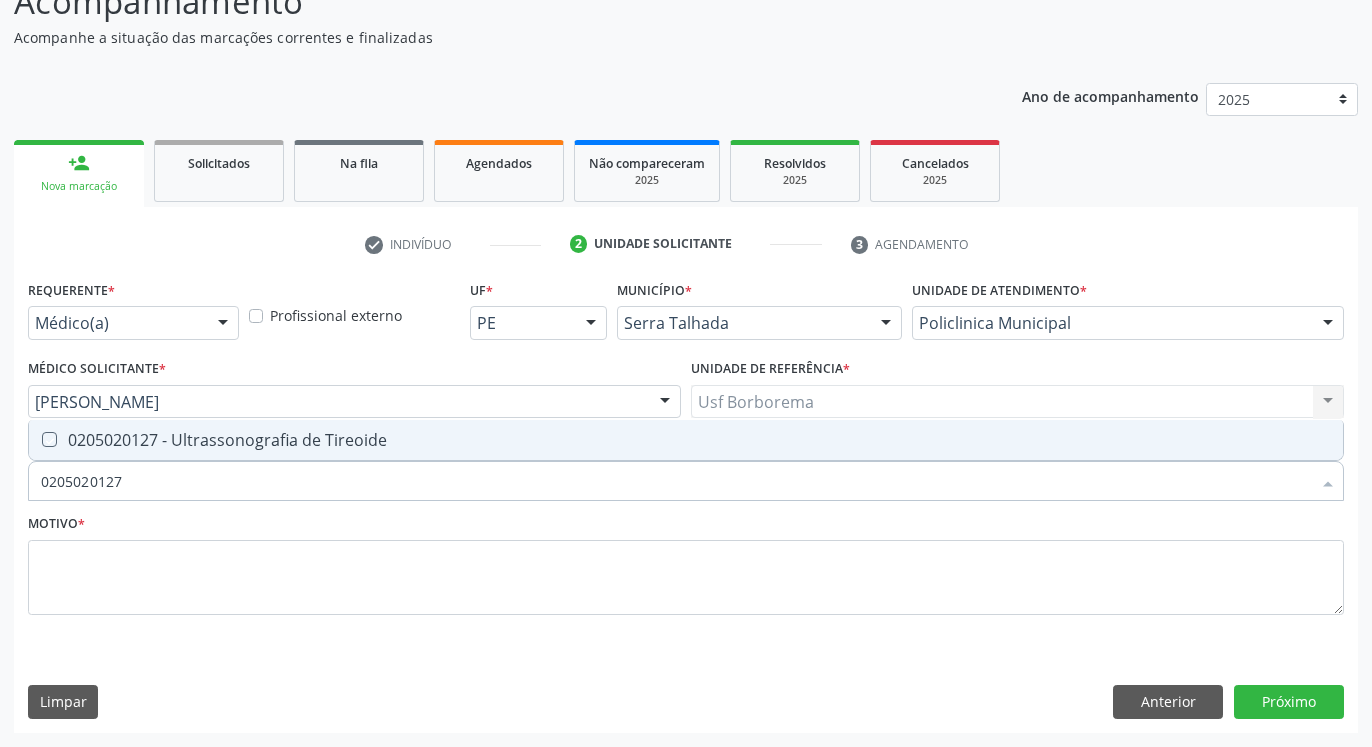 click at bounding box center (35, 439) 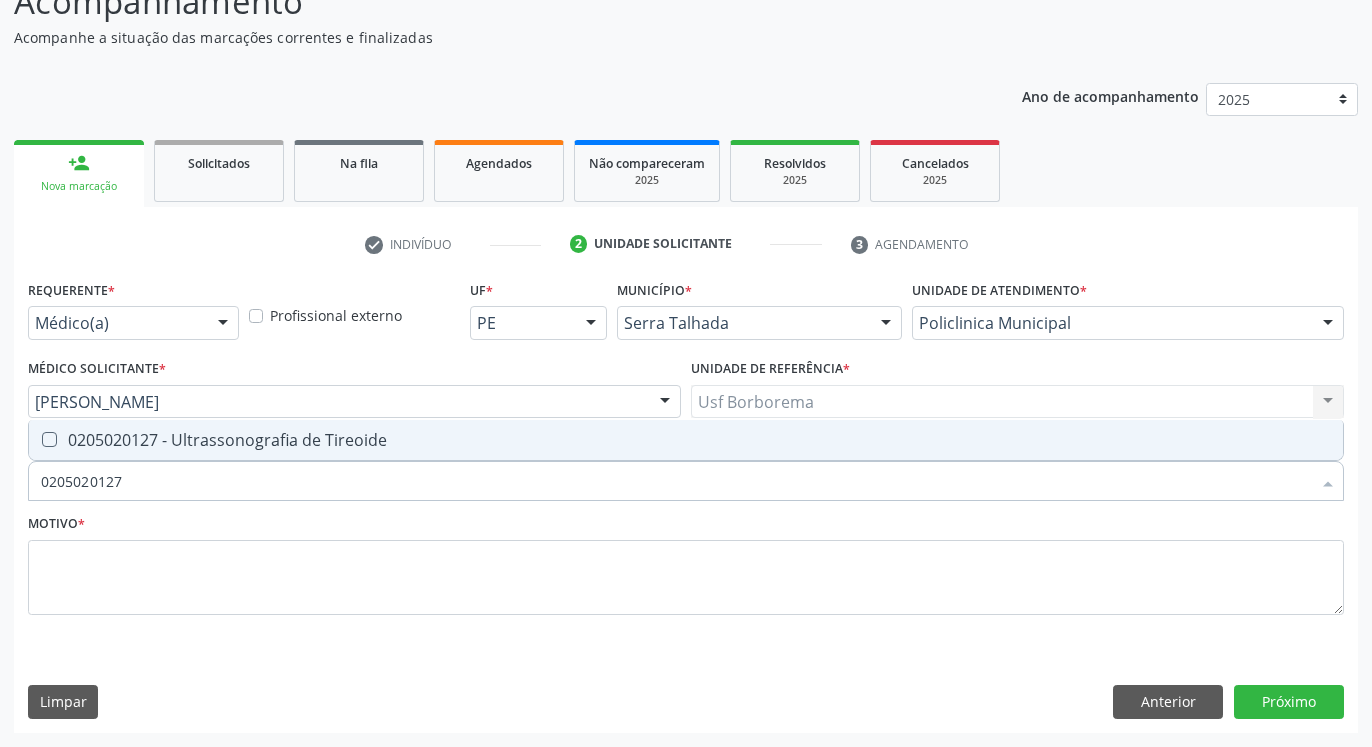 checkbox on "true" 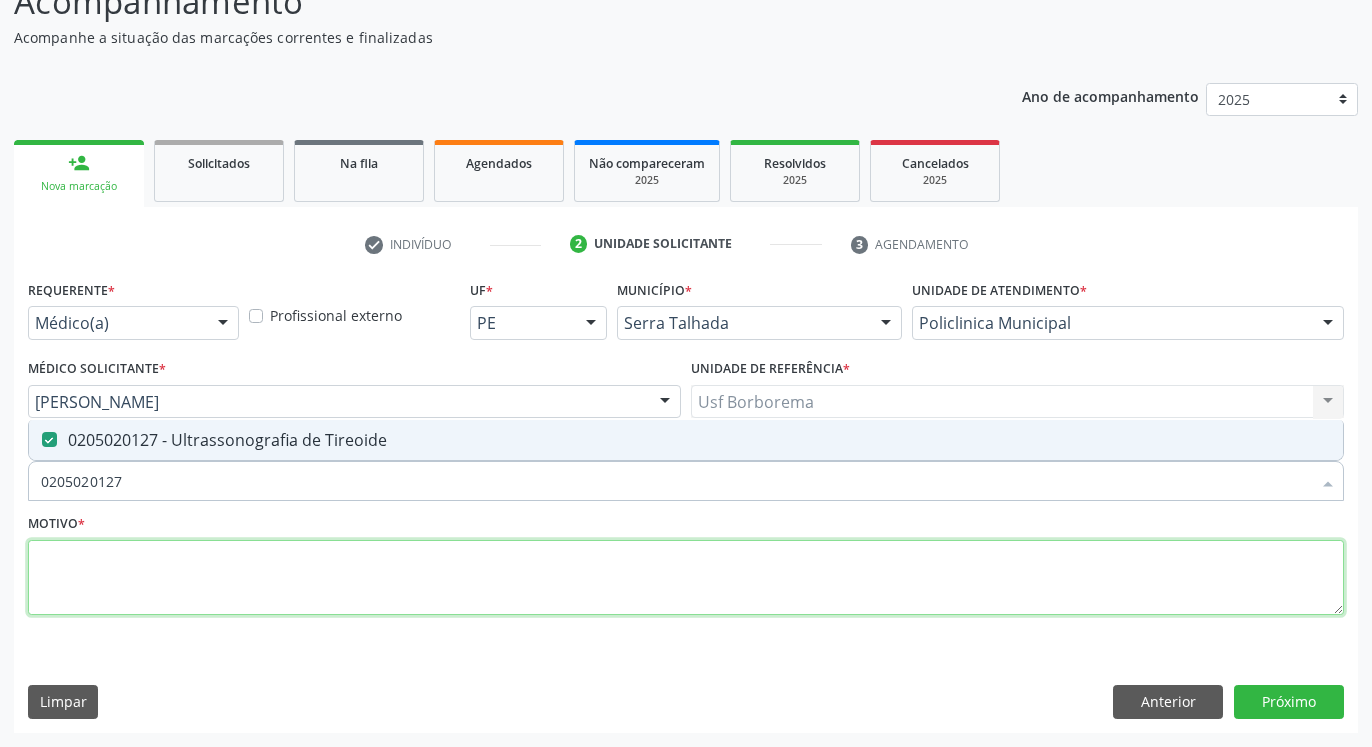 click at bounding box center (686, 578) 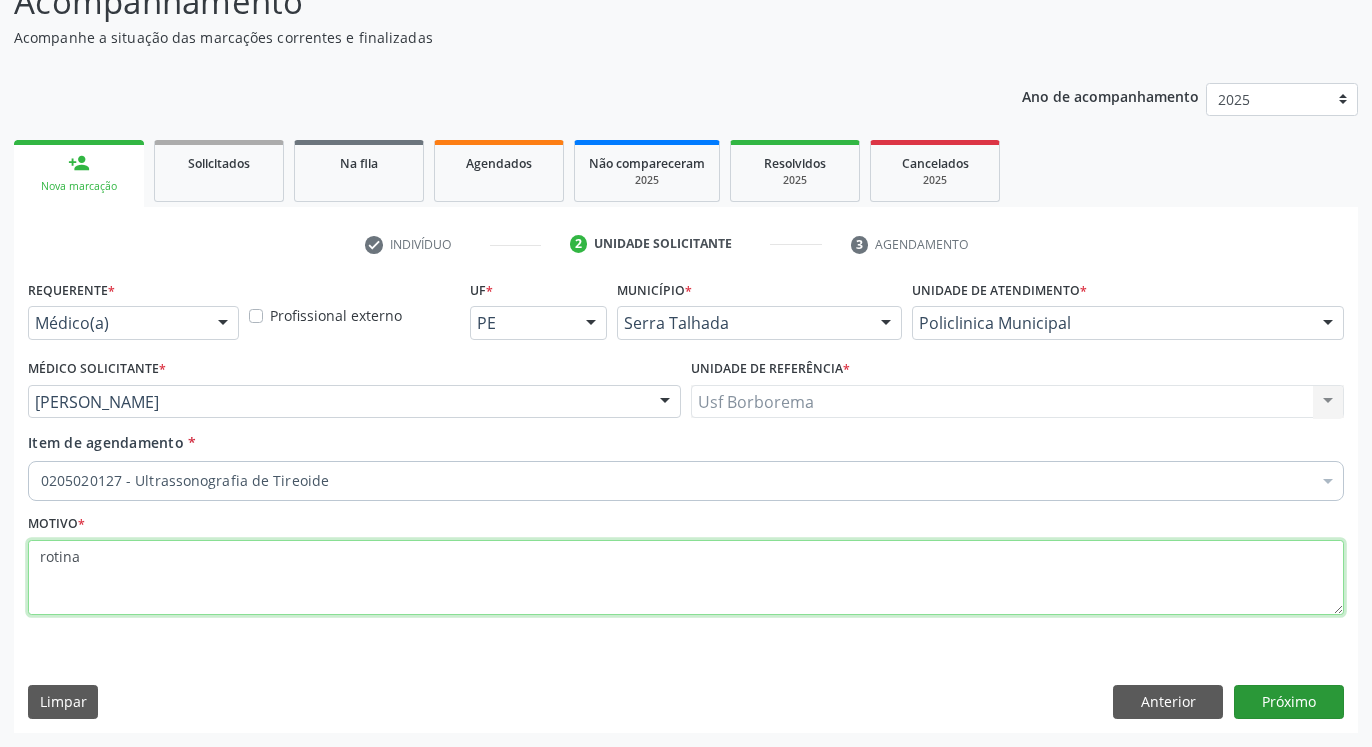 type on "rotina" 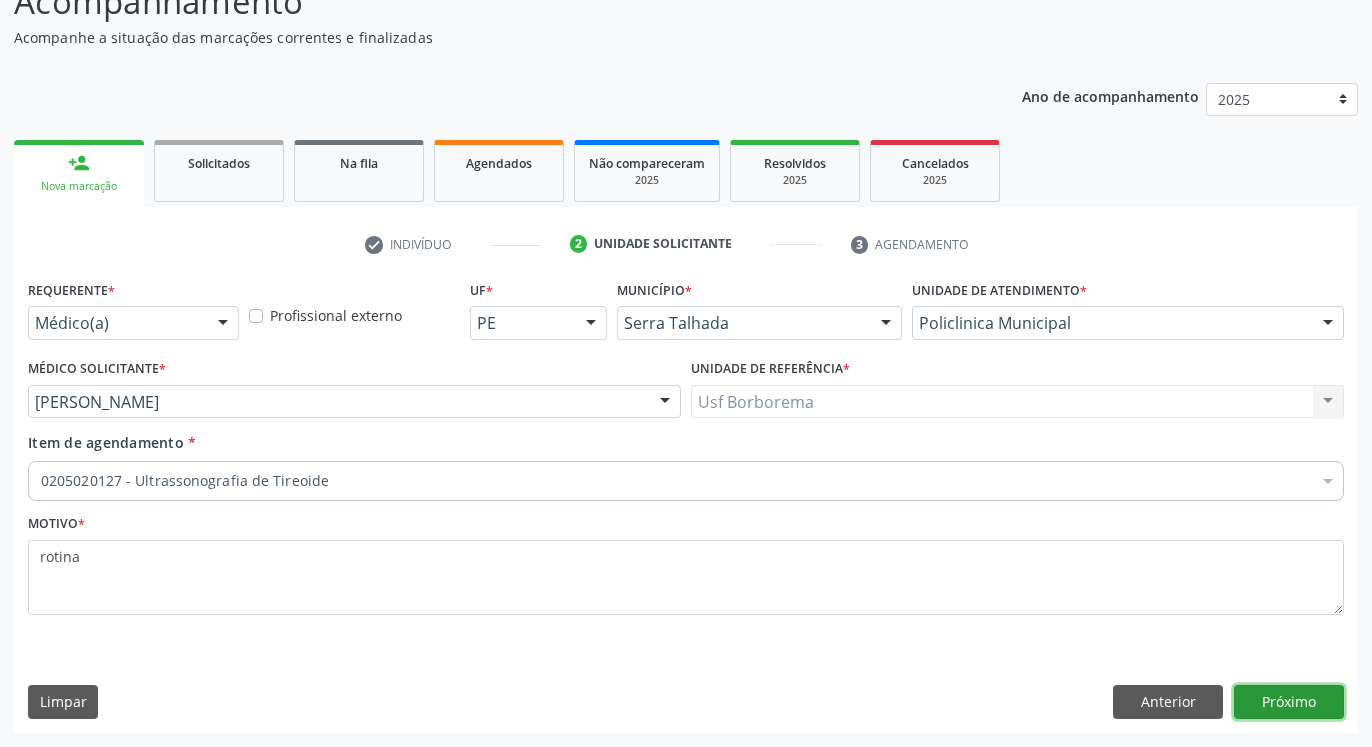 click on "Próximo" at bounding box center [1289, 702] 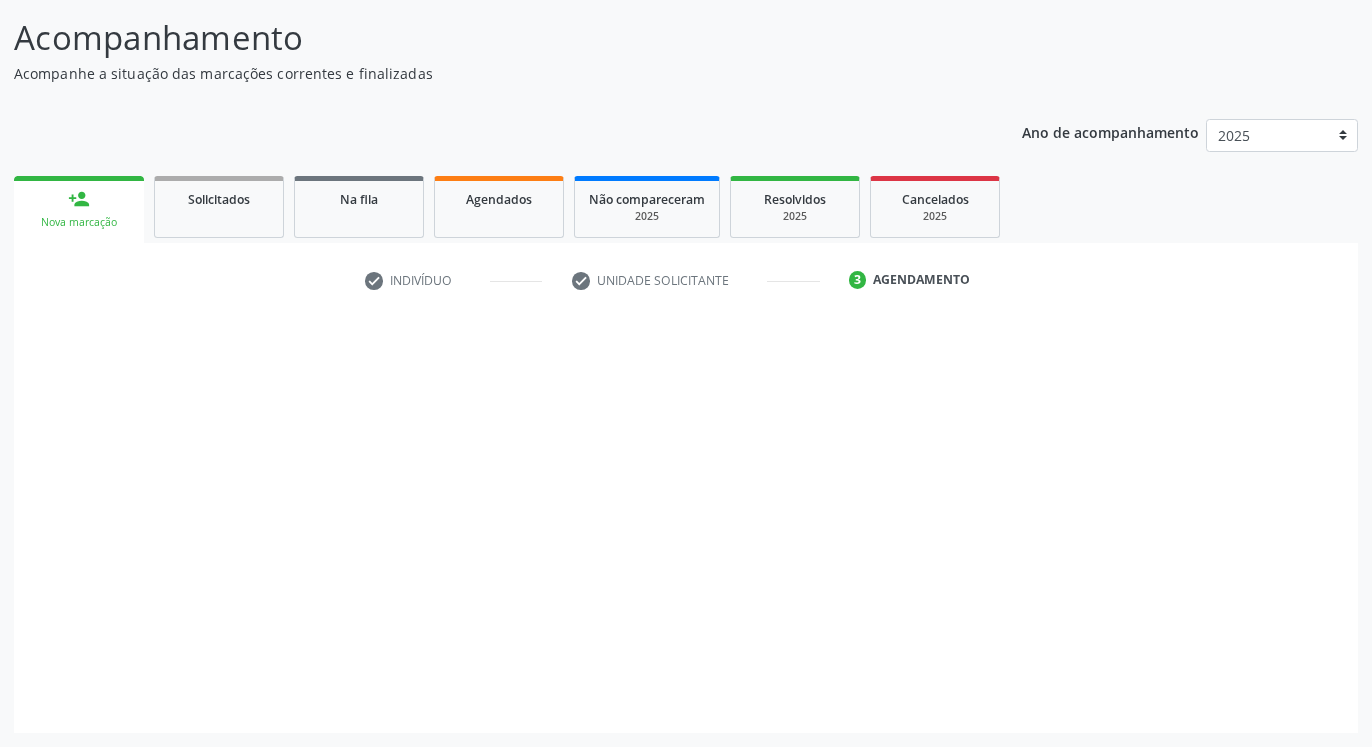 scroll, scrollTop: 123, scrollLeft: 0, axis: vertical 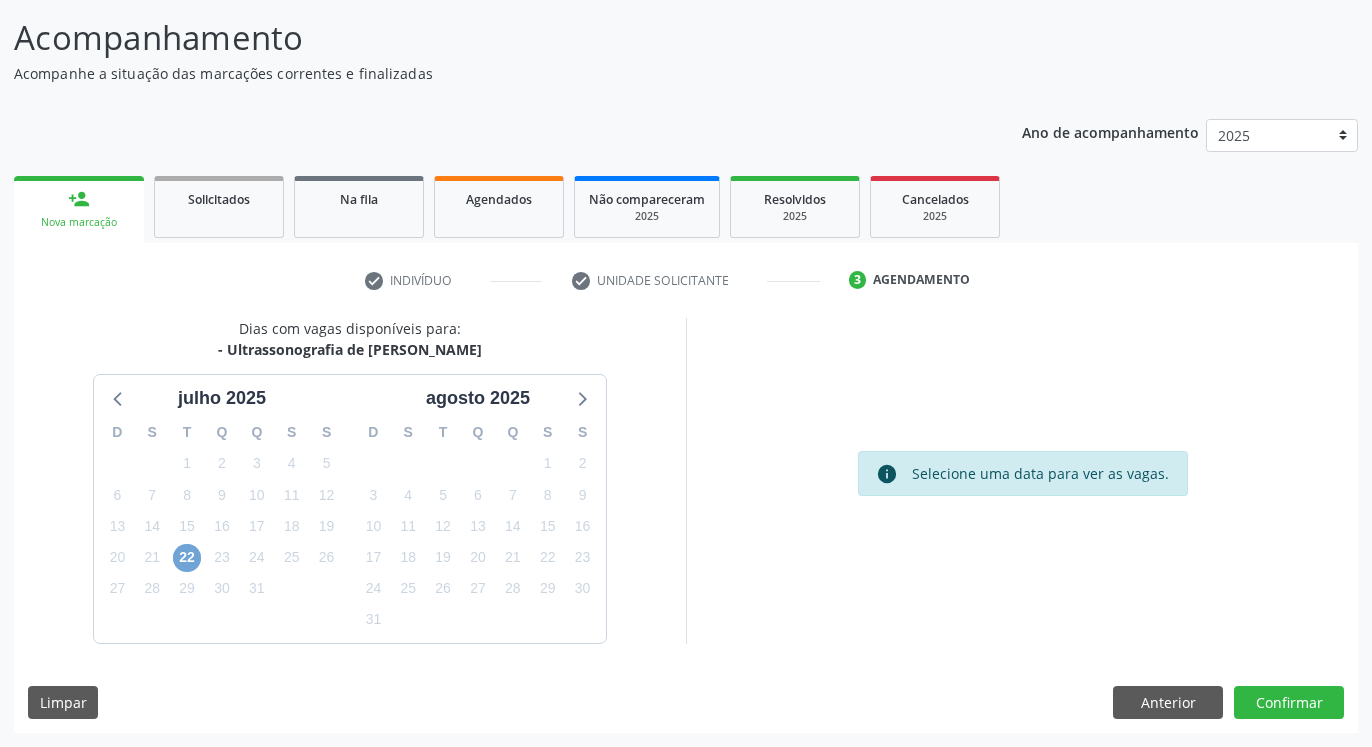 click on "22" at bounding box center [187, 558] 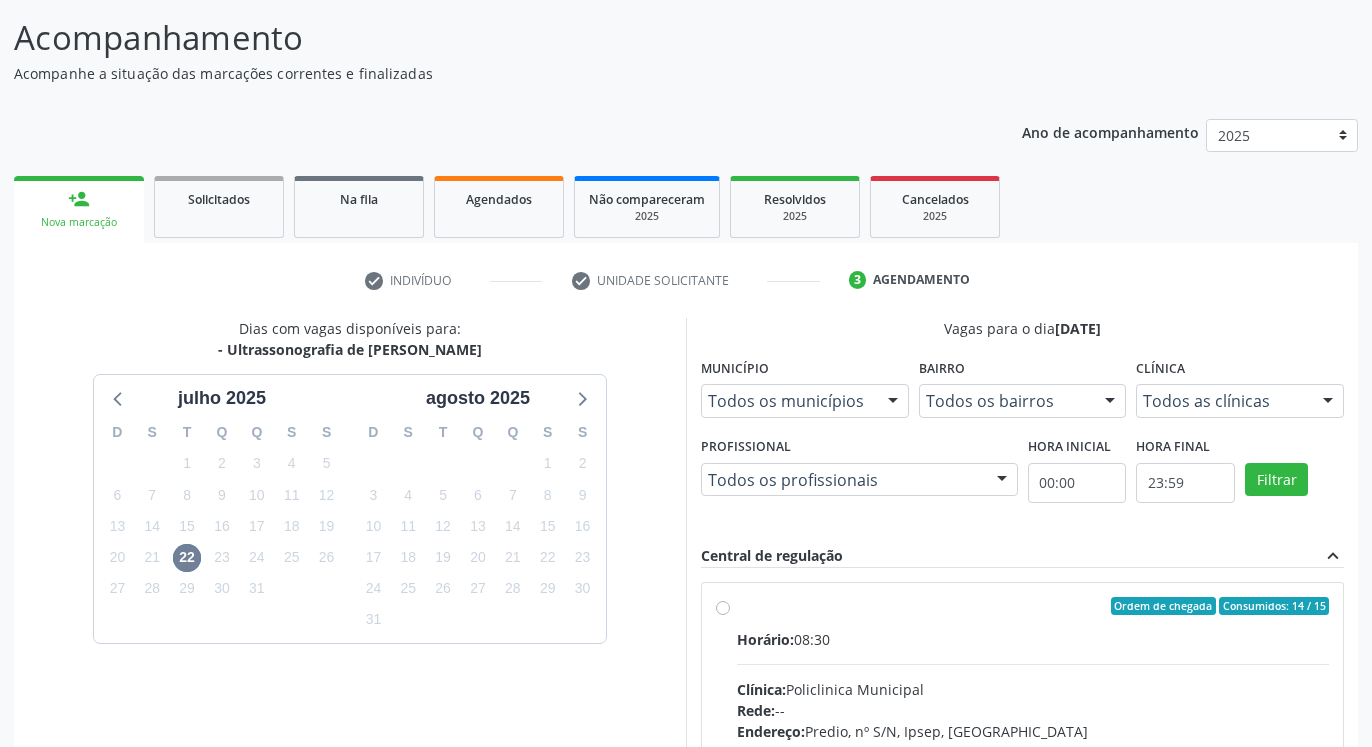 click on "Ordem de chegada
Consumidos: 14 / 15
Horário:   08:30
Clínica:  Policlinica Municipal
Rede:
--
Endereço:   Predio, nº S/N, Ipsep, [GEOGRAPHIC_DATA] - PE
Telefone:   --
Profissional:
[PERSON_NAME]
Informações adicionais sobre o atendimento
Idade de atendimento:
de 0 a 120 anos
Gênero(s) atendido(s):
Masculino e Feminino
Informações adicionais:
--" at bounding box center (1033, 750) 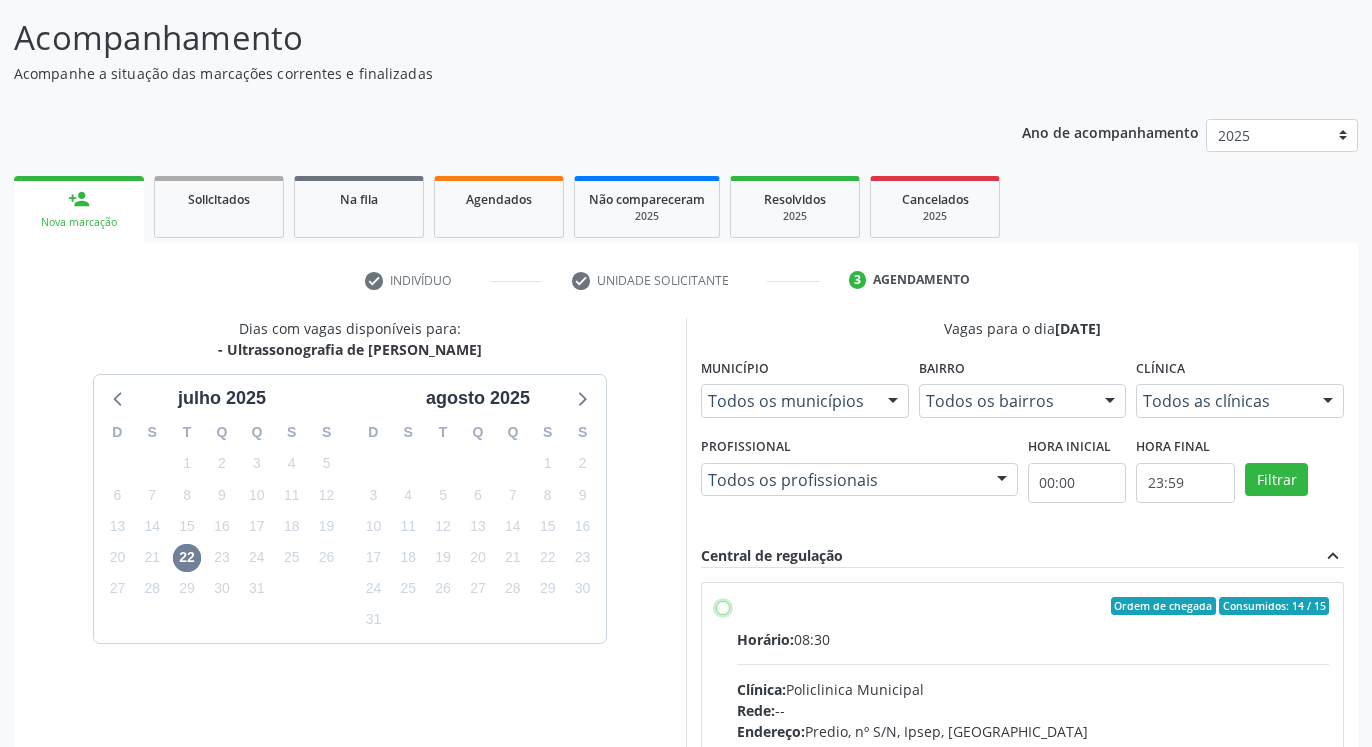 radio on "true" 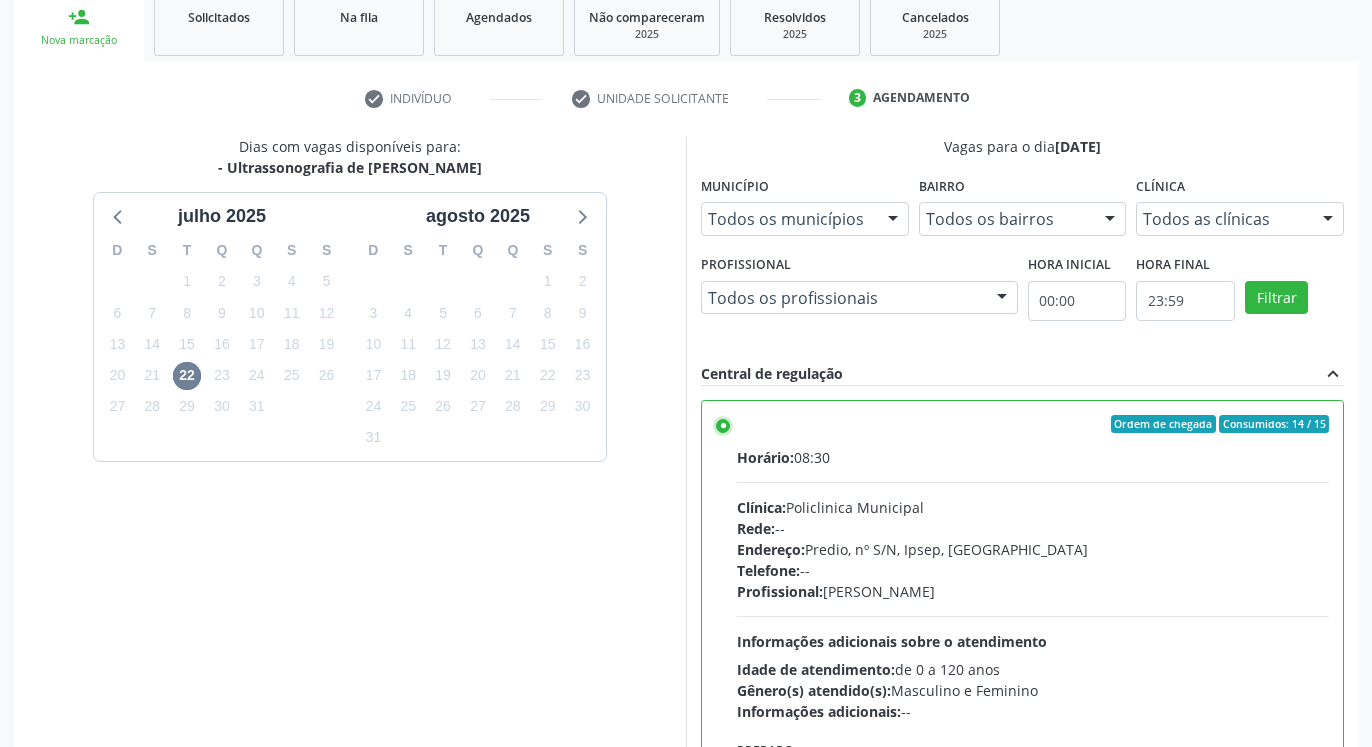 scroll, scrollTop: 448, scrollLeft: 0, axis: vertical 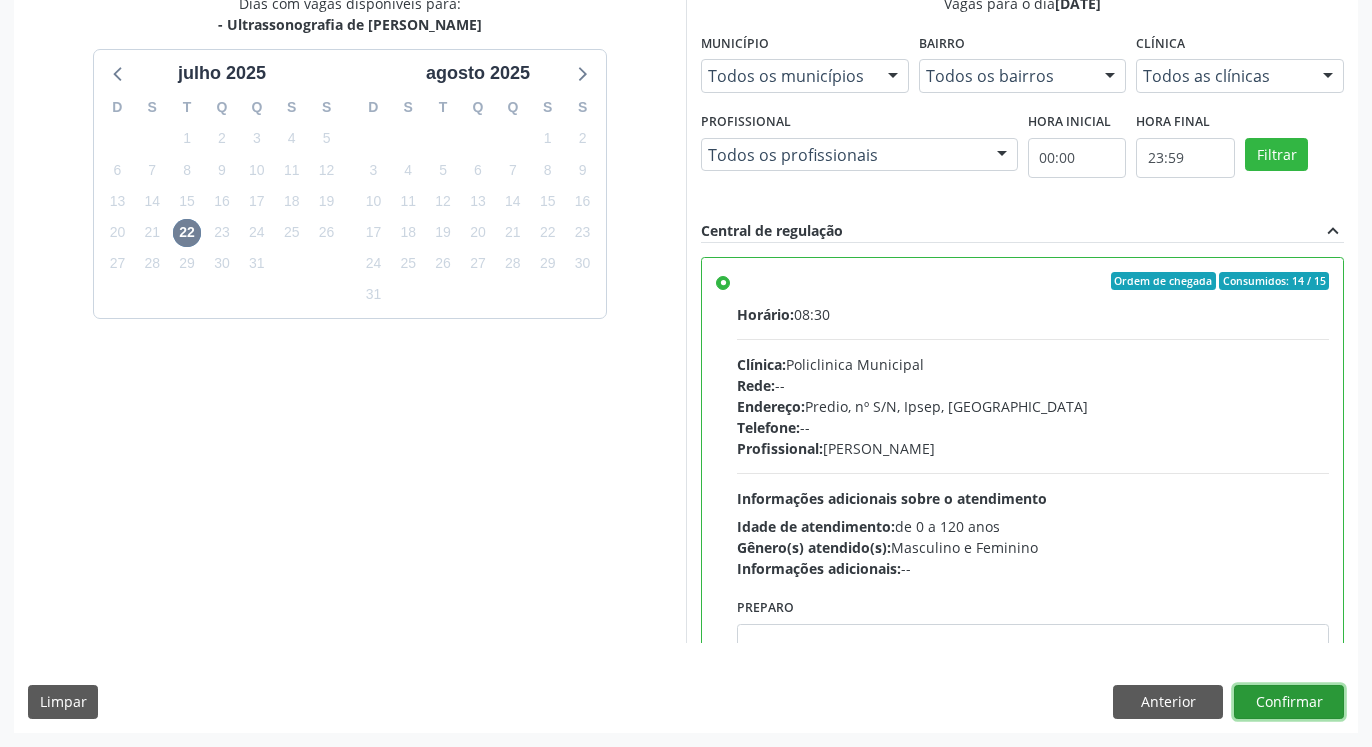 click on "Confirmar" at bounding box center (1289, 702) 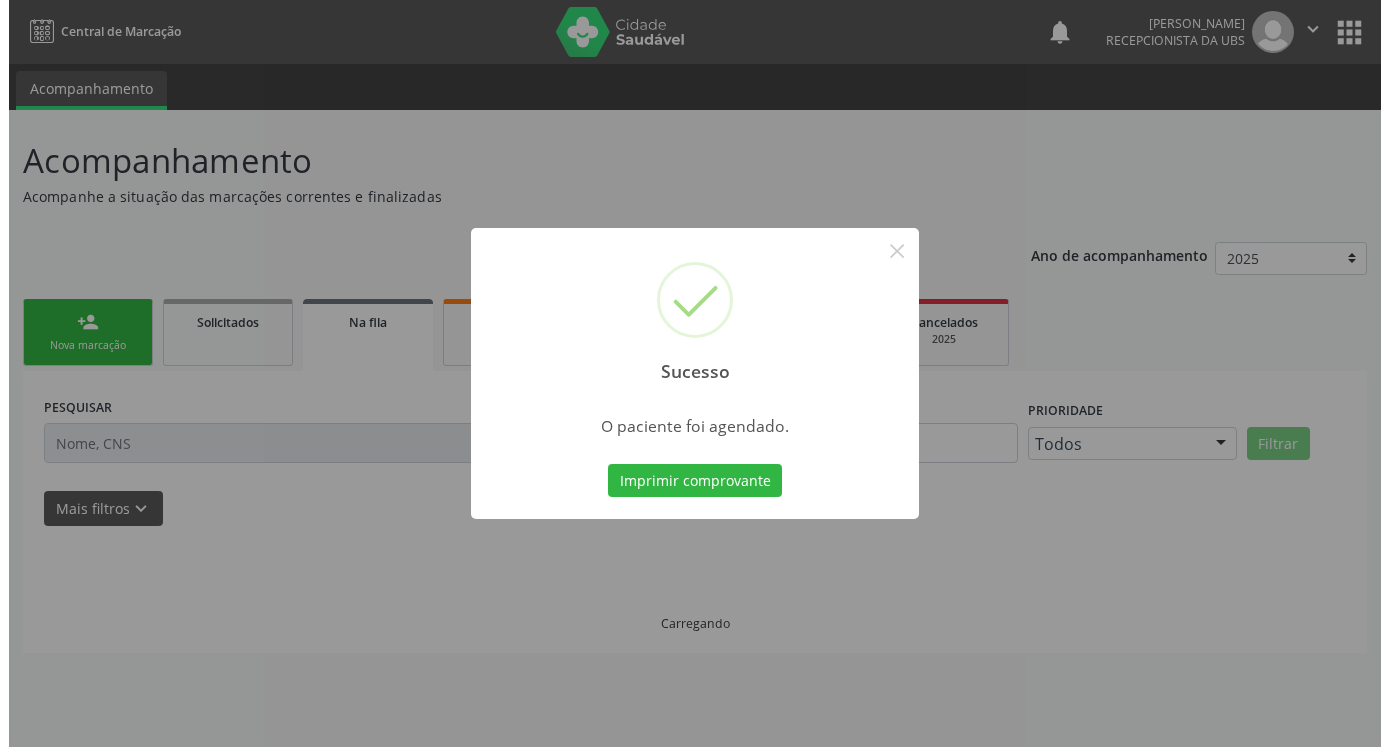 scroll, scrollTop: 0, scrollLeft: 0, axis: both 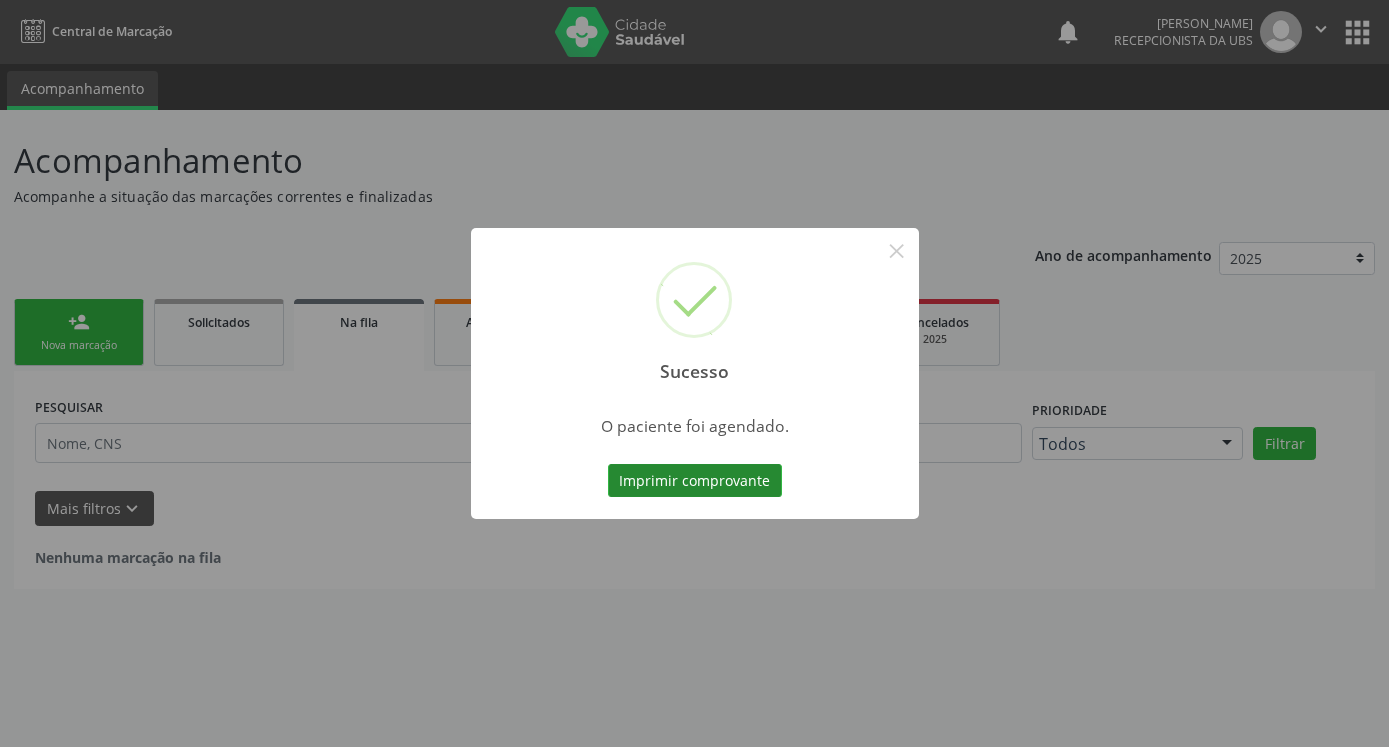 click on "Imprimir comprovante" at bounding box center [695, 481] 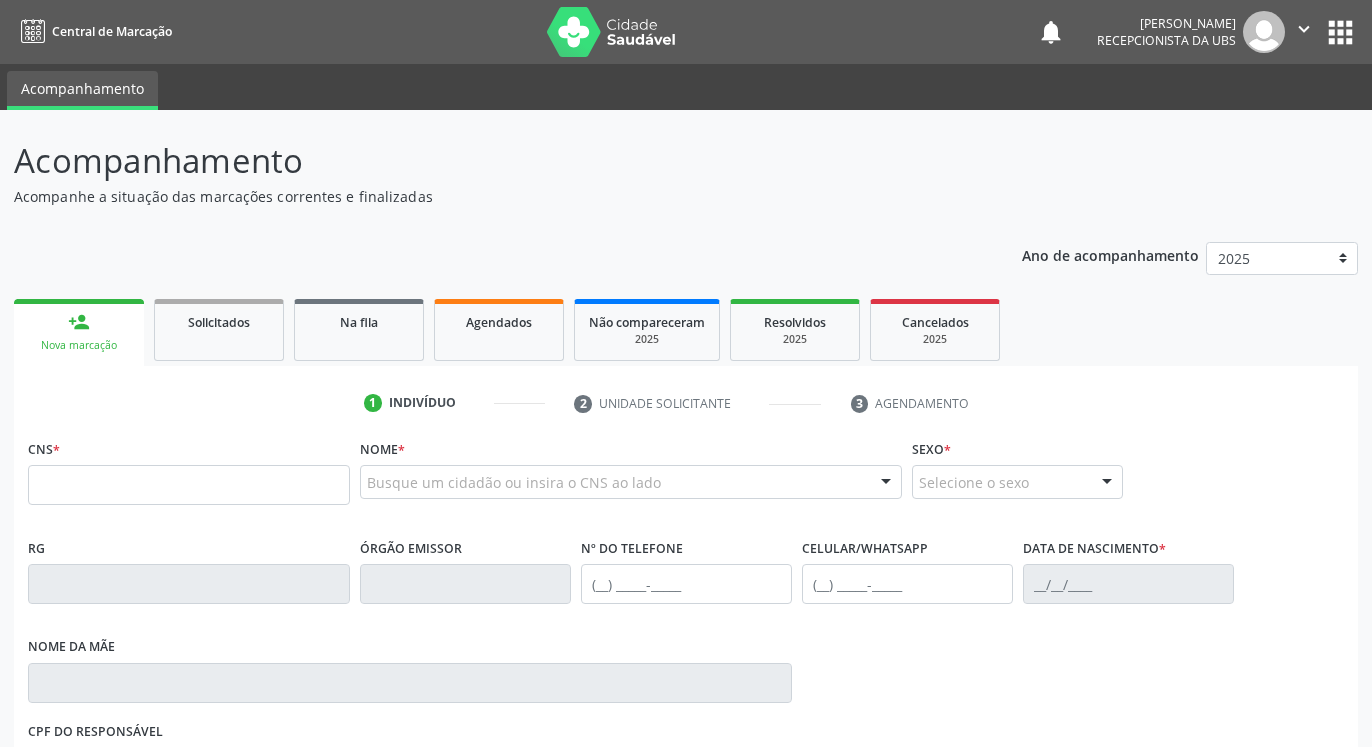 scroll, scrollTop: 0, scrollLeft: 0, axis: both 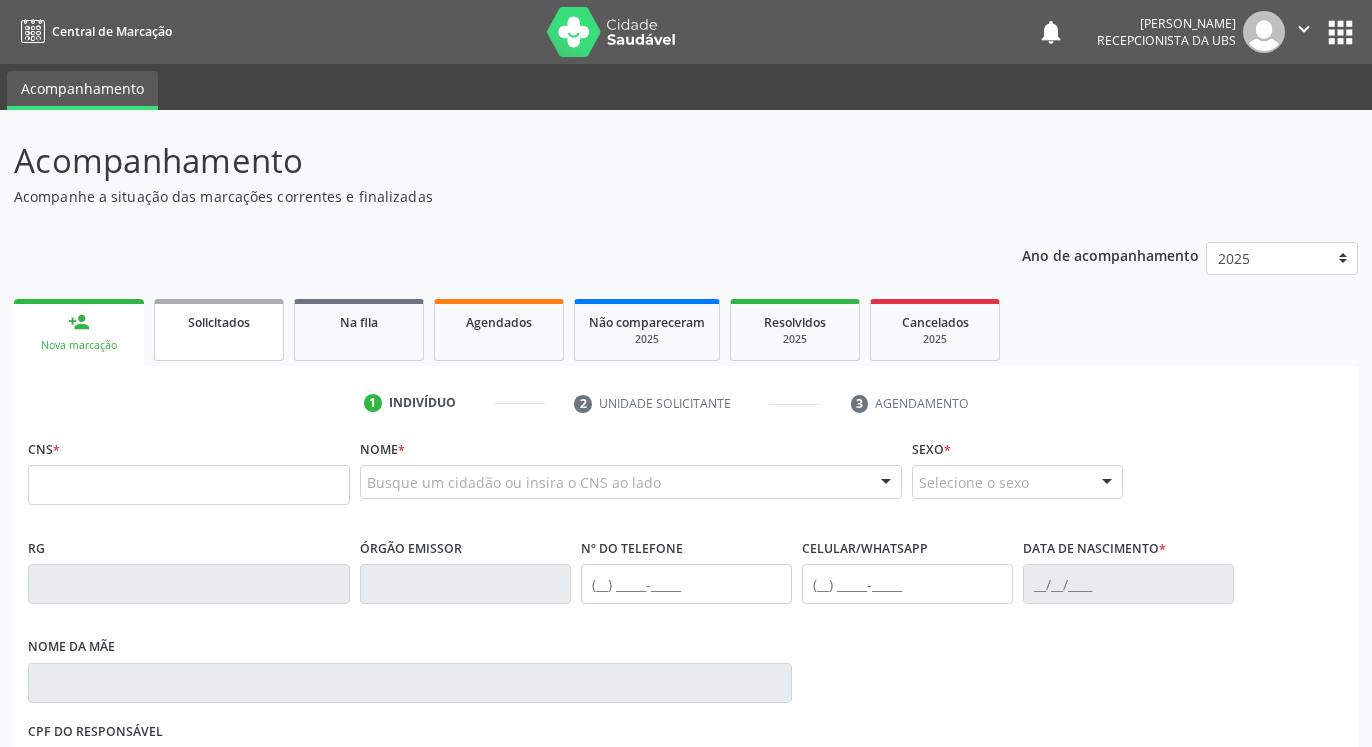 click on "Solicitados" at bounding box center (219, 330) 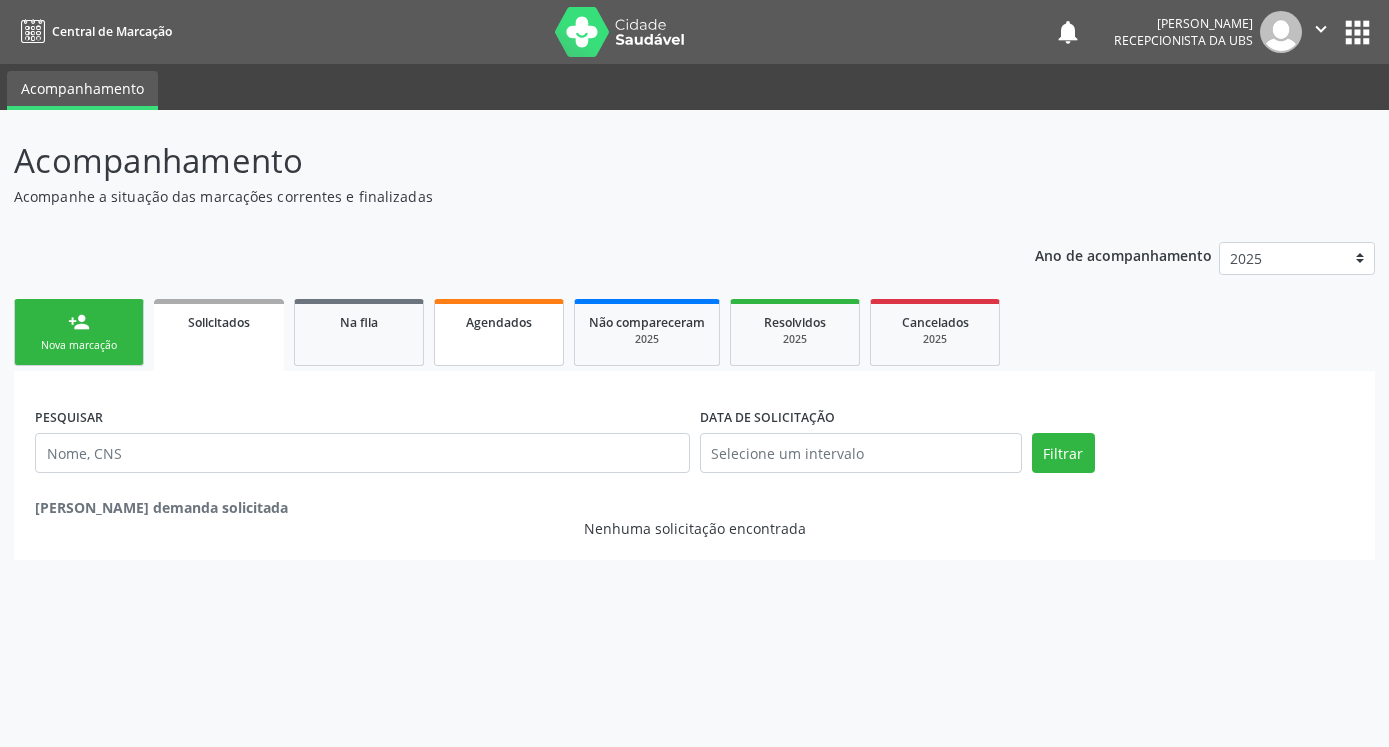 click on "Agendados" at bounding box center [499, 332] 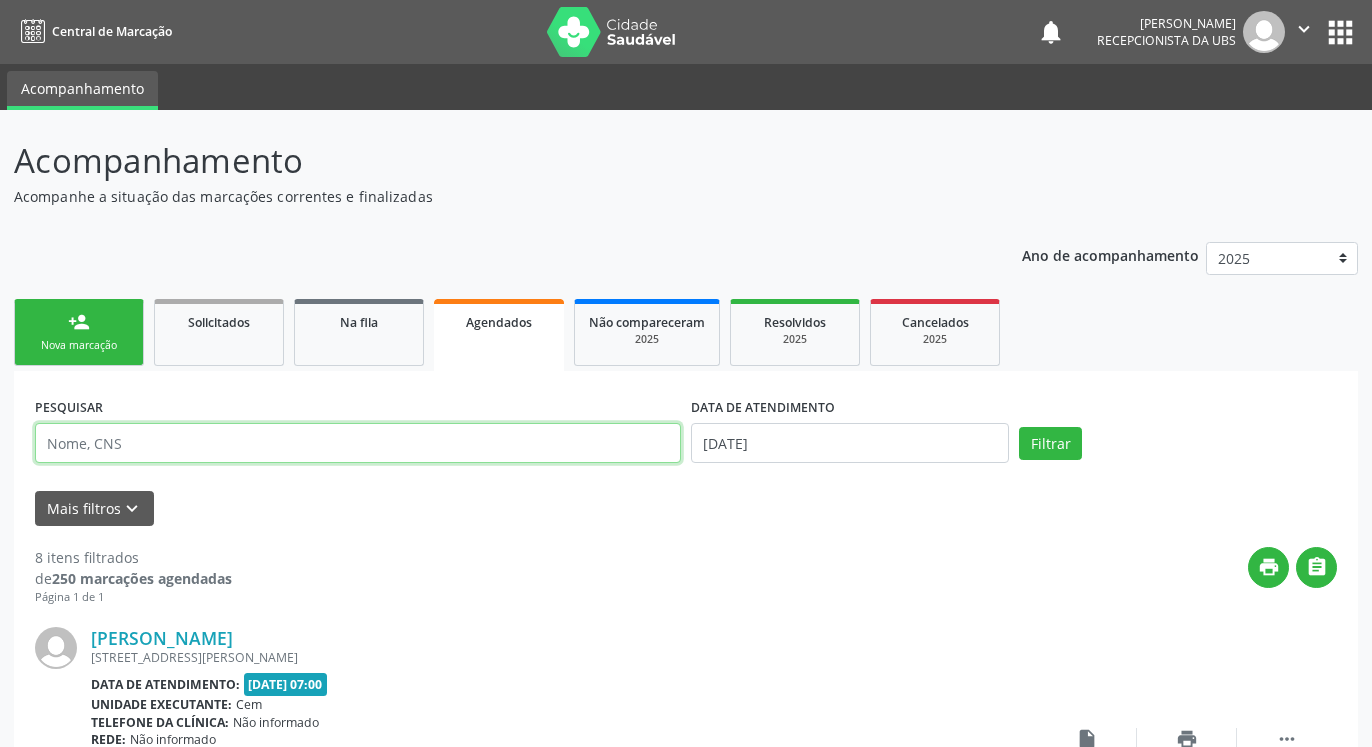 click at bounding box center (358, 443) 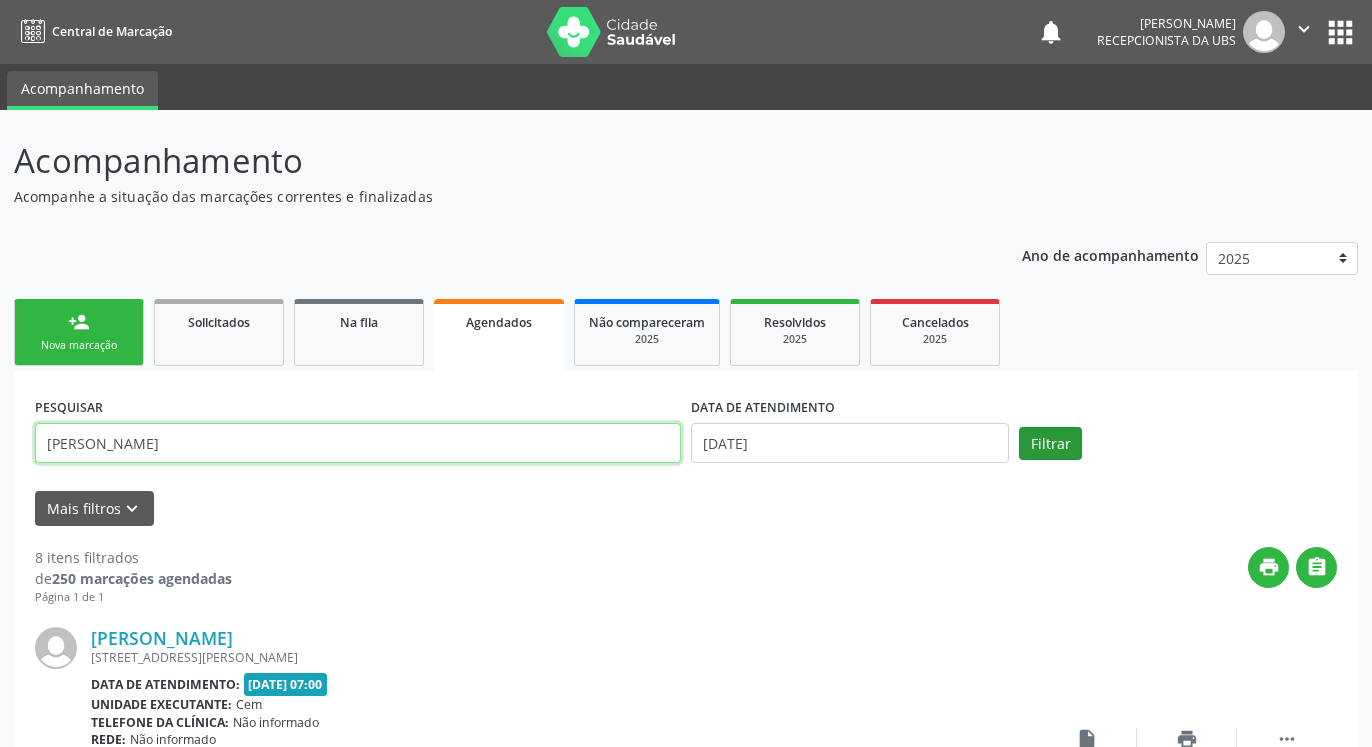 type on "rosa pereira de souza" 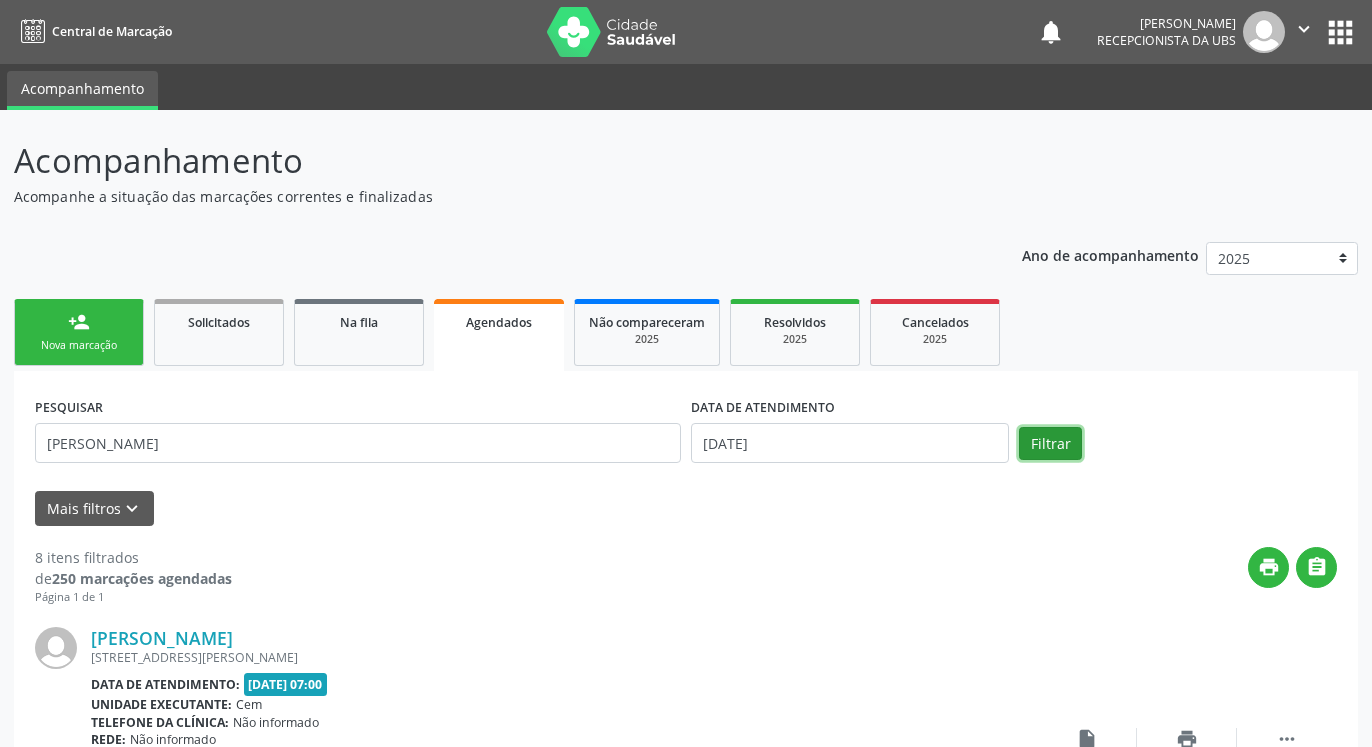 click on "Filtrar" at bounding box center (1050, 444) 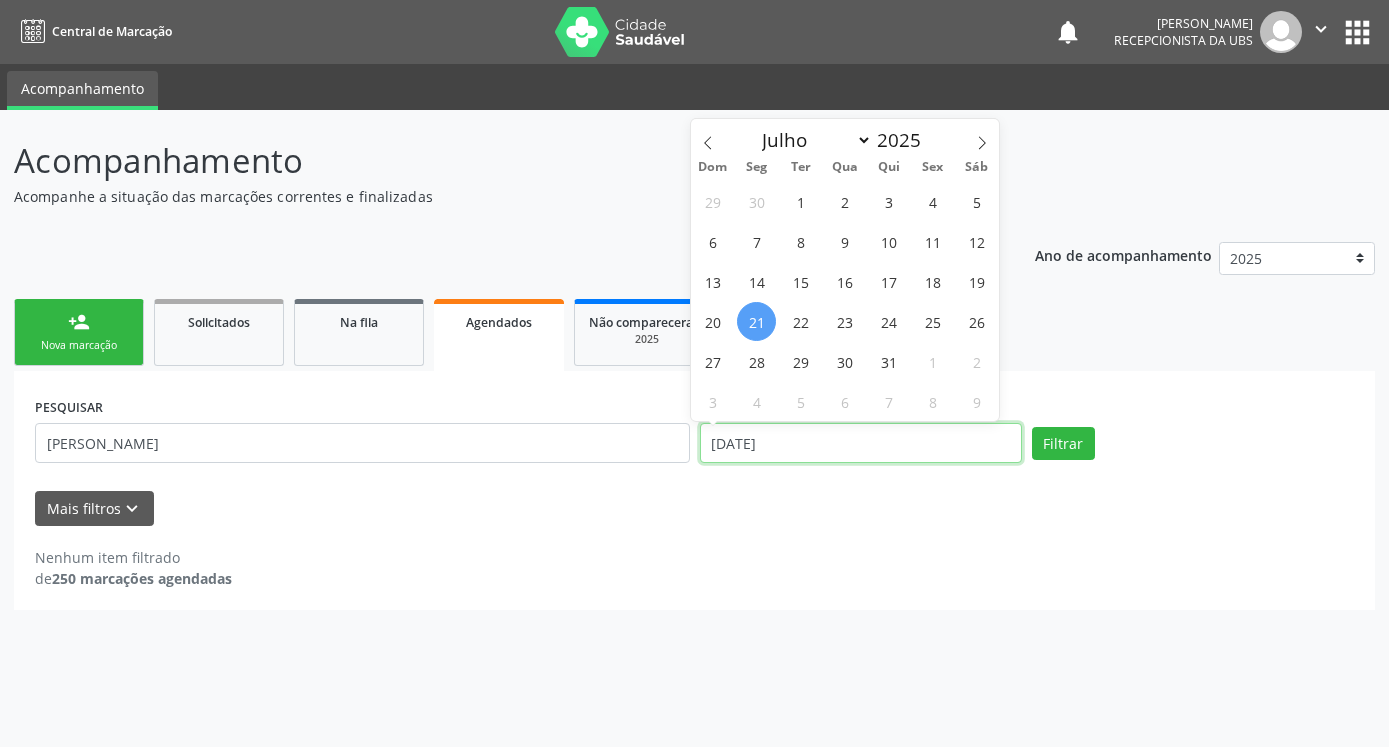 click on "21/07/2025" at bounding box center [861, 443] 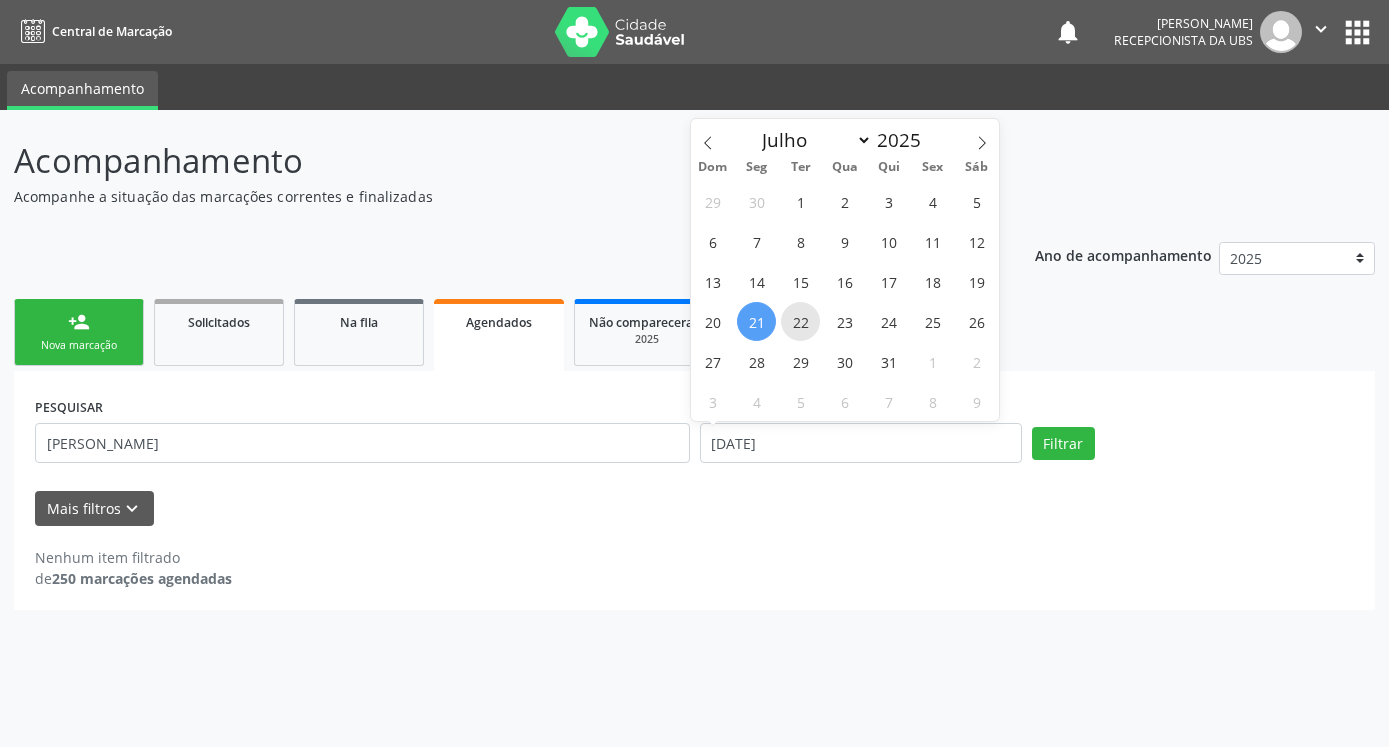click on "22" at bounding box center [800, 321] 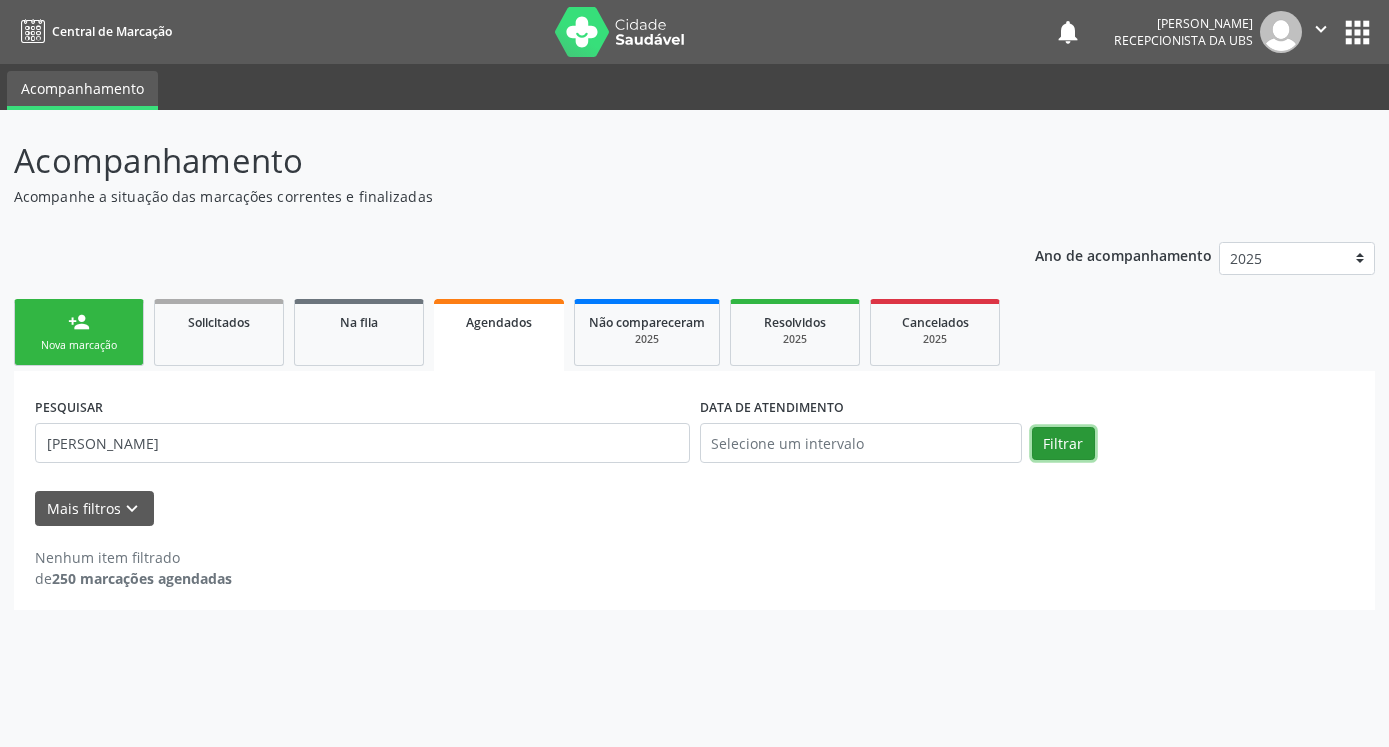 click on "Filtrar" at bounding box center (1063, 444) 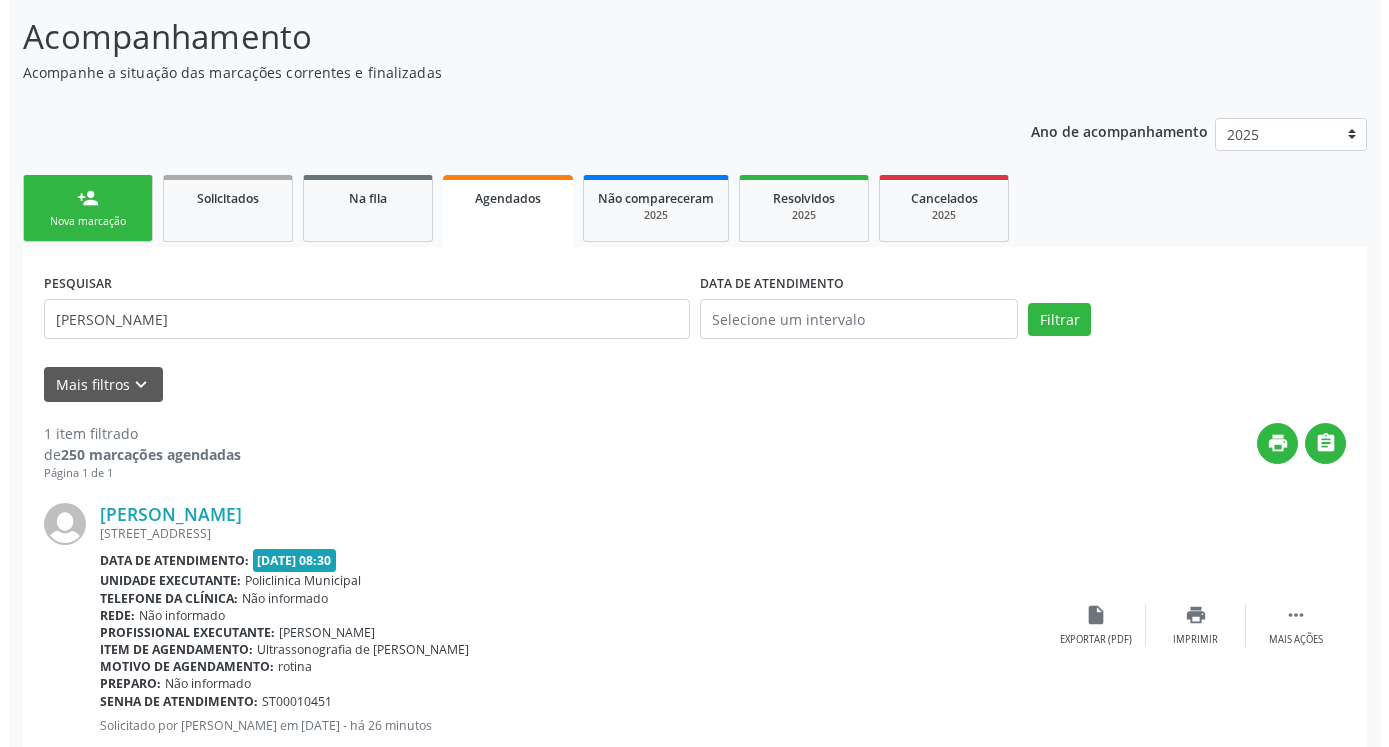 scroll, scrollTop: 181, scrollLeft: 0, axis: vertical 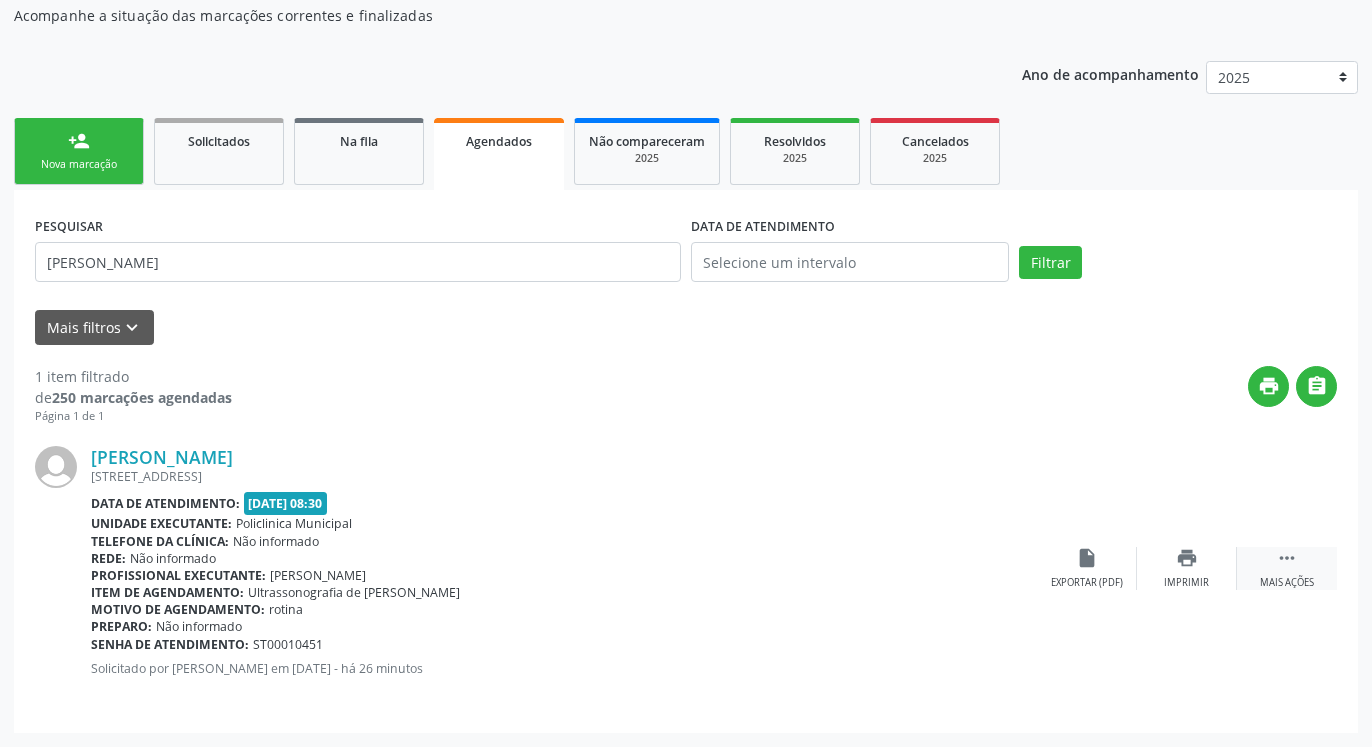 click on "" at bounding box center (1287, 558) 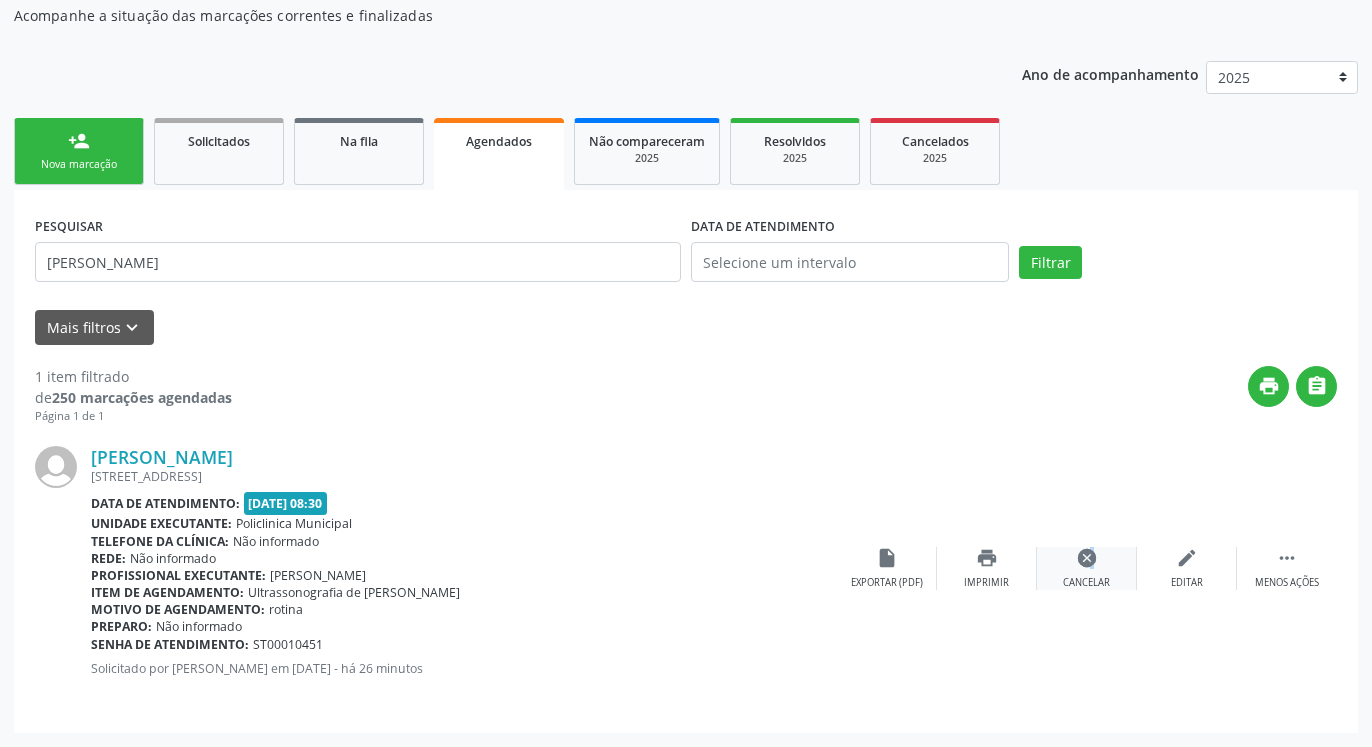 click on "cancel" at bounding box center (1087, 558) 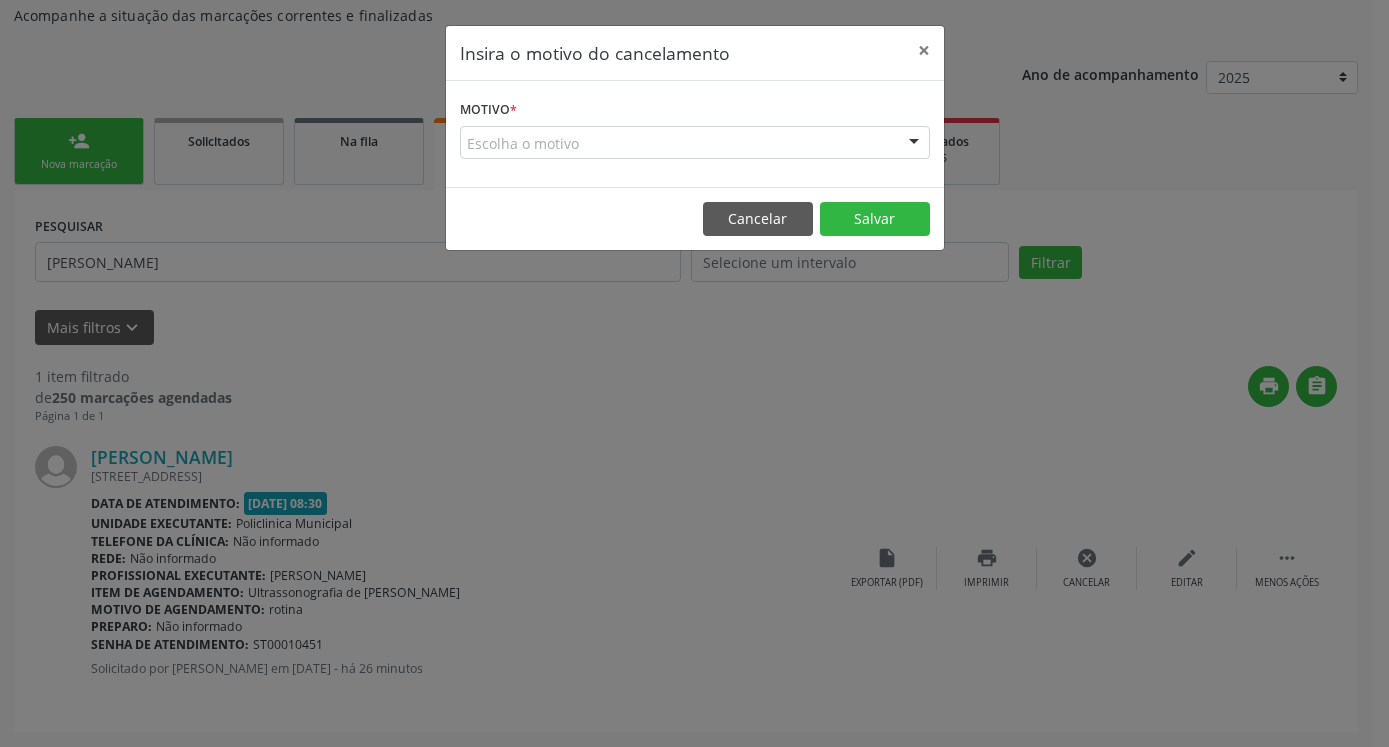 click on "Escolha o motivo" at bounding box center [695, 143] 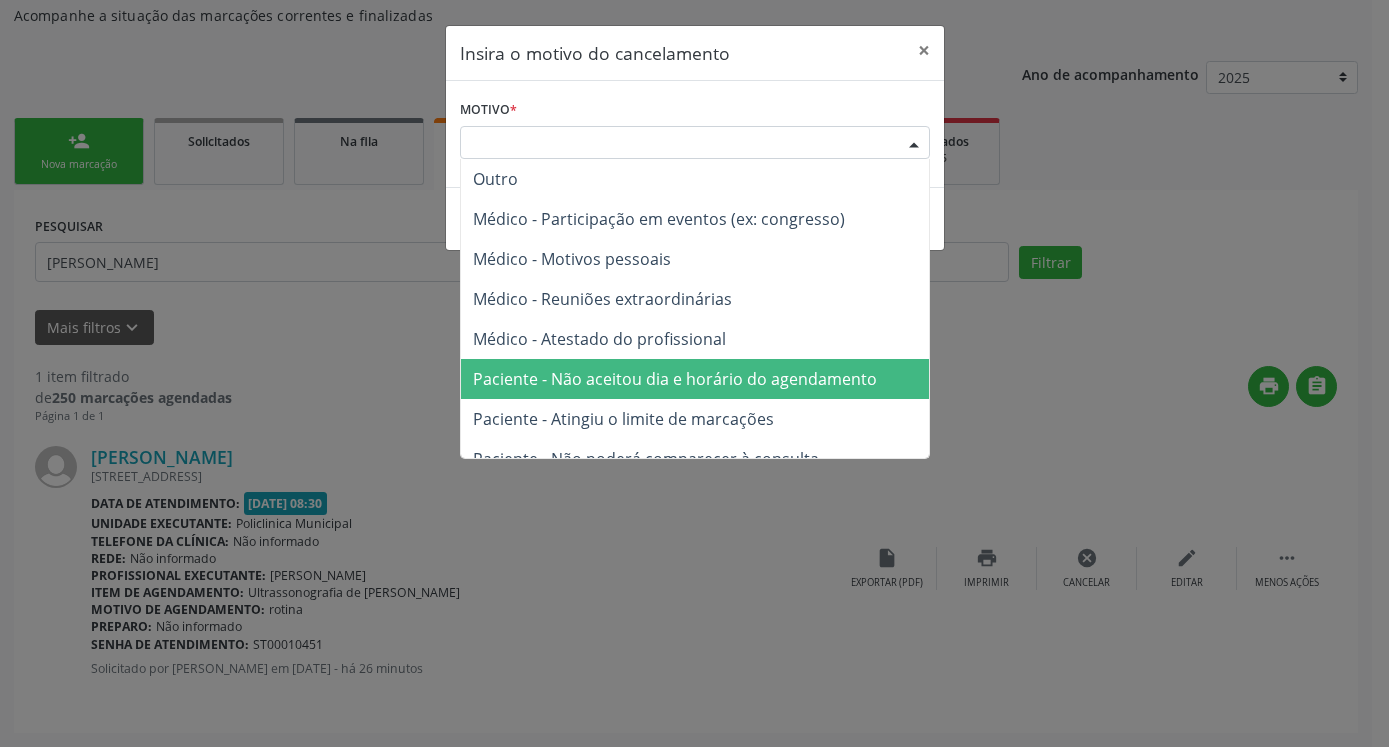 scroll, scrollTop: 101, scrollLeft: 0, axis: vertical 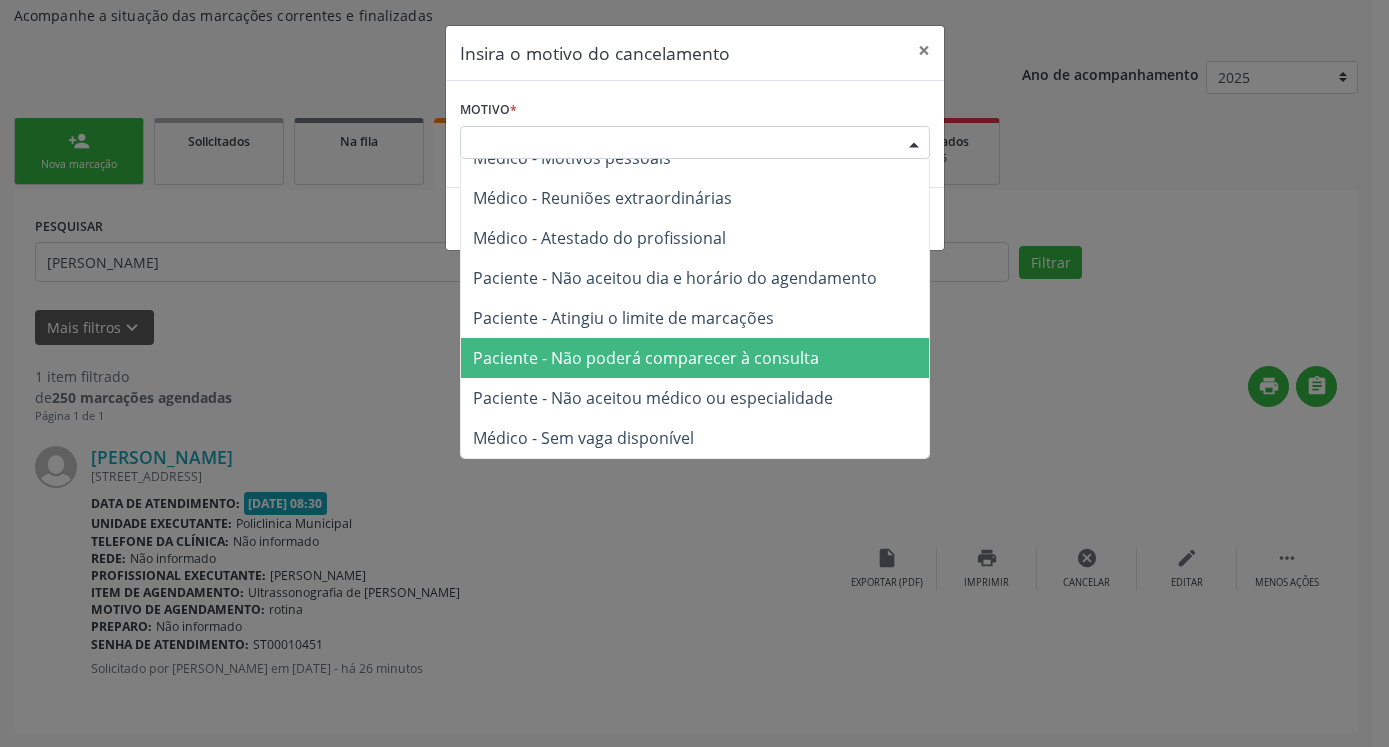 click on "Paciente - Não poderá comparecer à consulta" at bounding box center (646, 358) 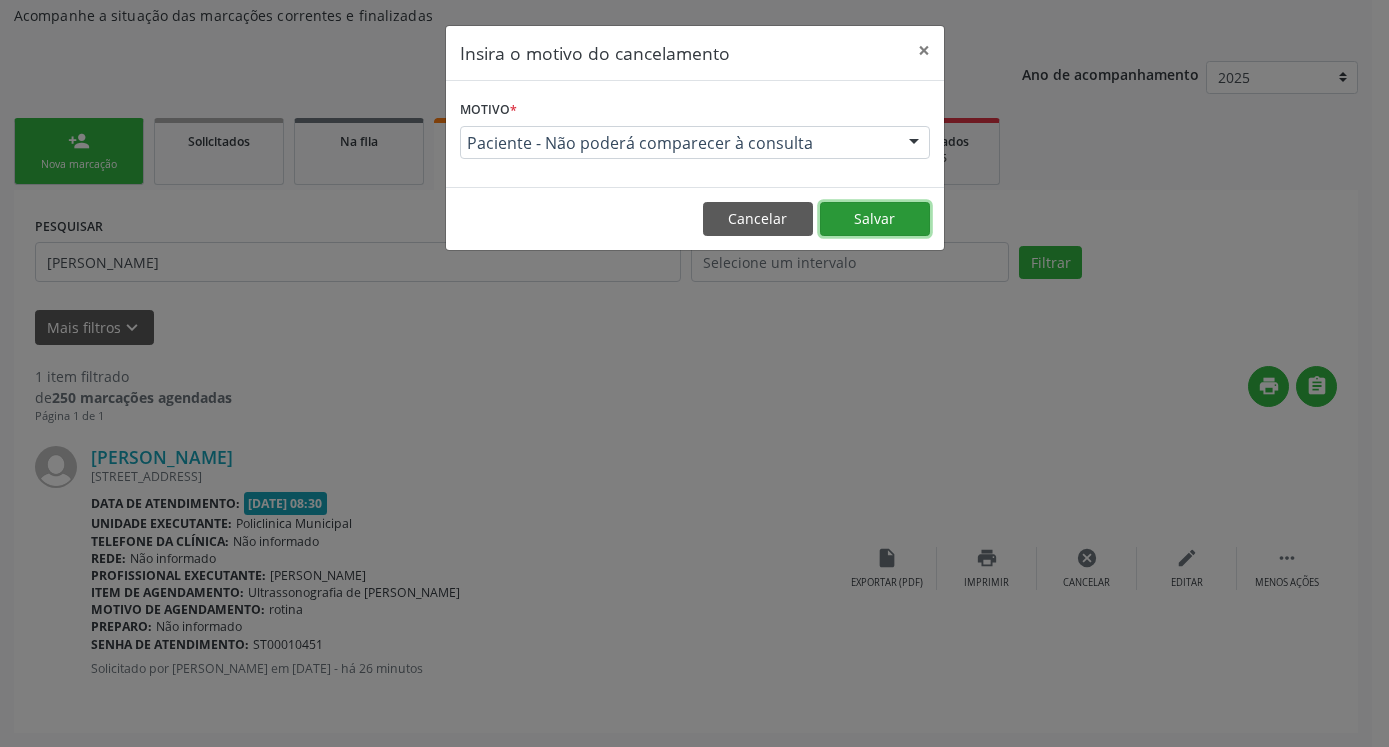 click on "Salvar" at bounding box center (875, 219) 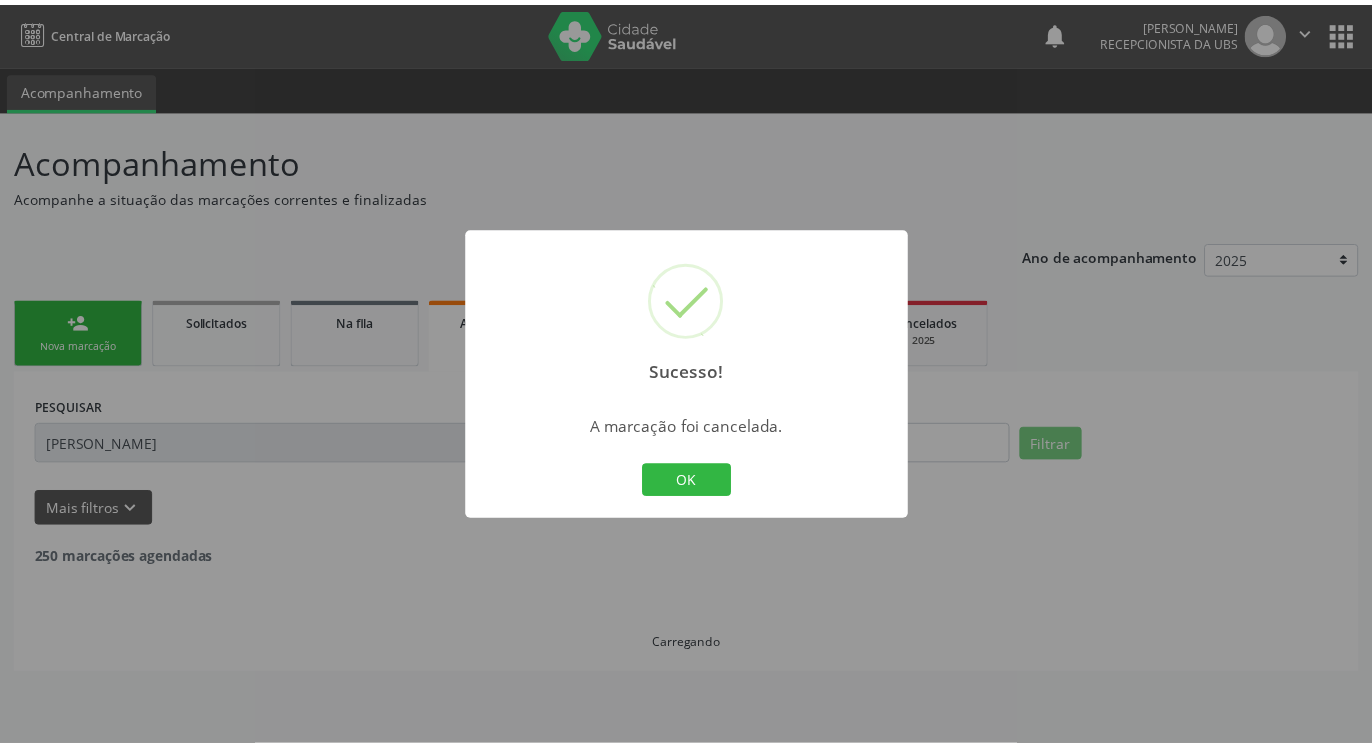 scroll, scrollTop: 0, scrollLeft: 0, axis: both 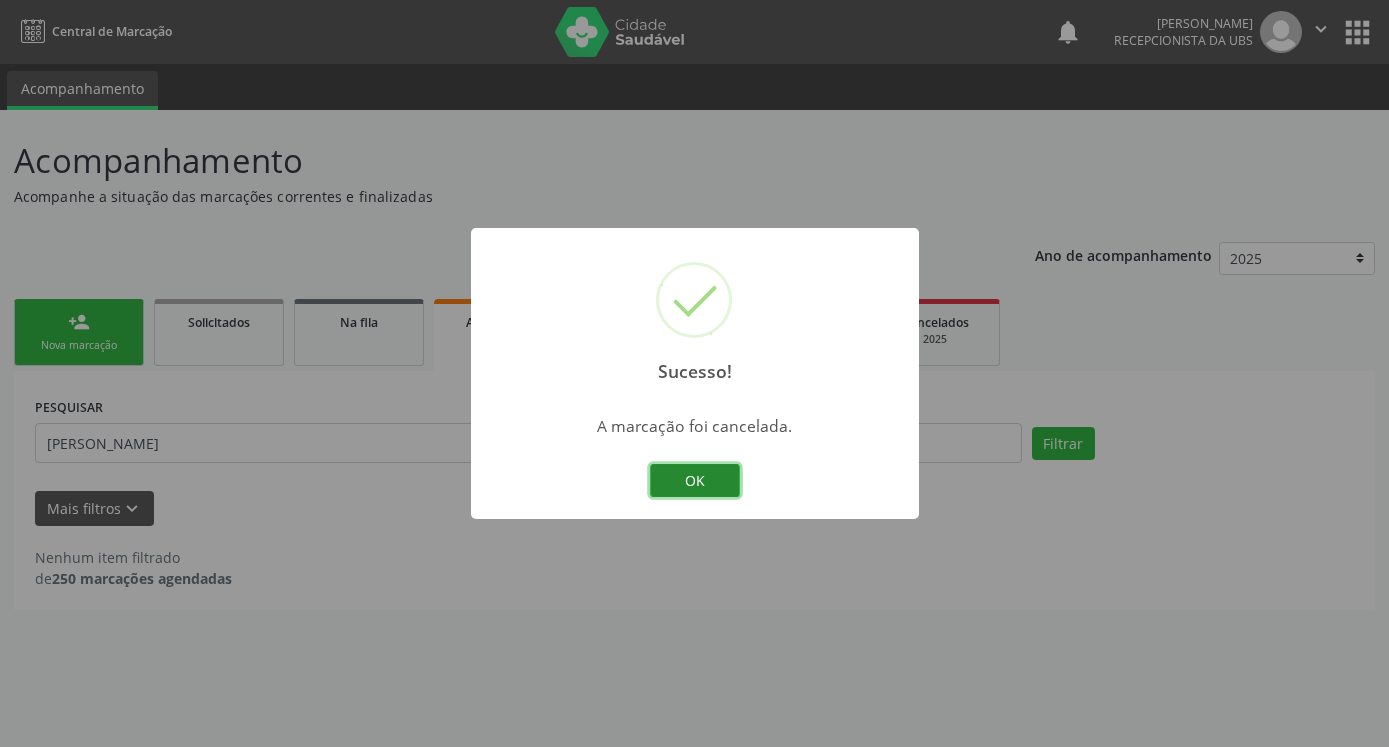 click on "OK" at bounding box center (695, 481) 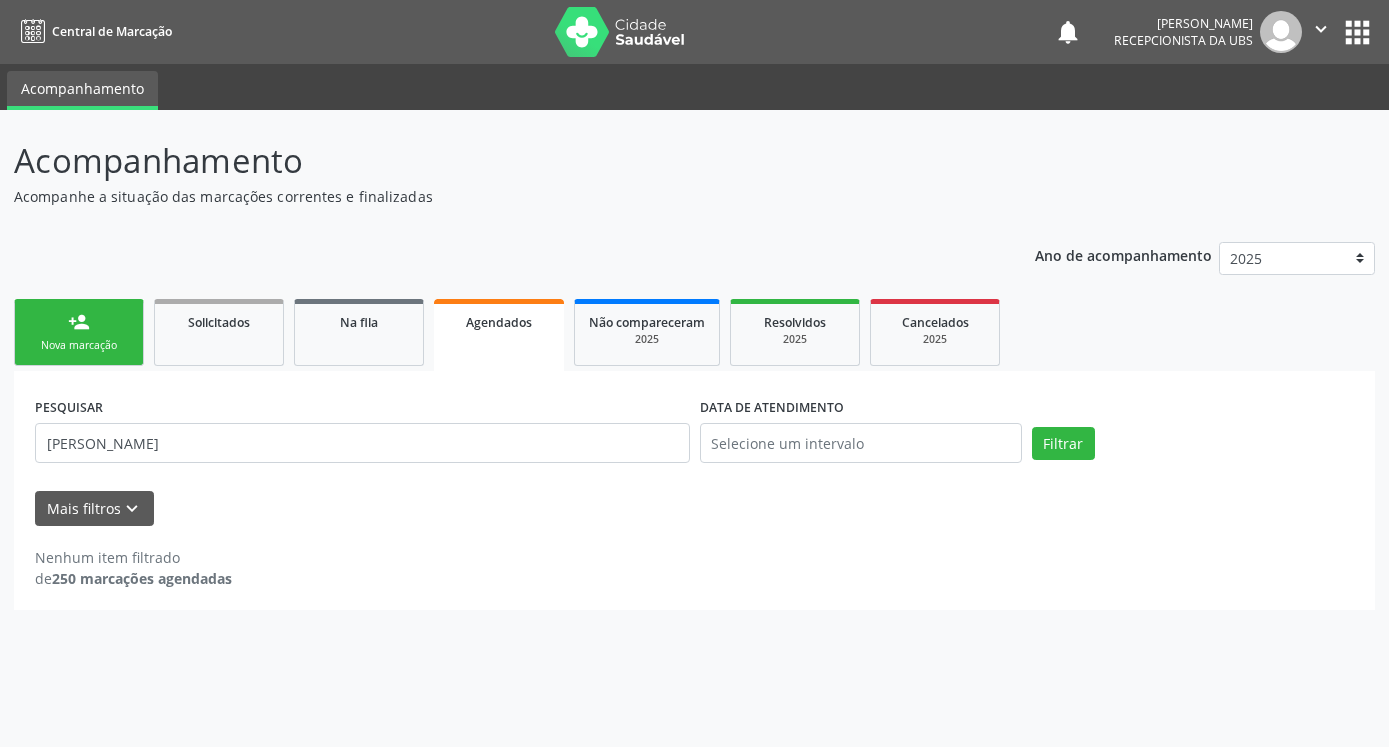 click on "person_add
Nova marcação" at bounding box center [79, 332] 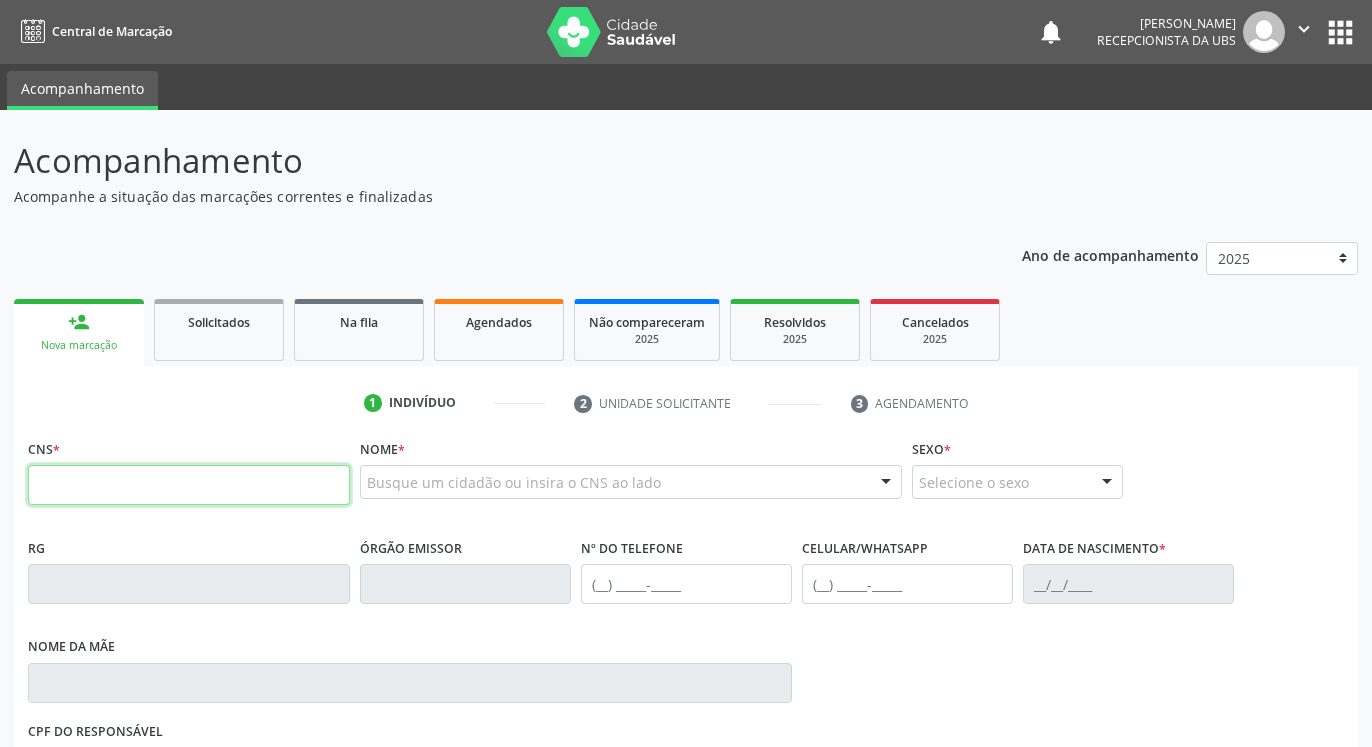 click at bounding box center [189, 485] 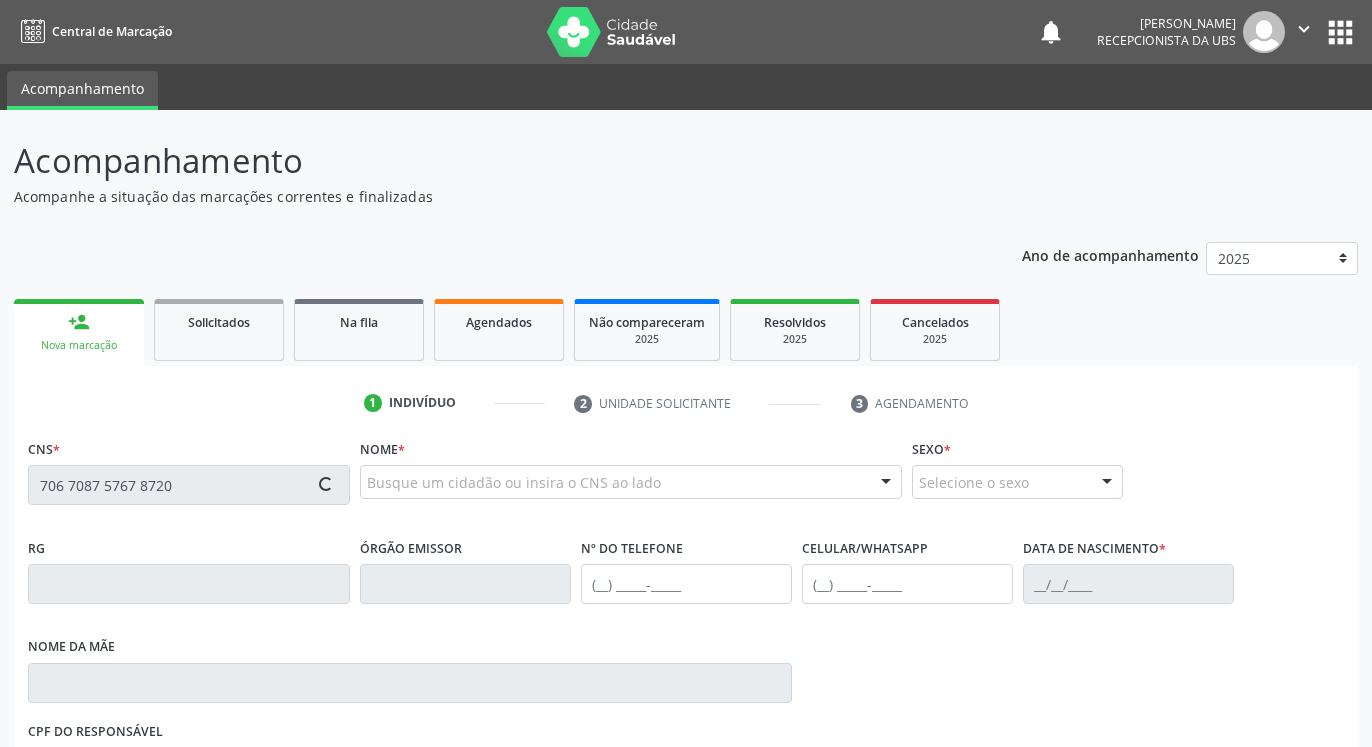 type on "706 7087 5767 8720" 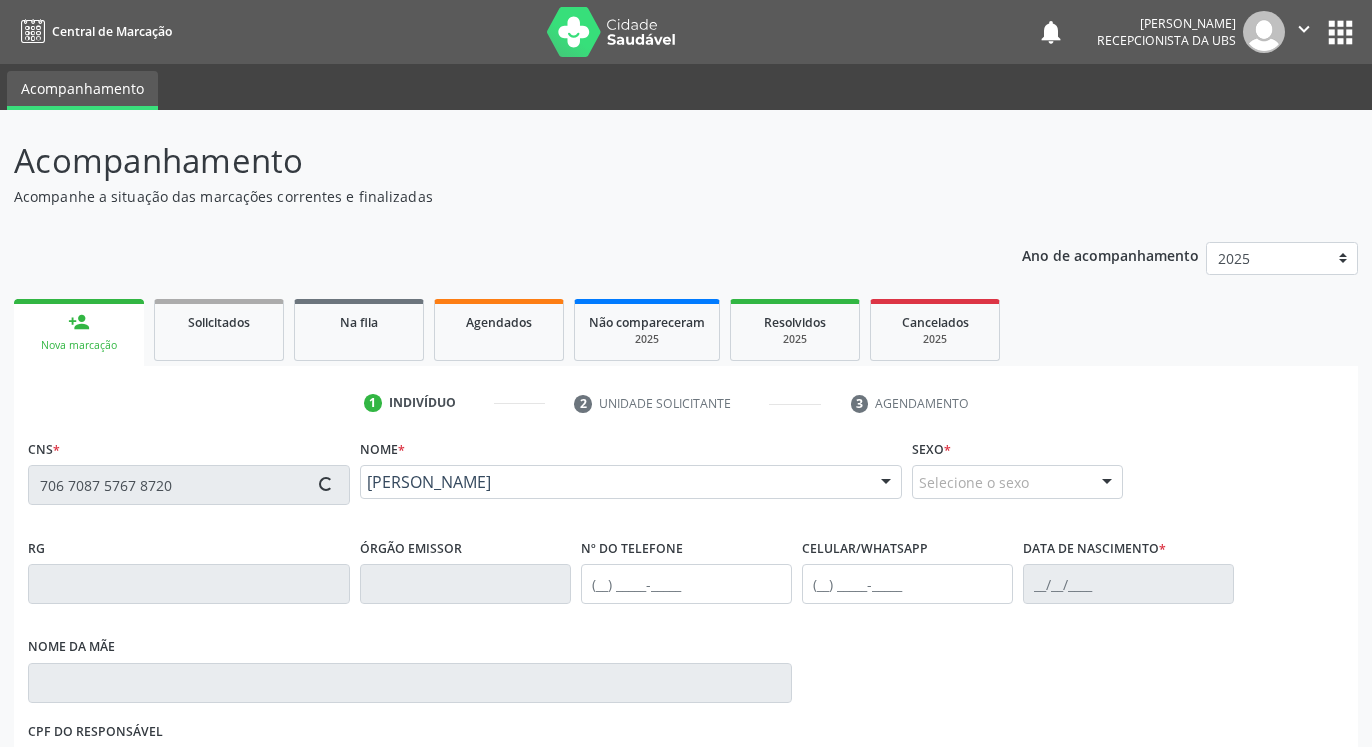 type on "(87) 99659-5148" 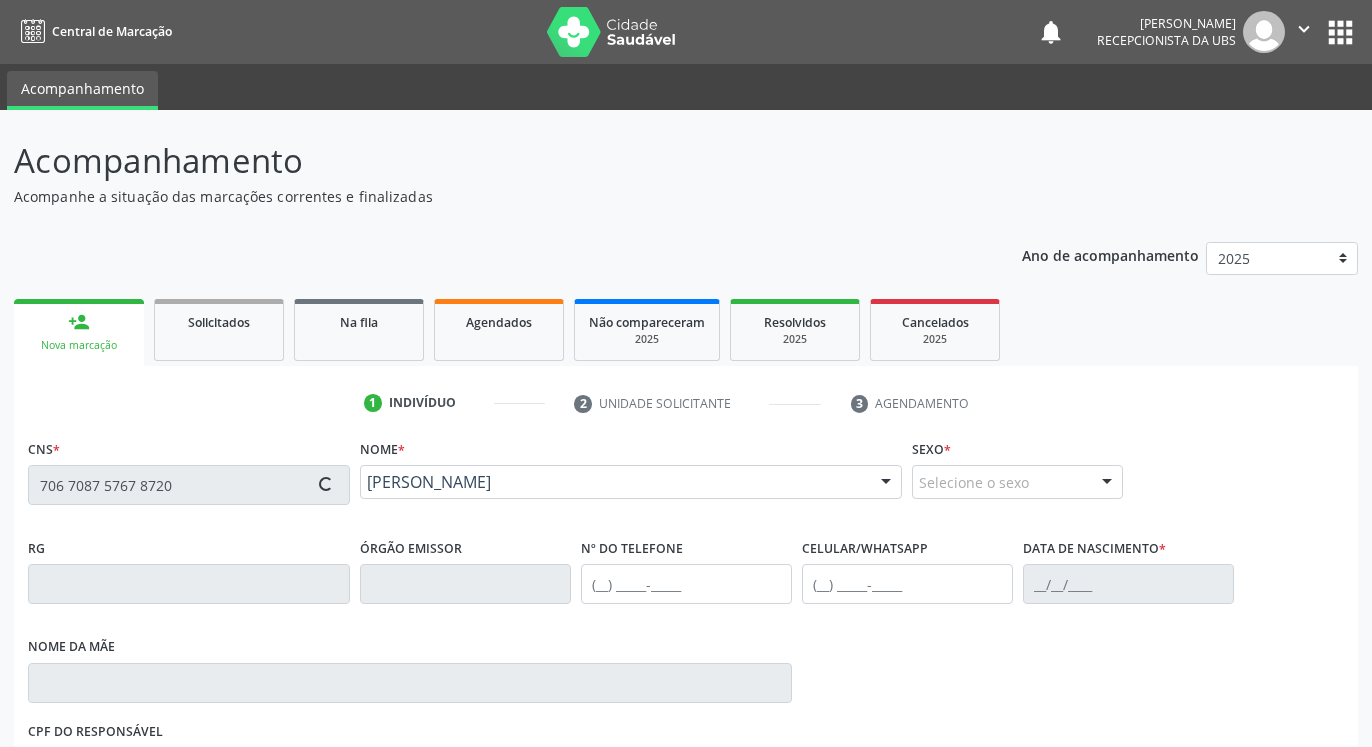 type on "19/03/1988" 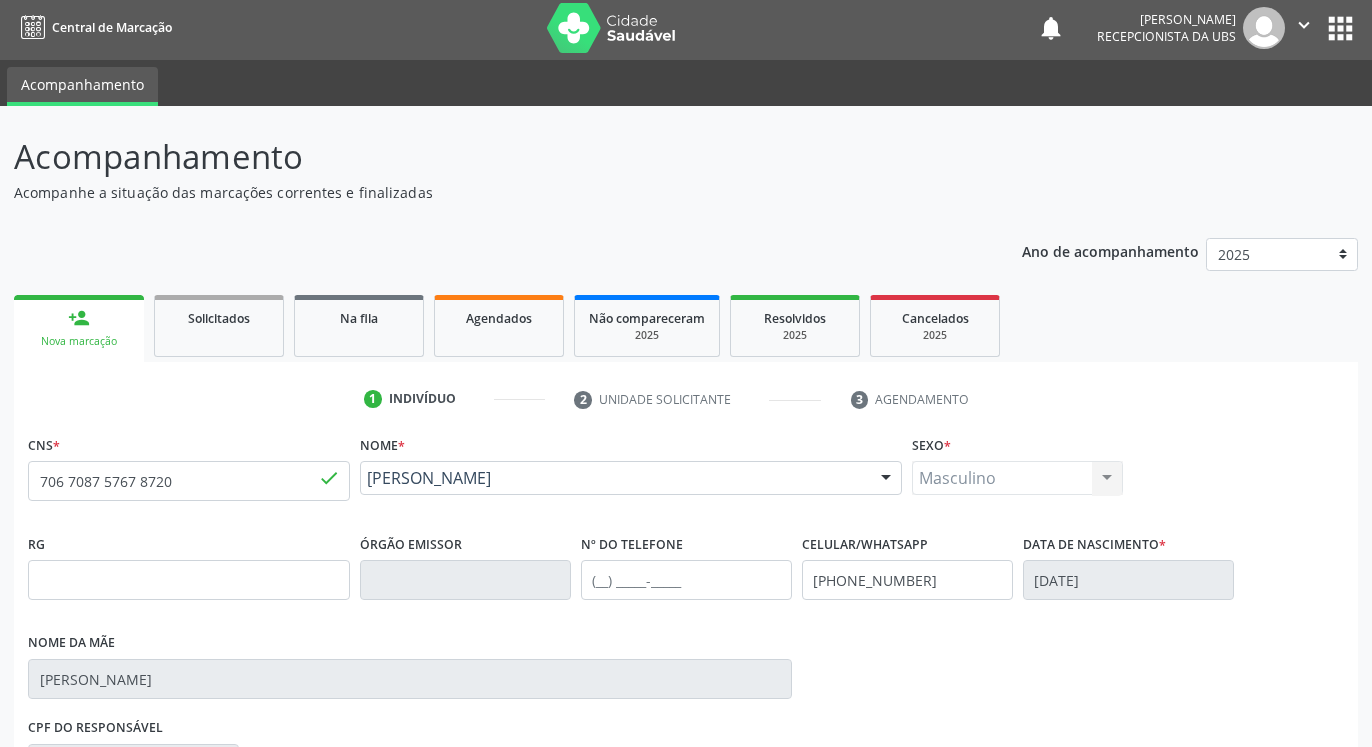 scroll, scrollTop: 323, scrollLeft: 0, axis: vertical 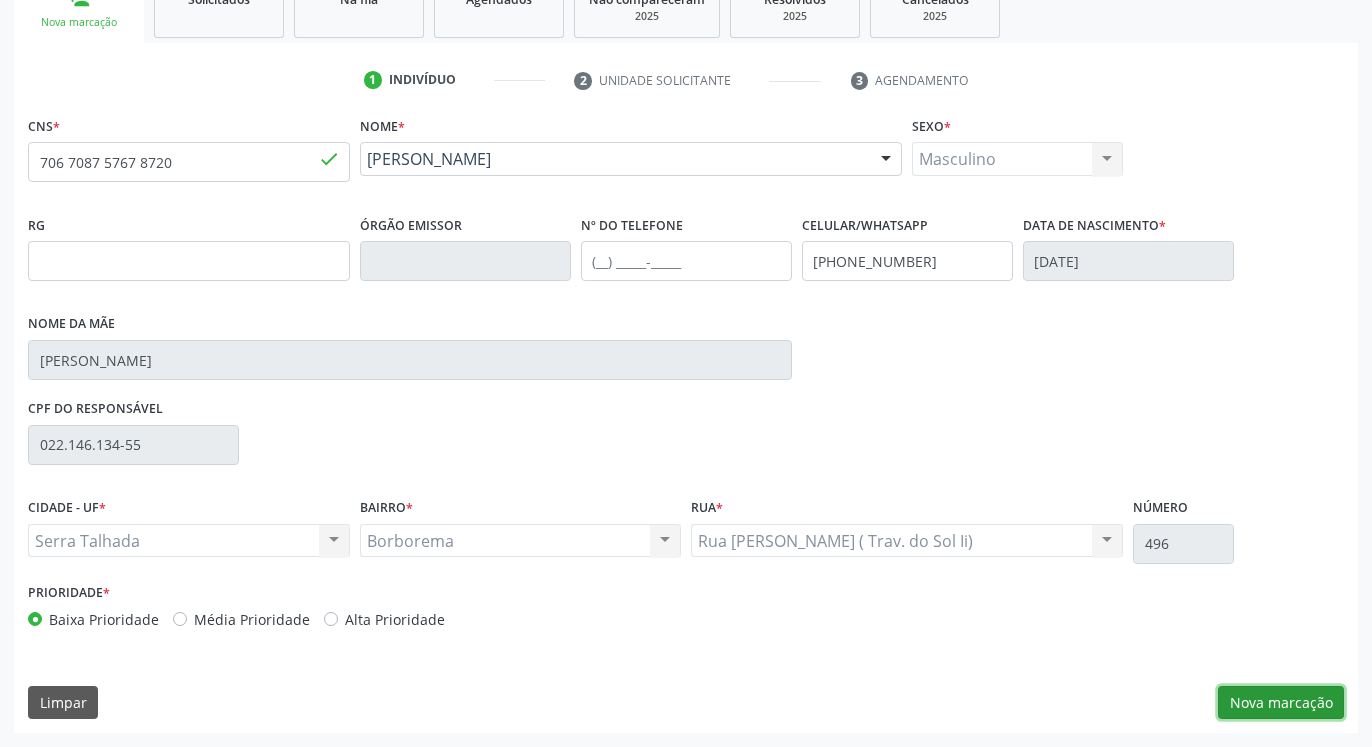 click on "Nova marcação" at bounding box center (1281, 703) 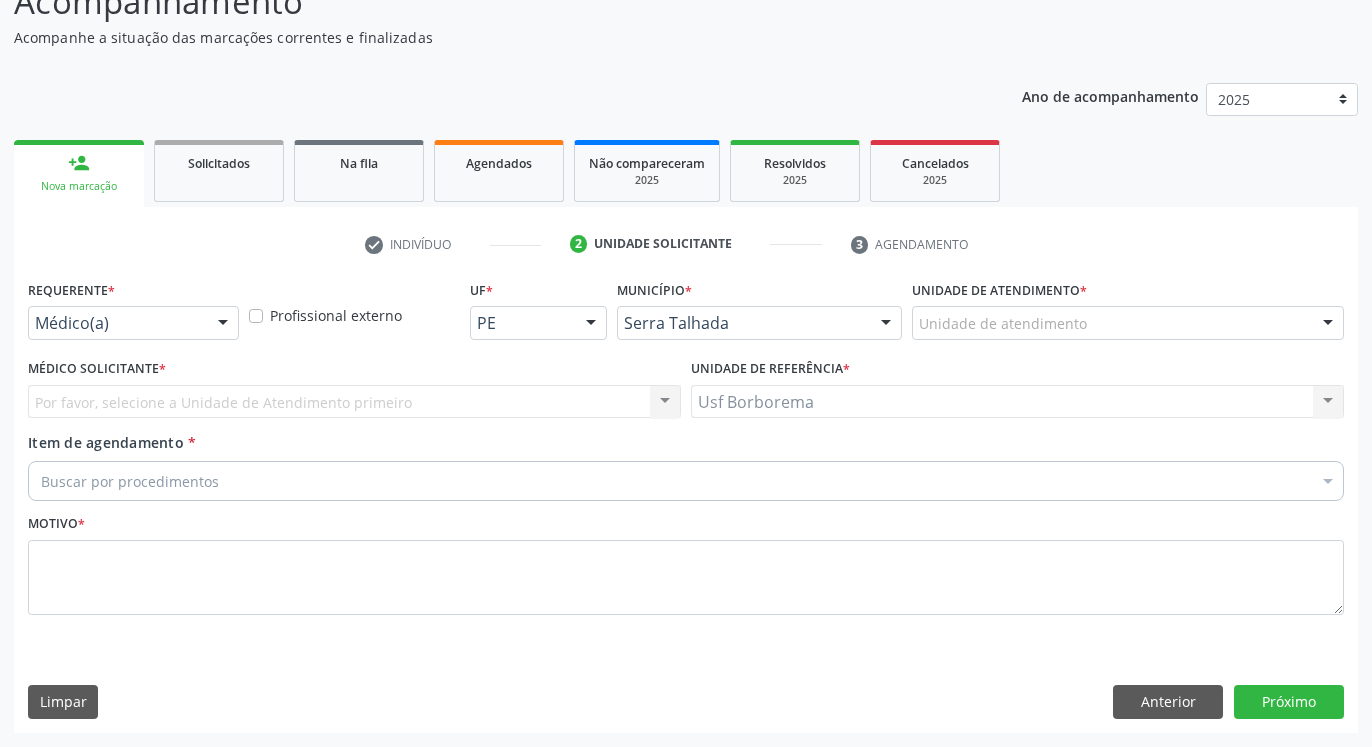 scroll, scrollTop: 159, scrollLeft: 0, axis: vertical 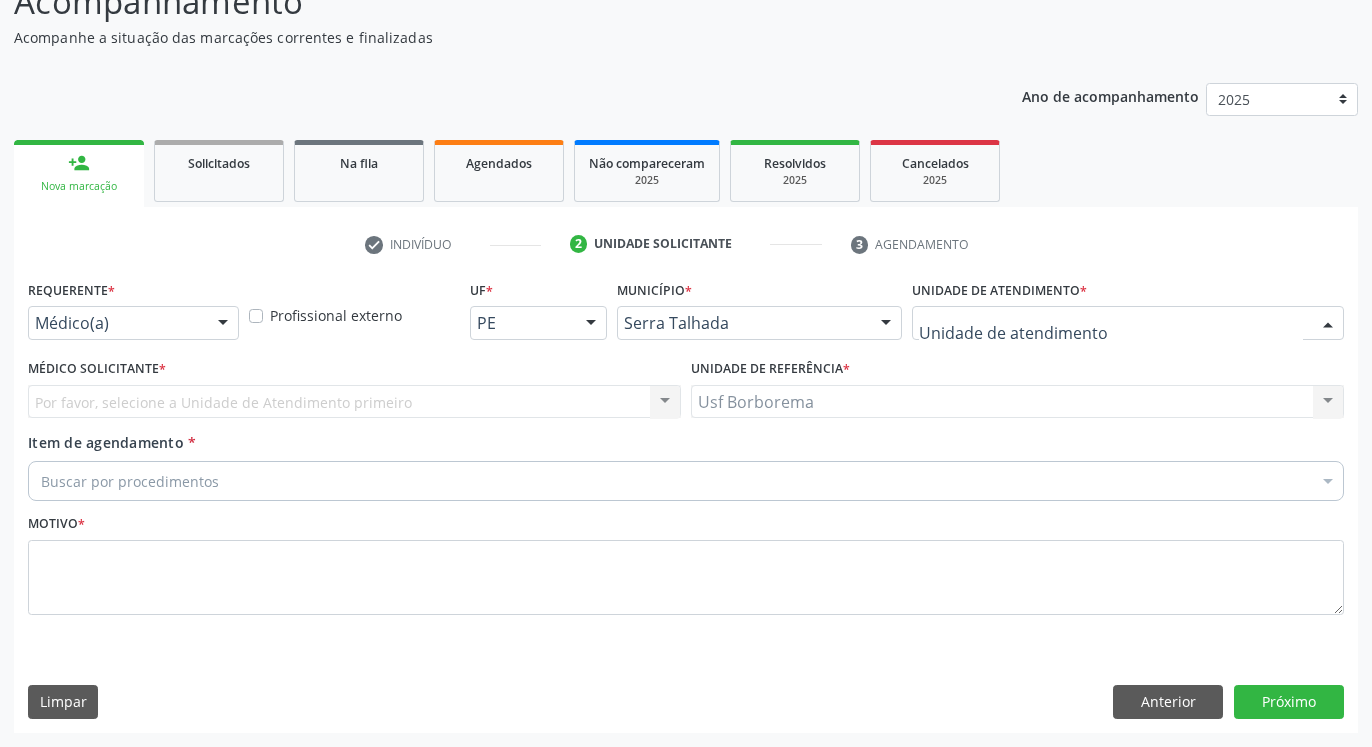 click at bounding box center [1128, 323] 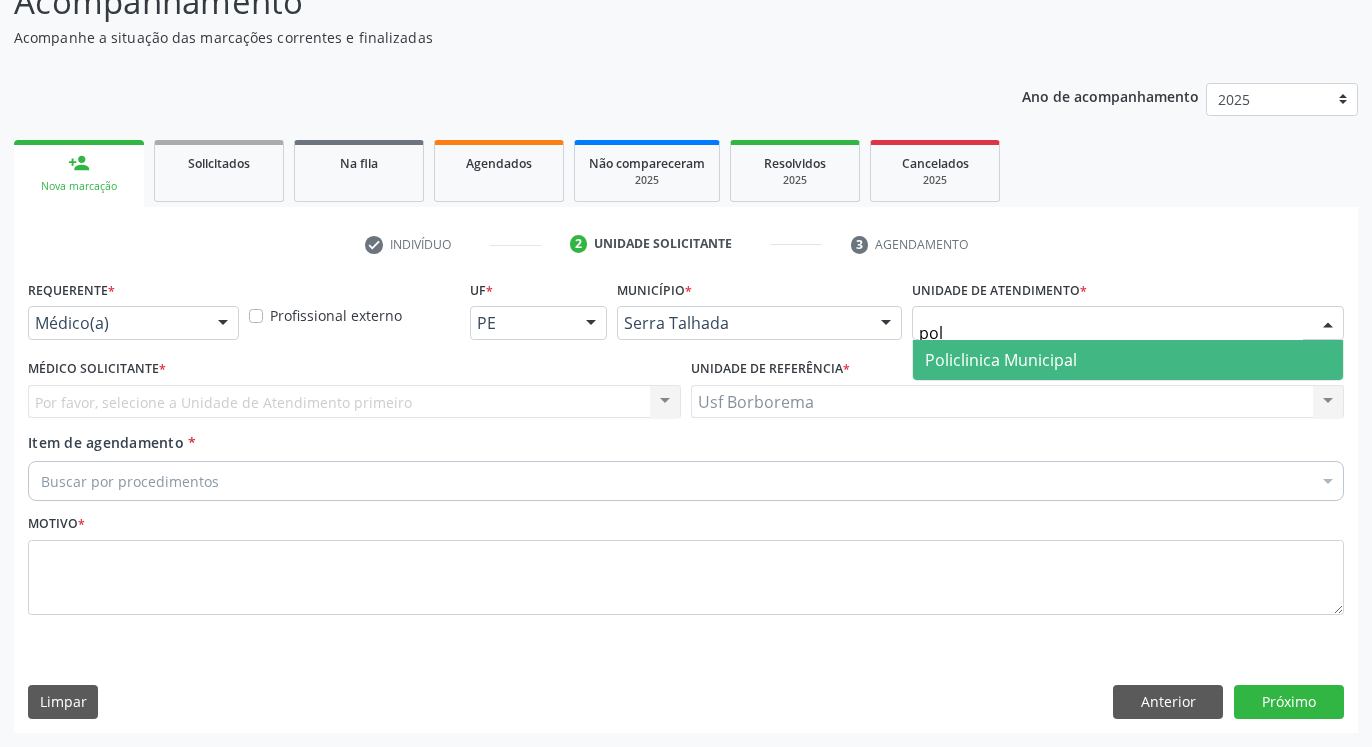 type on "poli" 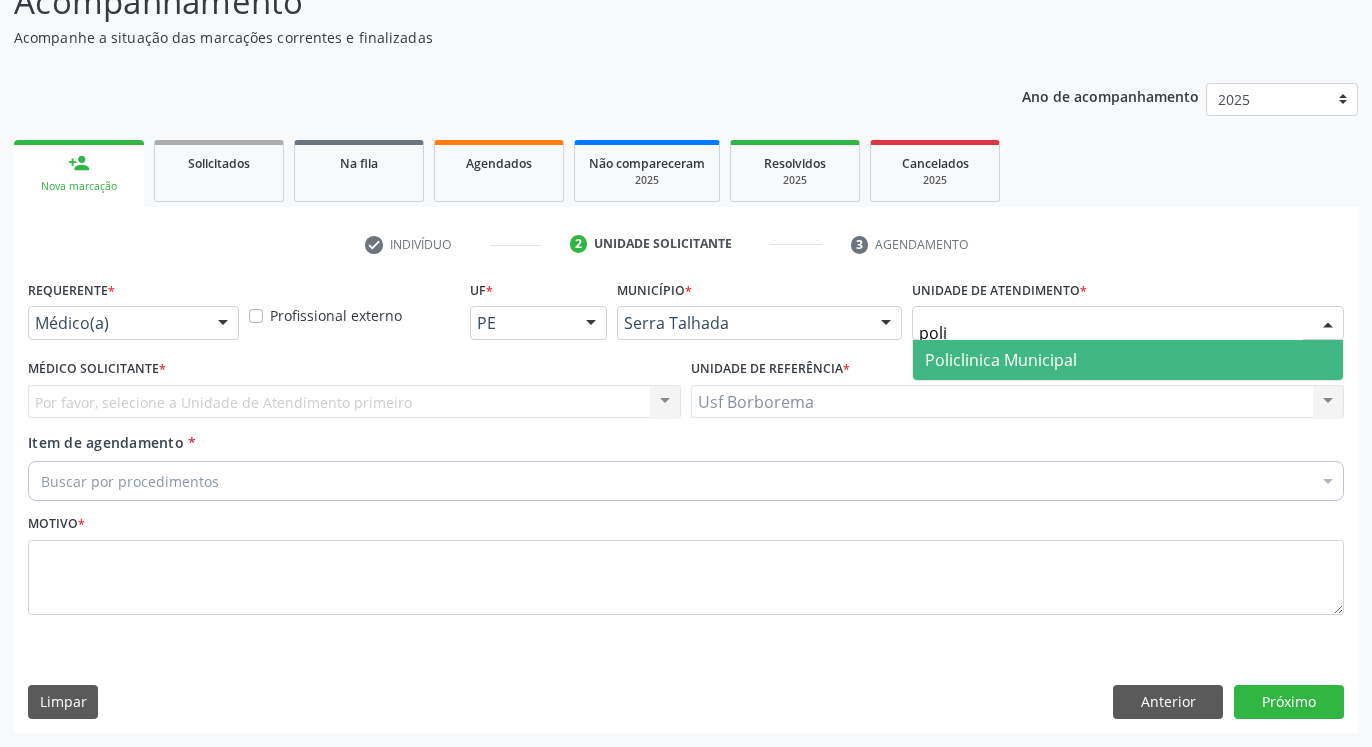 click on "Policlinica Municipal" at bounding box center (1128, 360) 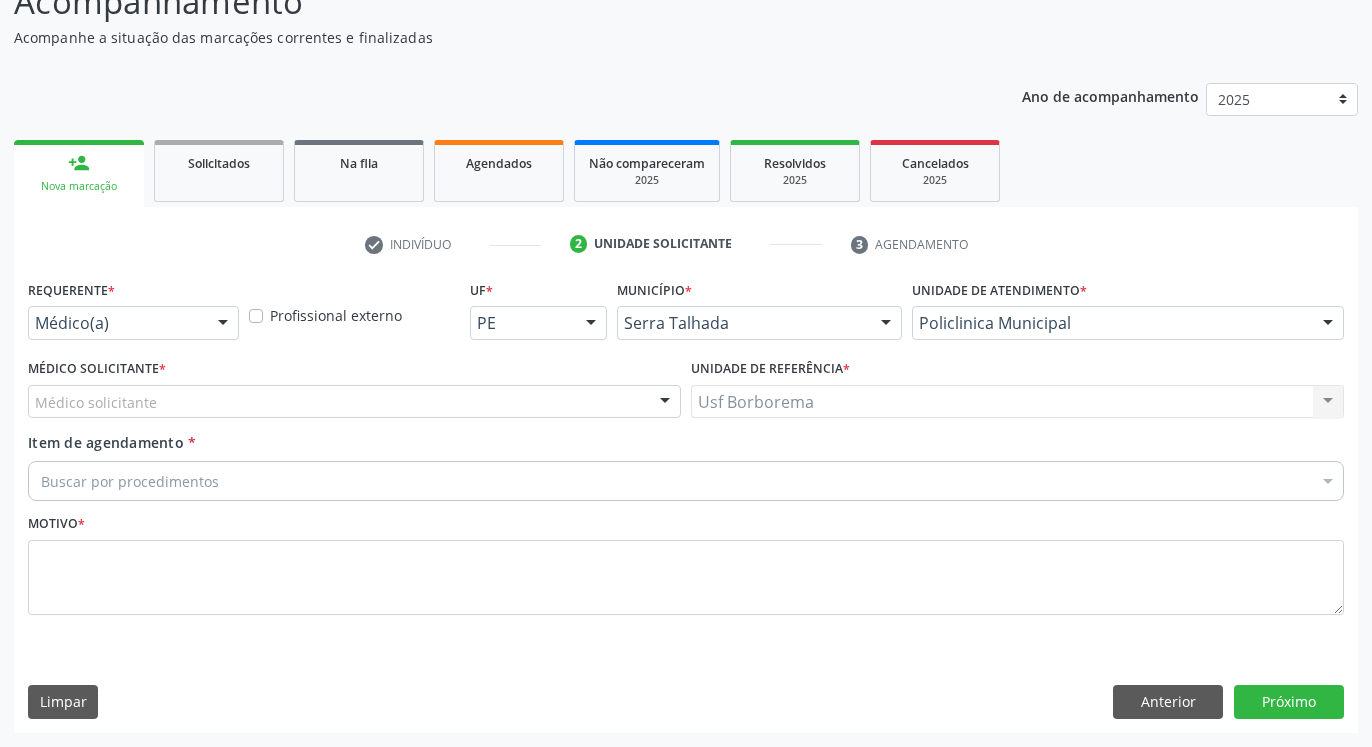 click on "Médico solicitante" at bounding box center [354, 402] 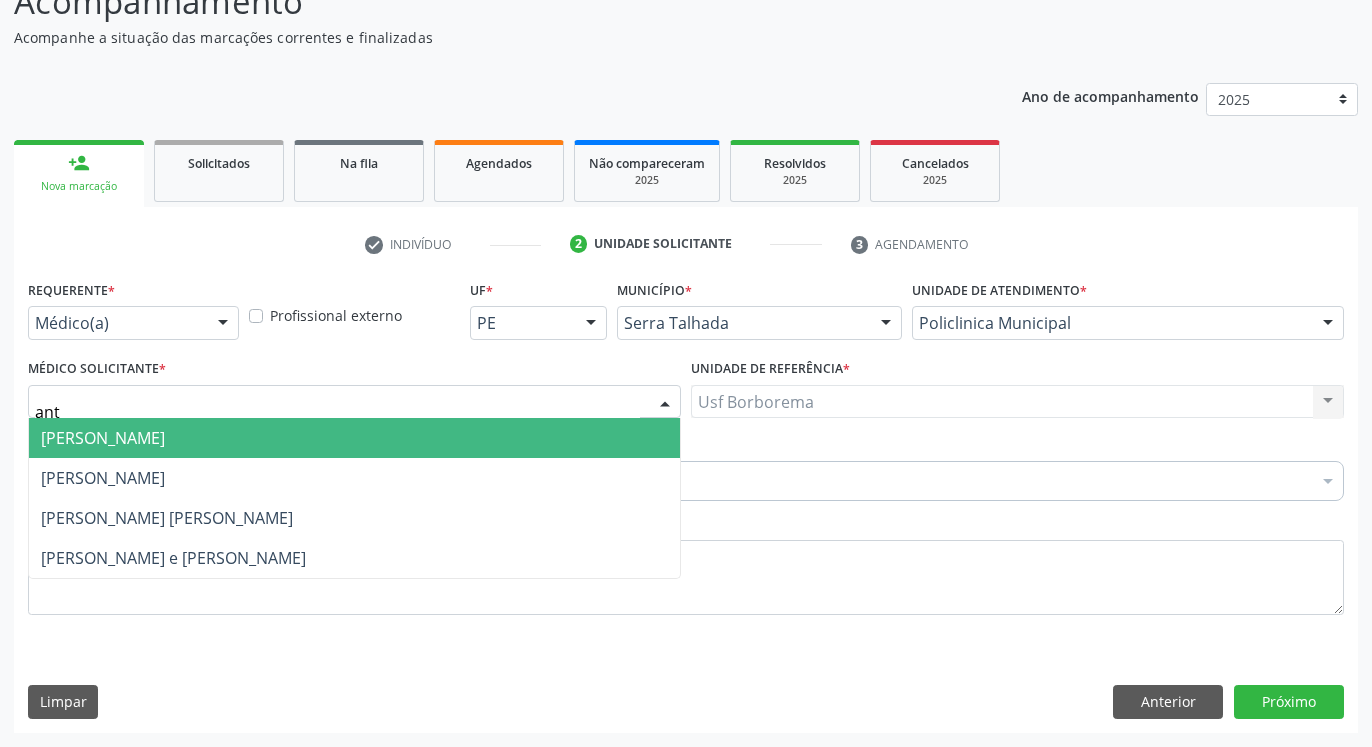 type on "anto" 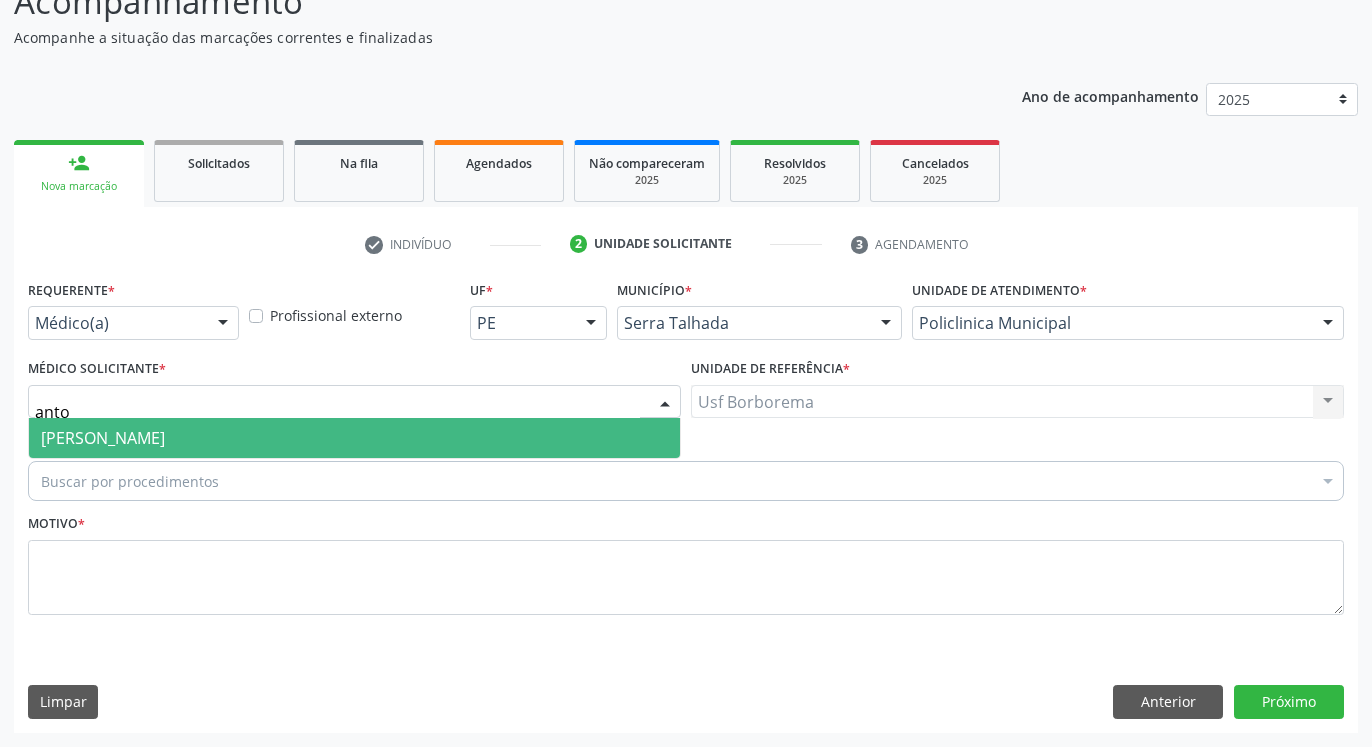 click on "[PERSON_NAME]" at bounding box center (103, 438) 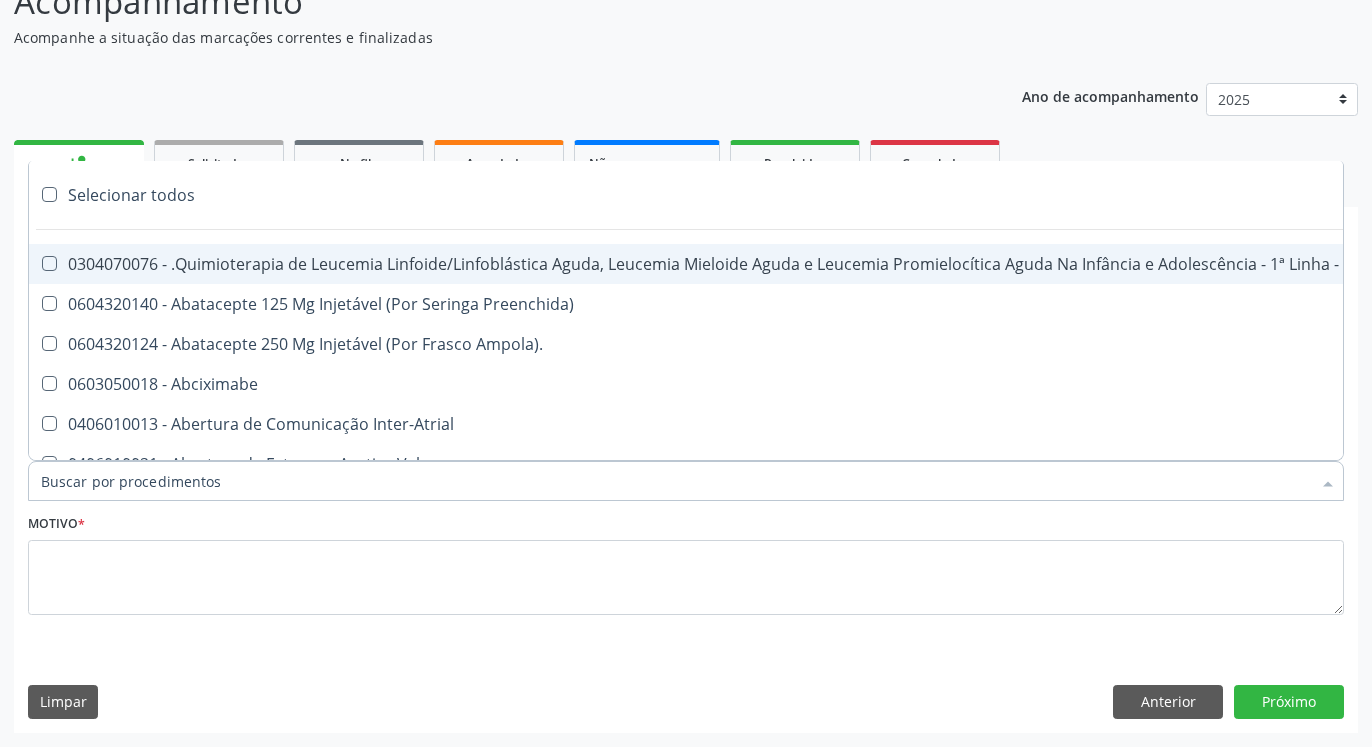 paste on "707605200306198" 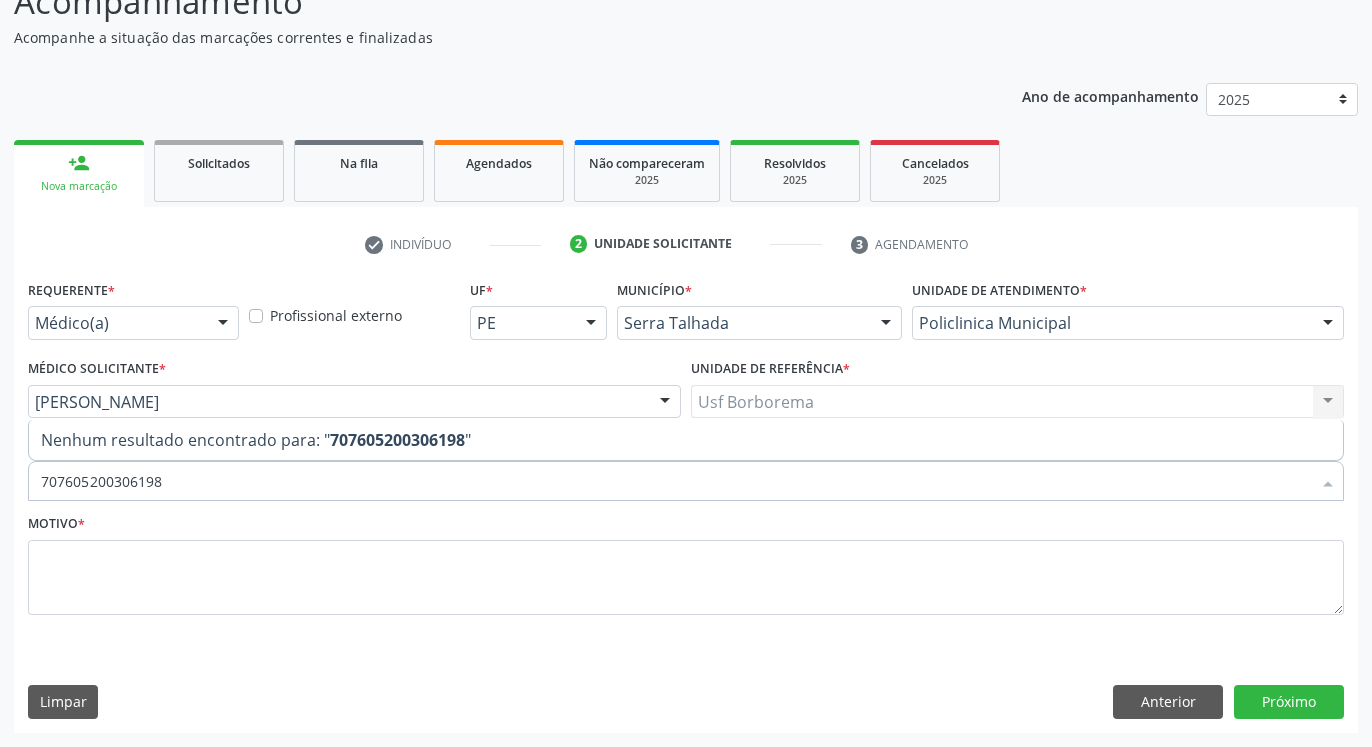 drag, startPoint x: 200, startPoint y: 488, endPoint x: 21, endPoint y: 490, distance: 179.01117 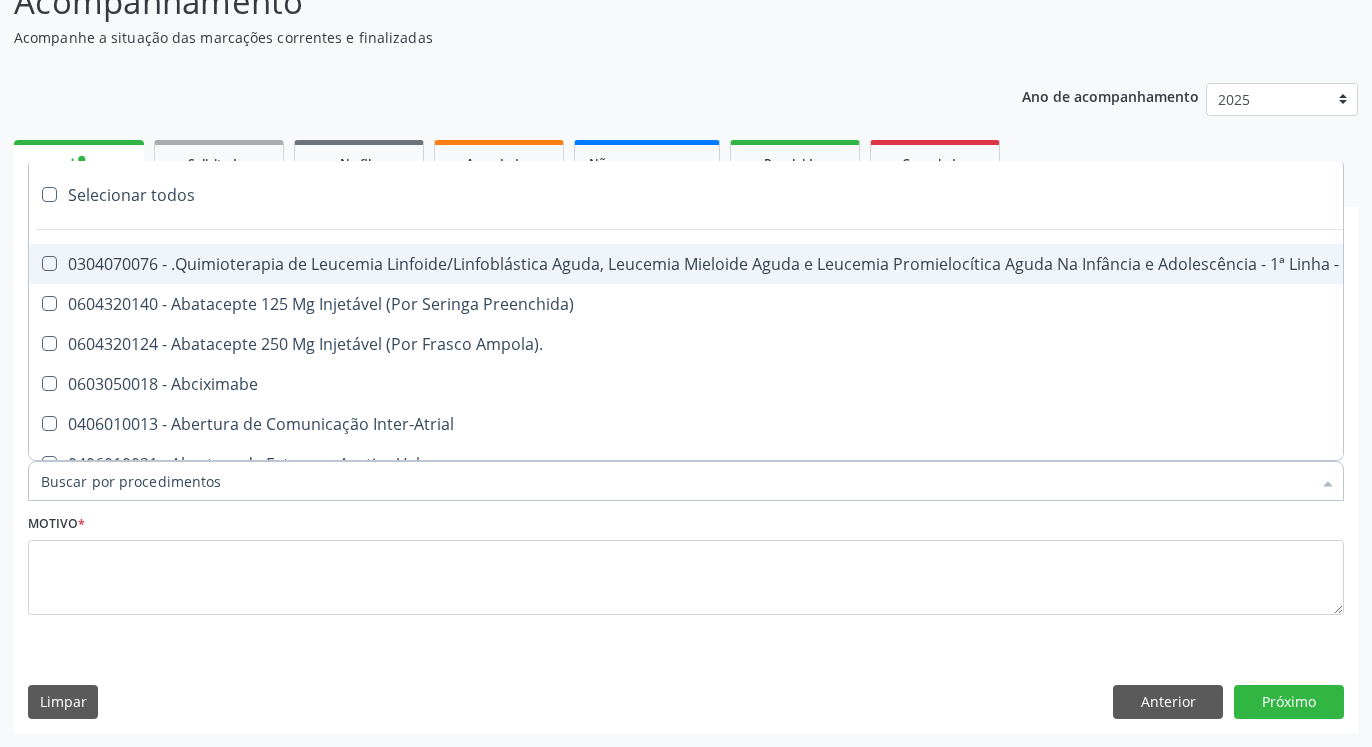 paste on "0205020127" 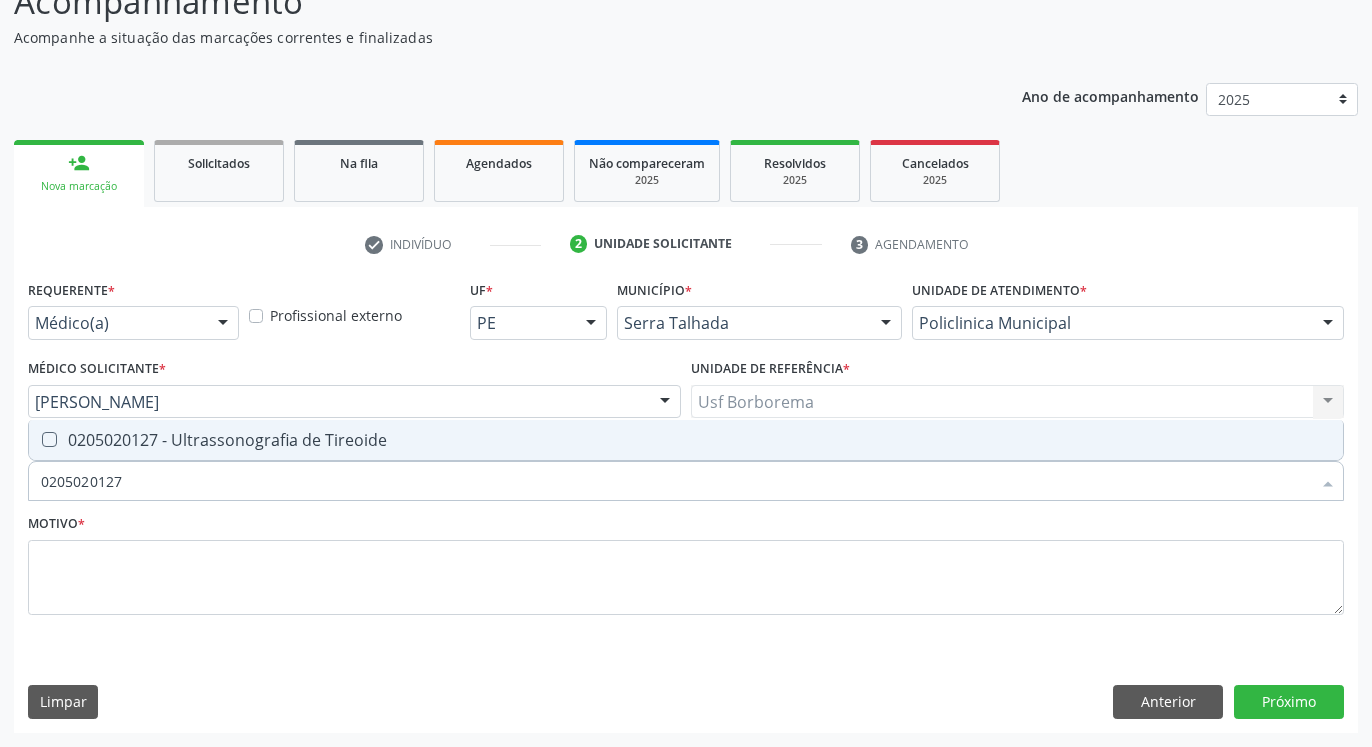 click at bounding box center (49, 439) 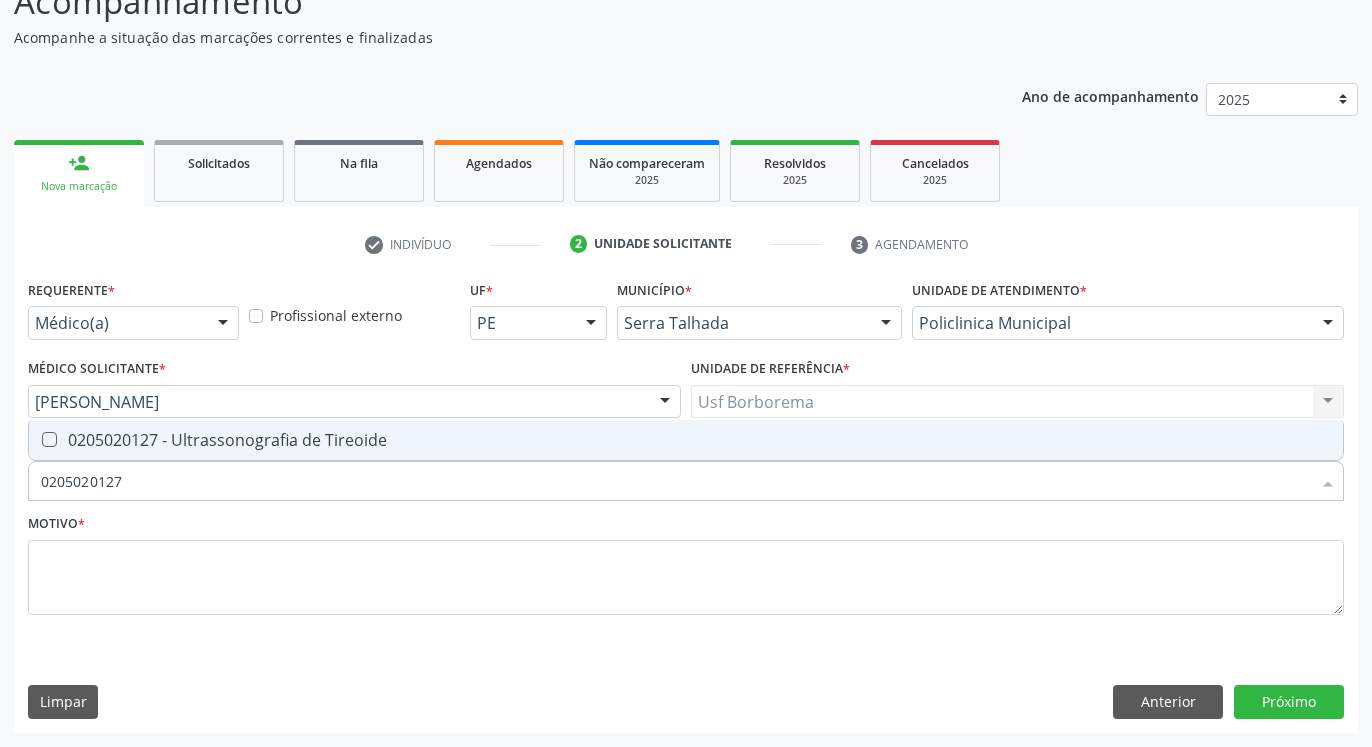 checkbox on "true" 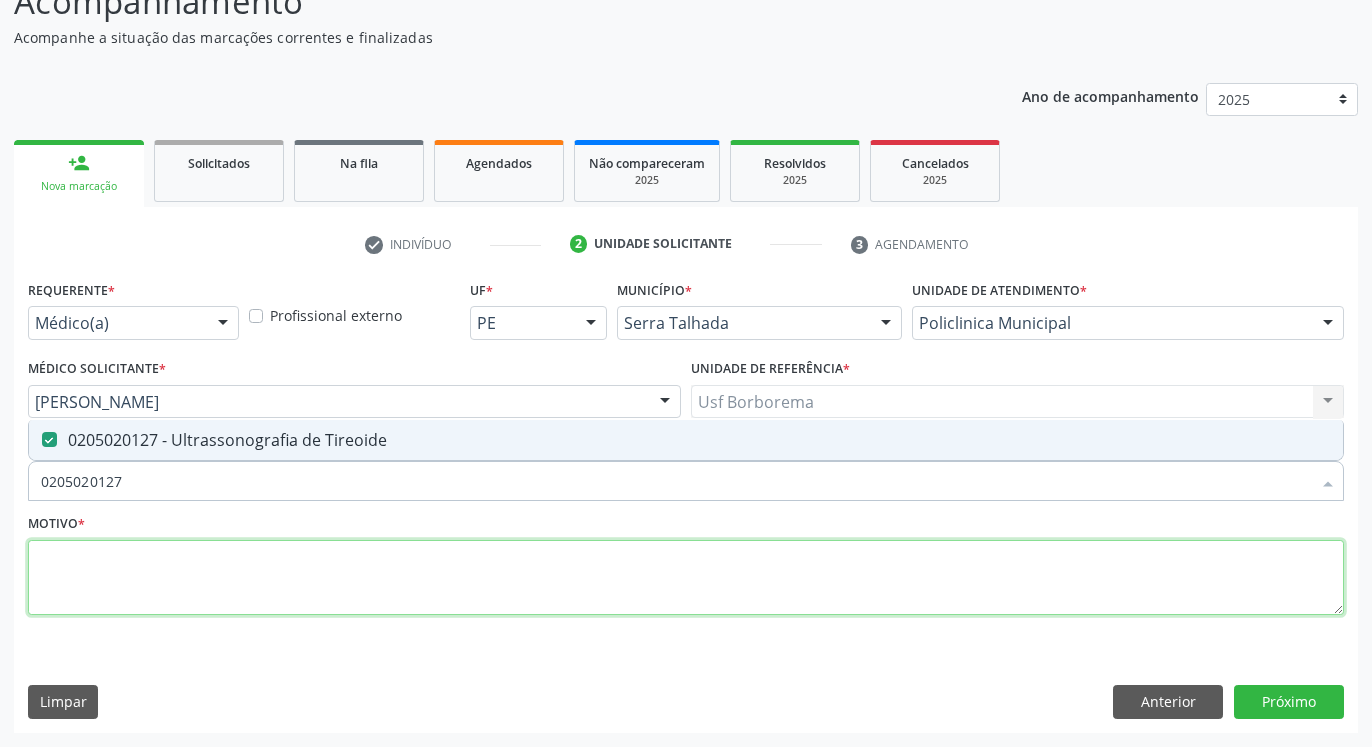 click at bounding box center (686, 578) 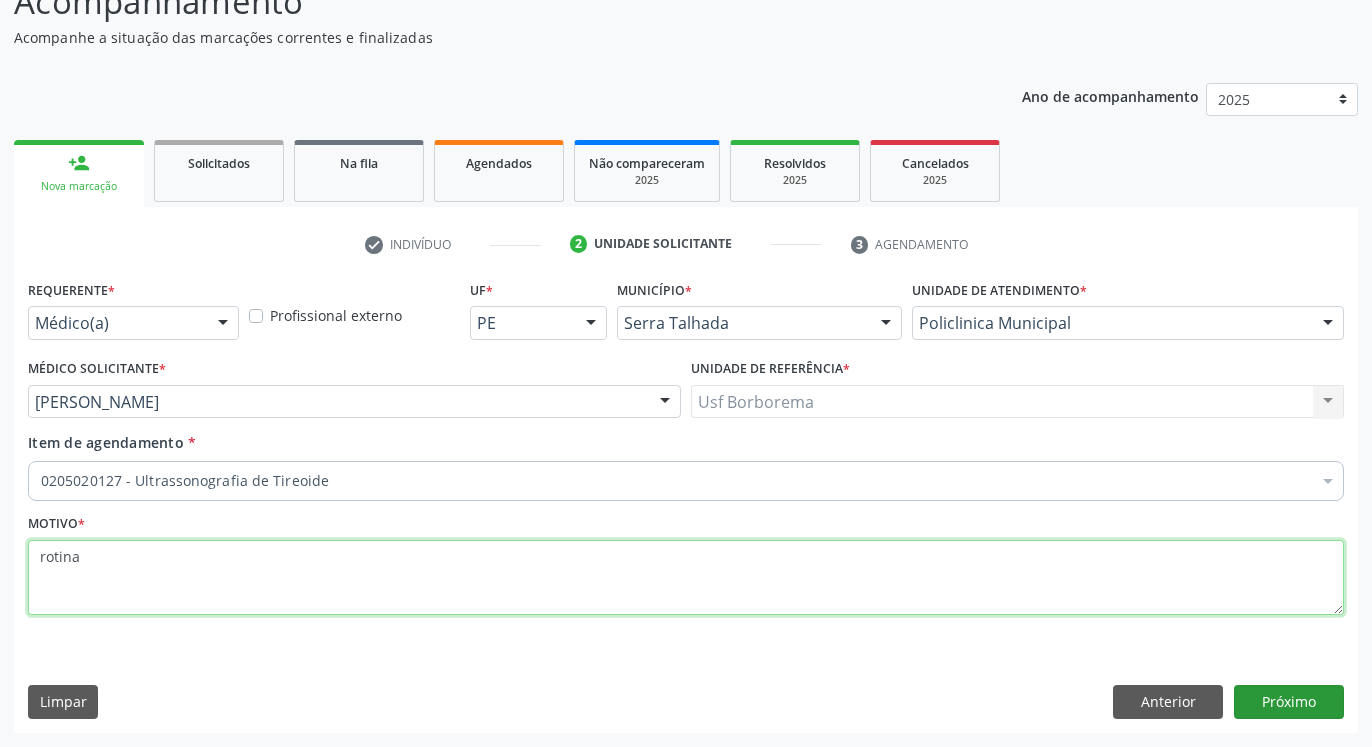 type on "rotina" 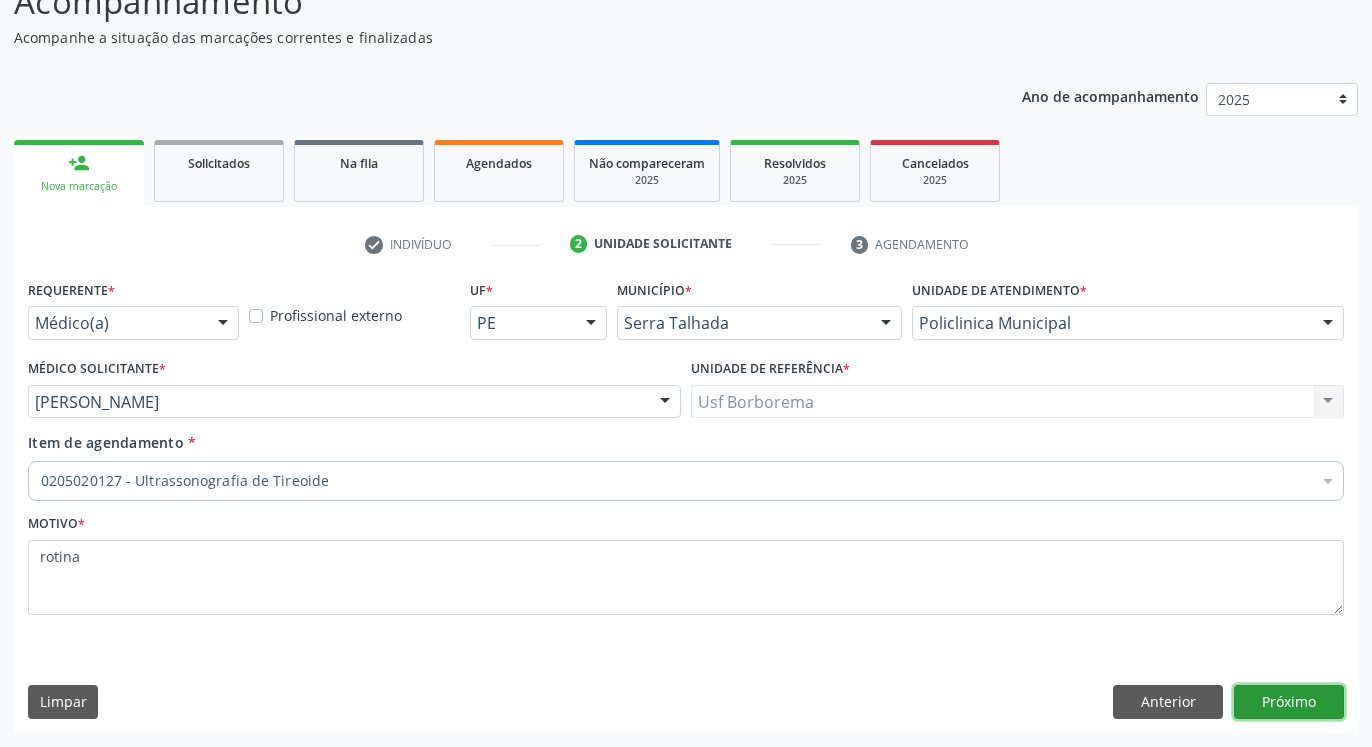 click on "Próximo" at bounding box center [1289, 702] 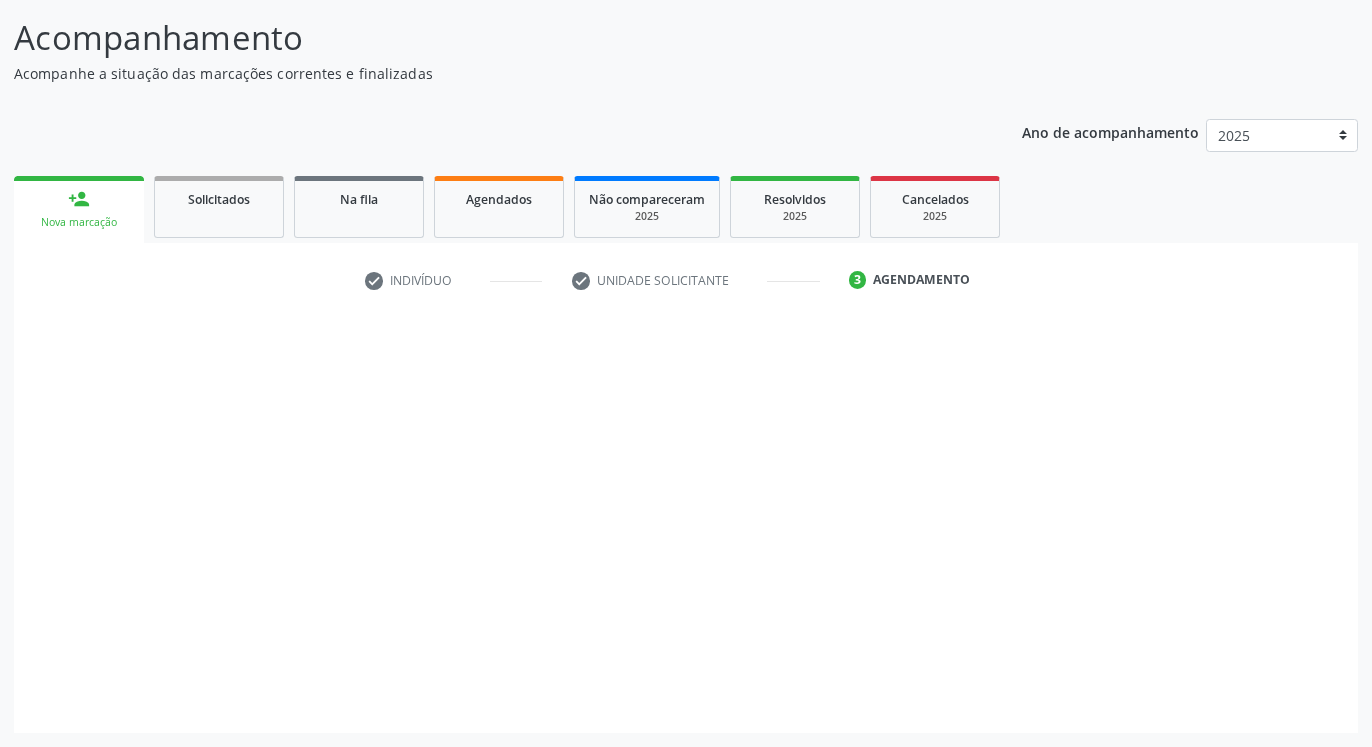 scroll, scrollTop: 123, scrollLeft: 0, axis: vertical 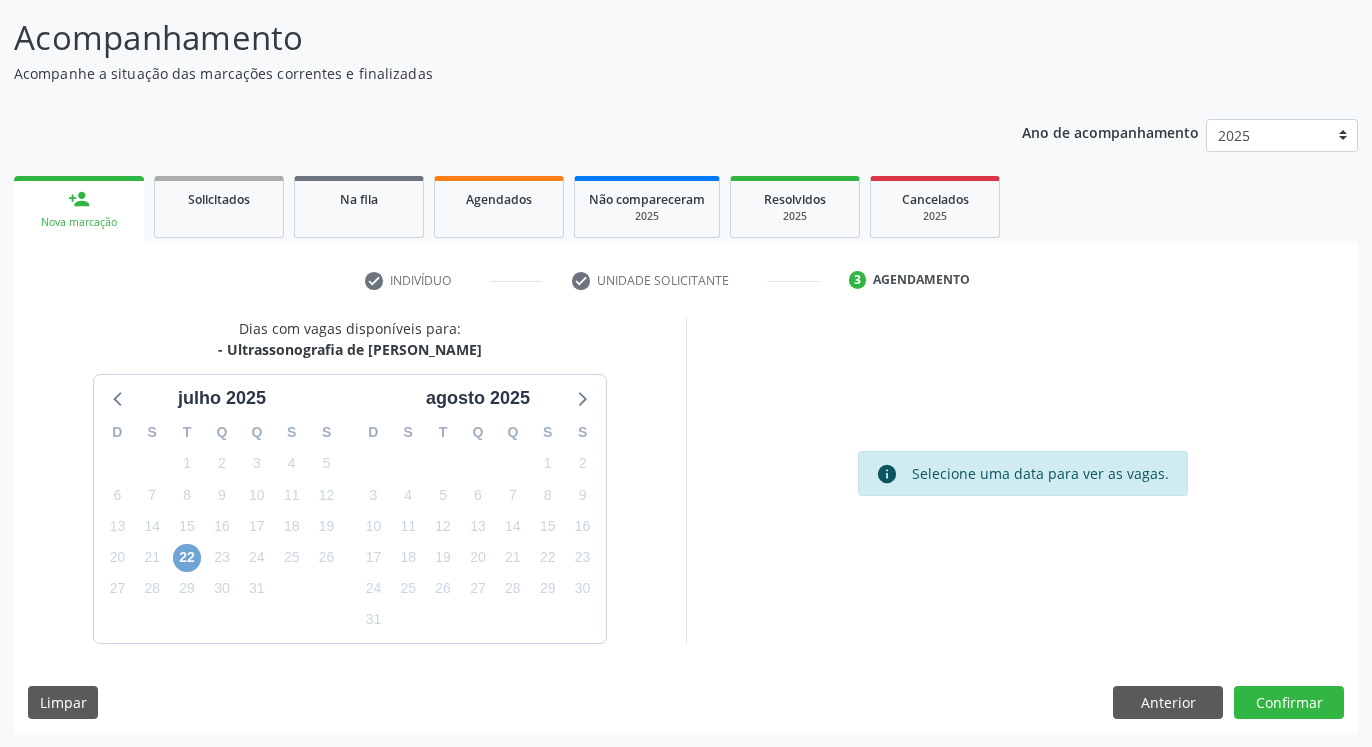 click on "22" at bounding box center (187, 558) 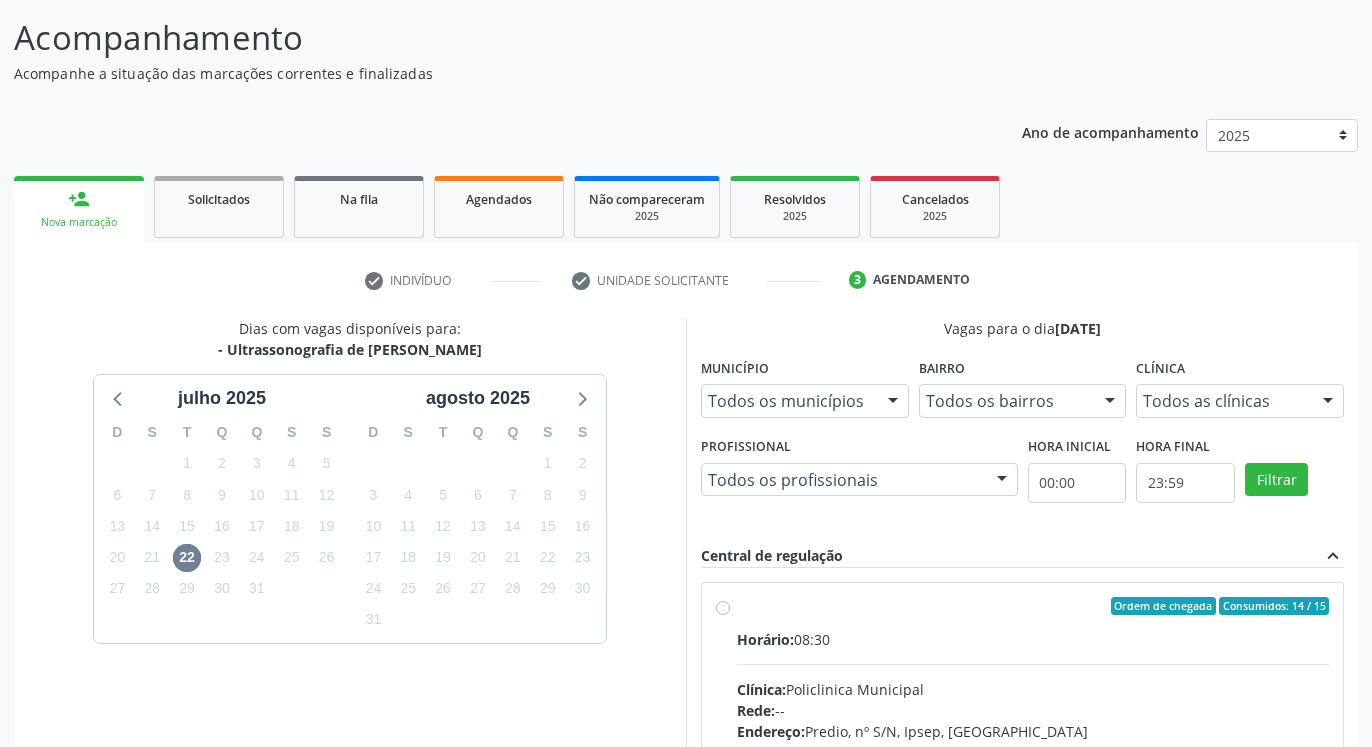 click on "Ordem de chegada
Consumidos: 14 / 15
Horário:   08:30
Clínica:  Policlinica Municipal
Rede:
--
Endereço:   Predio, nº S/N, Ipsep, [GEOGRAPHIC_DATA] - PE
Telefone:   --
Profissional:
[PERSON_NAME]
Informações adicionais sobre o atendimento
Idade de atendimento:
de 0 a 120 anos
Gênero(s) atendido(s):
Masculino e Feminino
Informações adicionais:
--" at bounding box center (1033, 750) 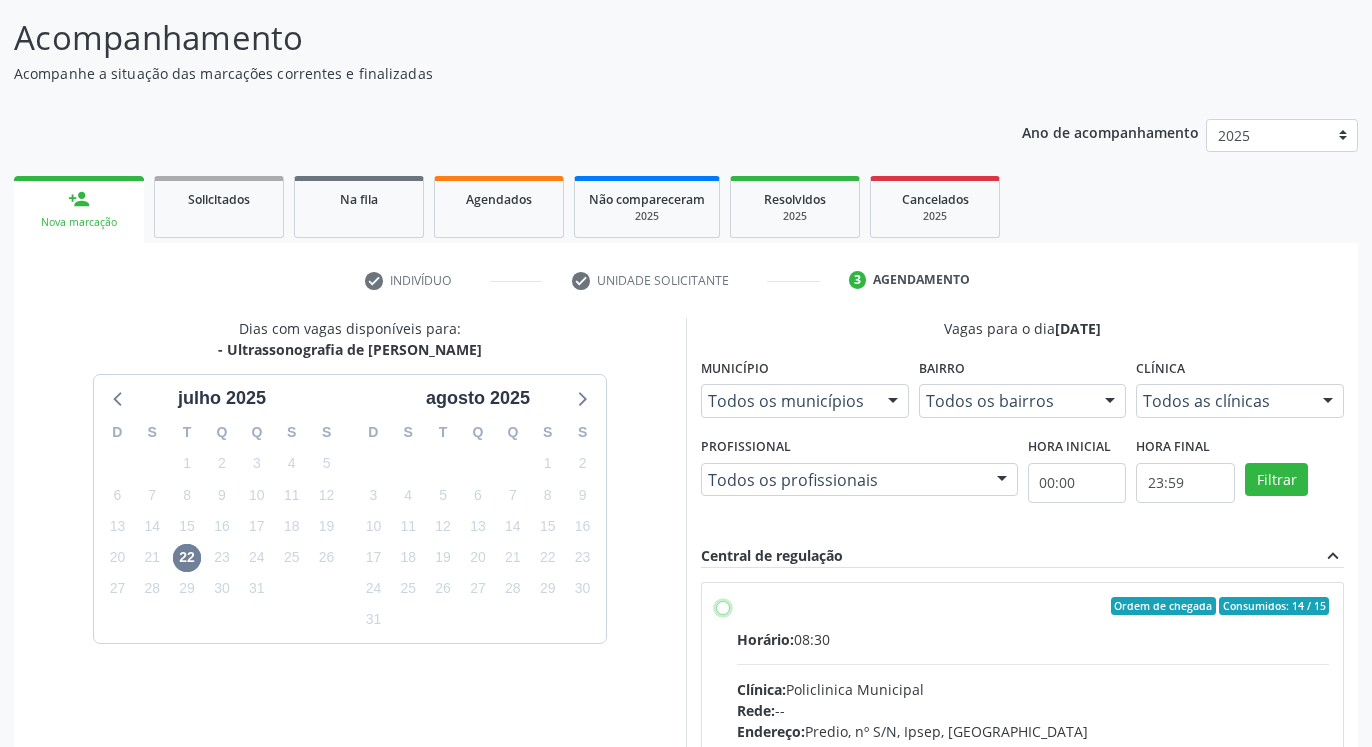 radio on "true" 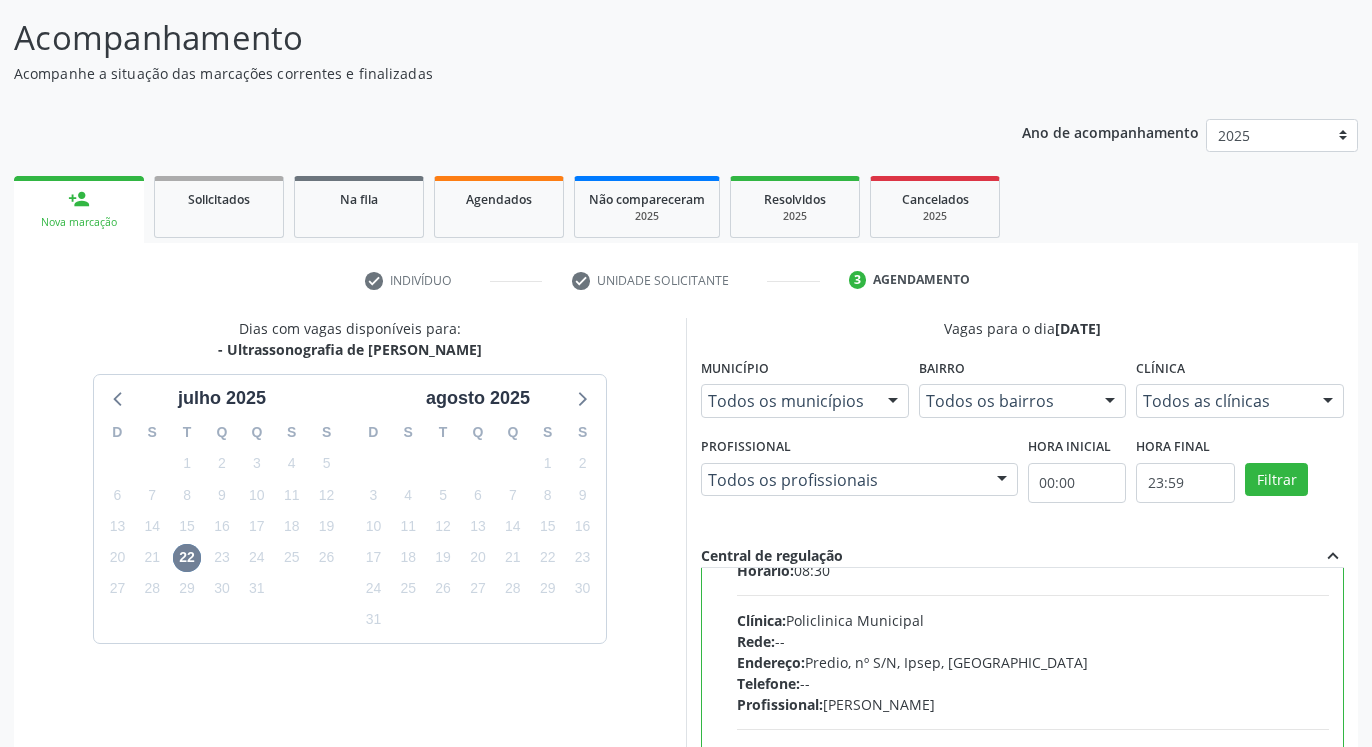 scroll, scrollTop: 100, scrollLeft: 0, axis: vertical 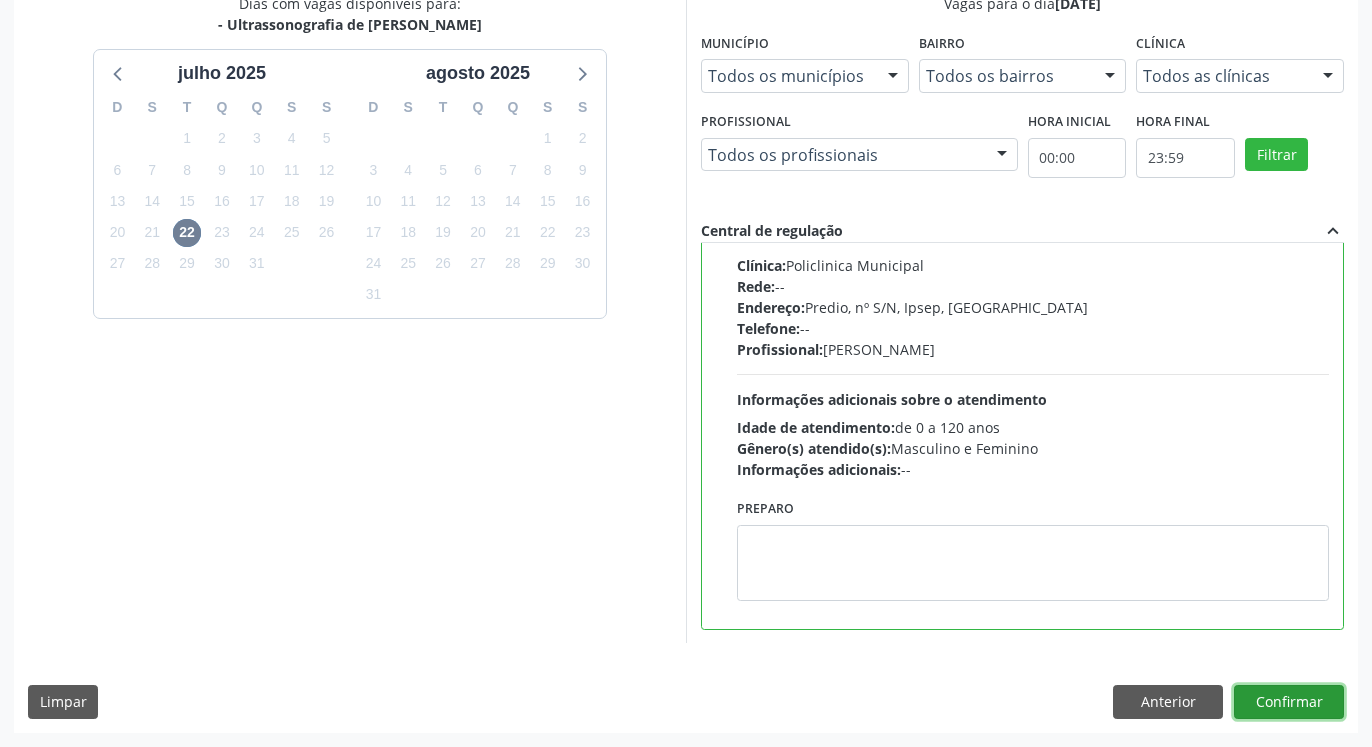click on "Confirmar" at bounding box center (1289, 702) 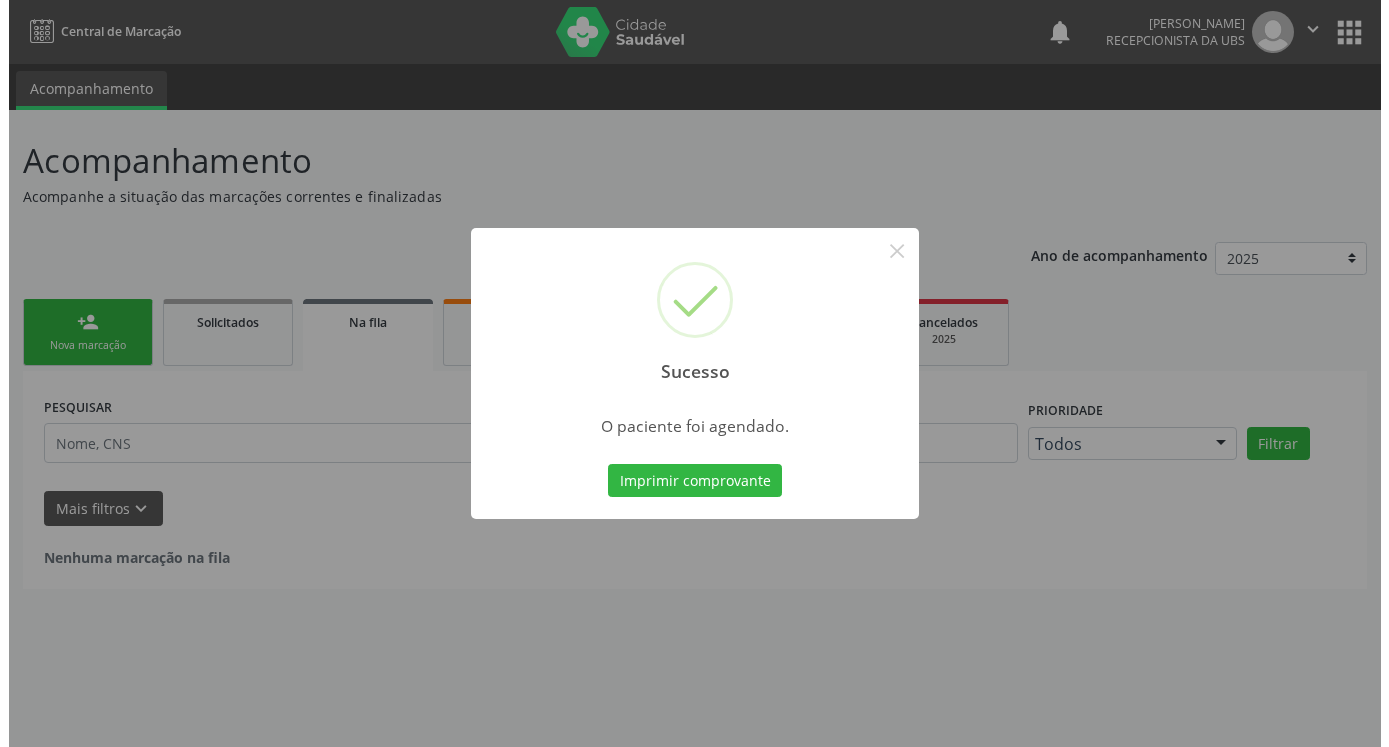 scroll, scrollTop: 0, scrollLeft: 0, axis: both 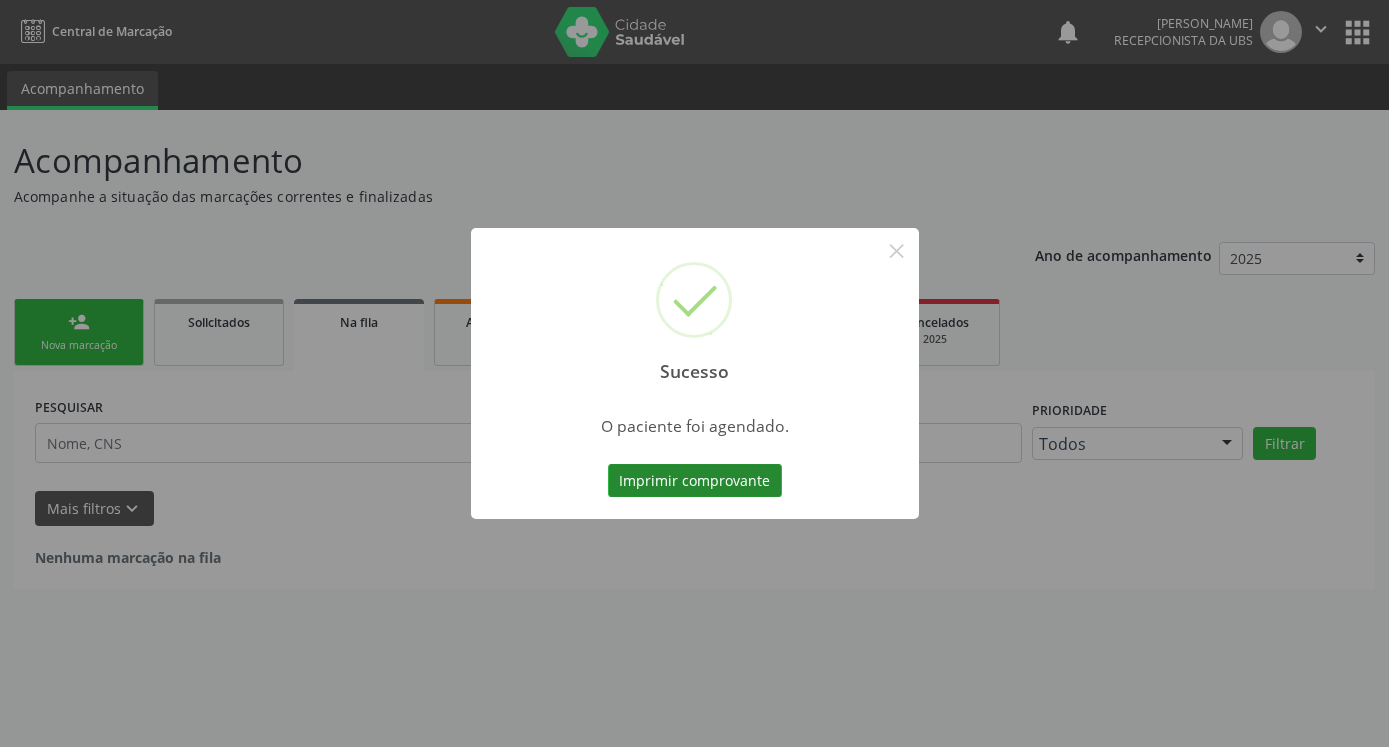 click on "Imprimir comprovante" at bounding box center [695, 481] 